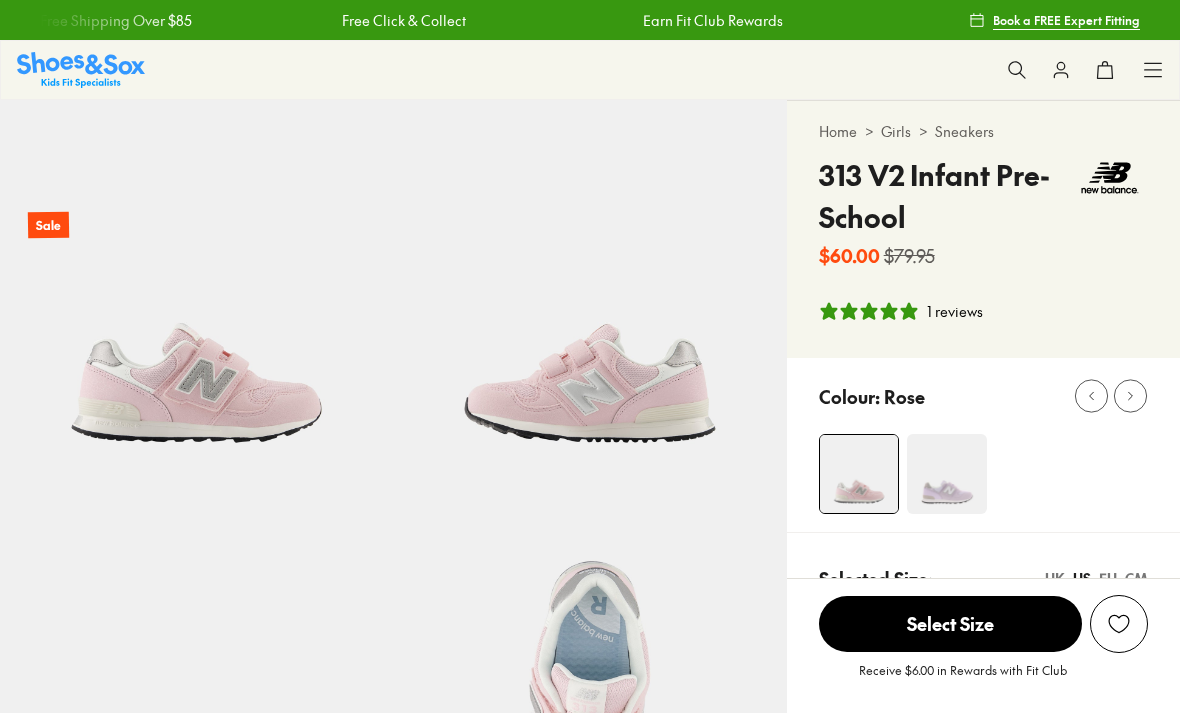 select on "*" 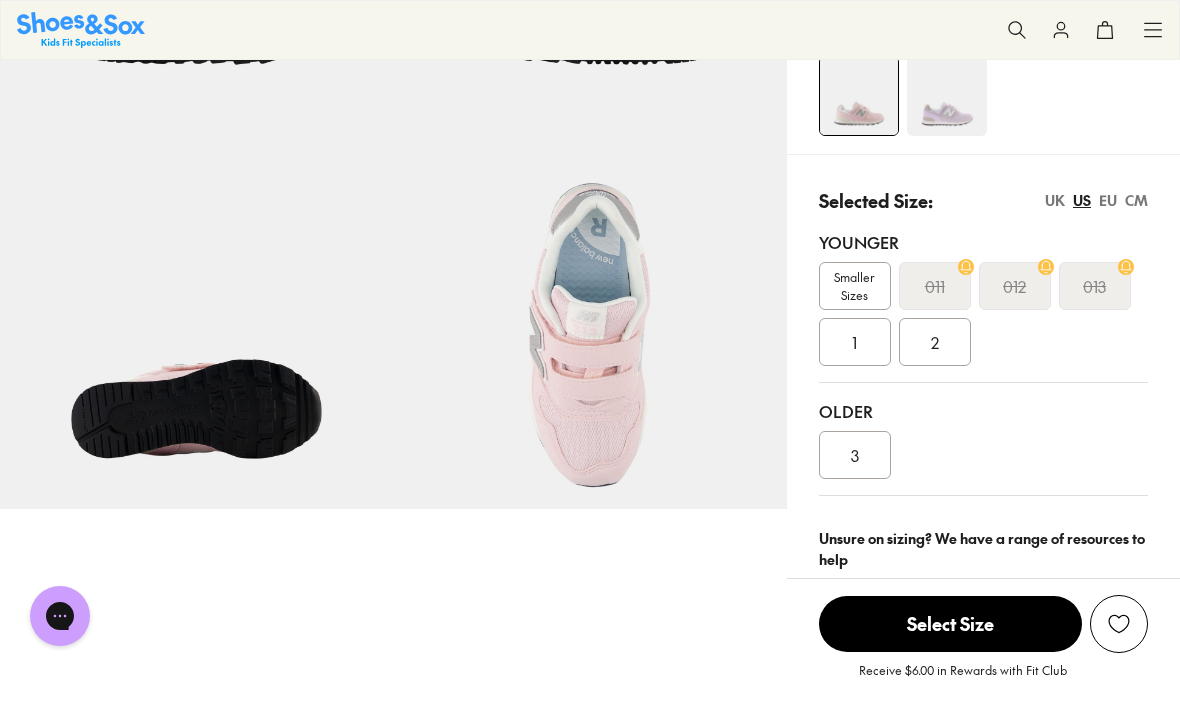 scroll, scrollTop: 0, scrollLeft: 0, axis: both 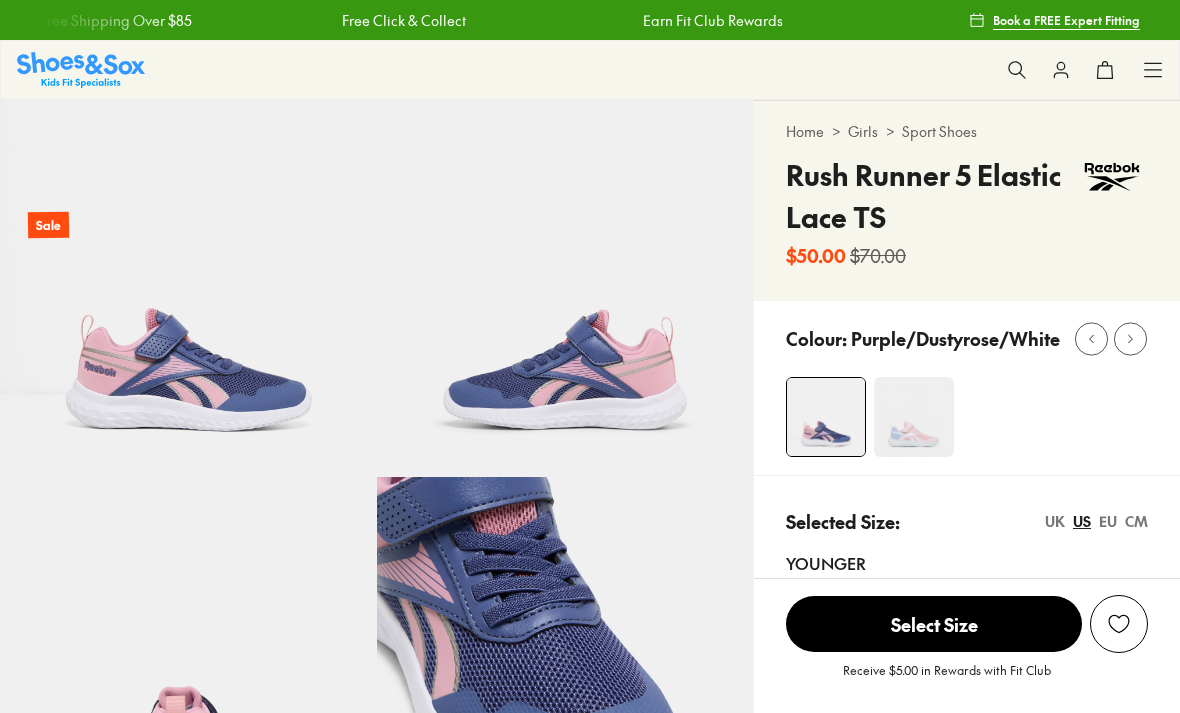 select on "*" 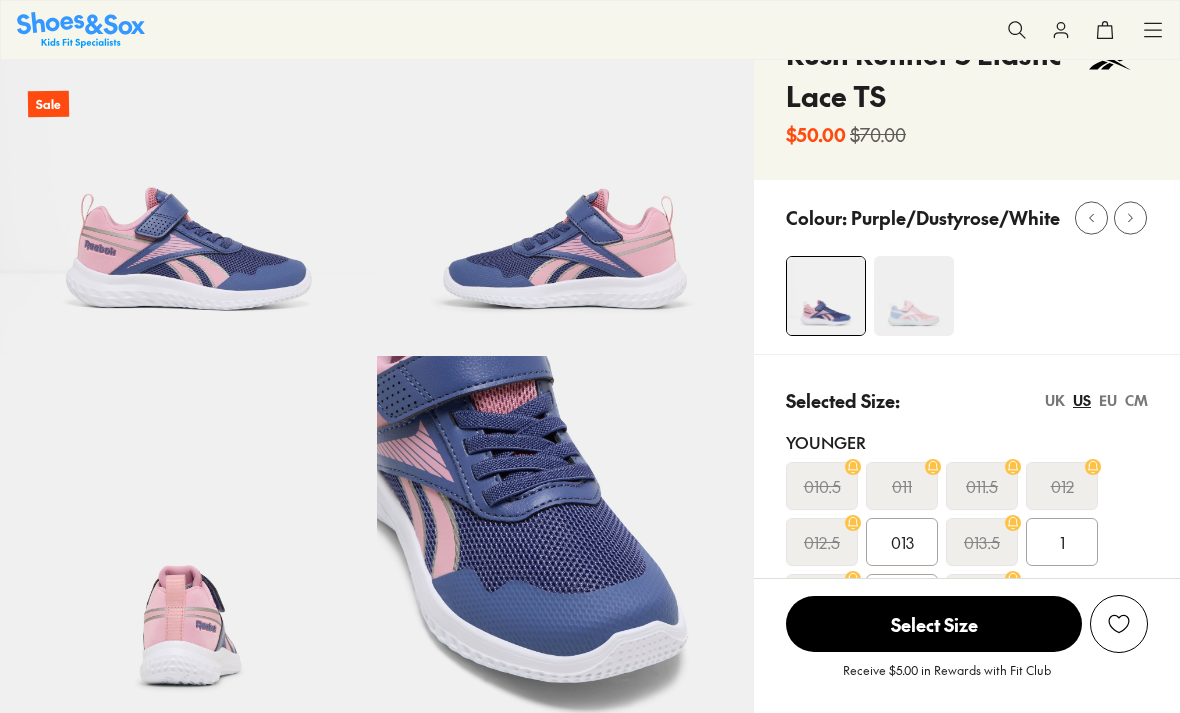 scroll, scrollTop: 121, scrollLeft: 0, axis: vertical 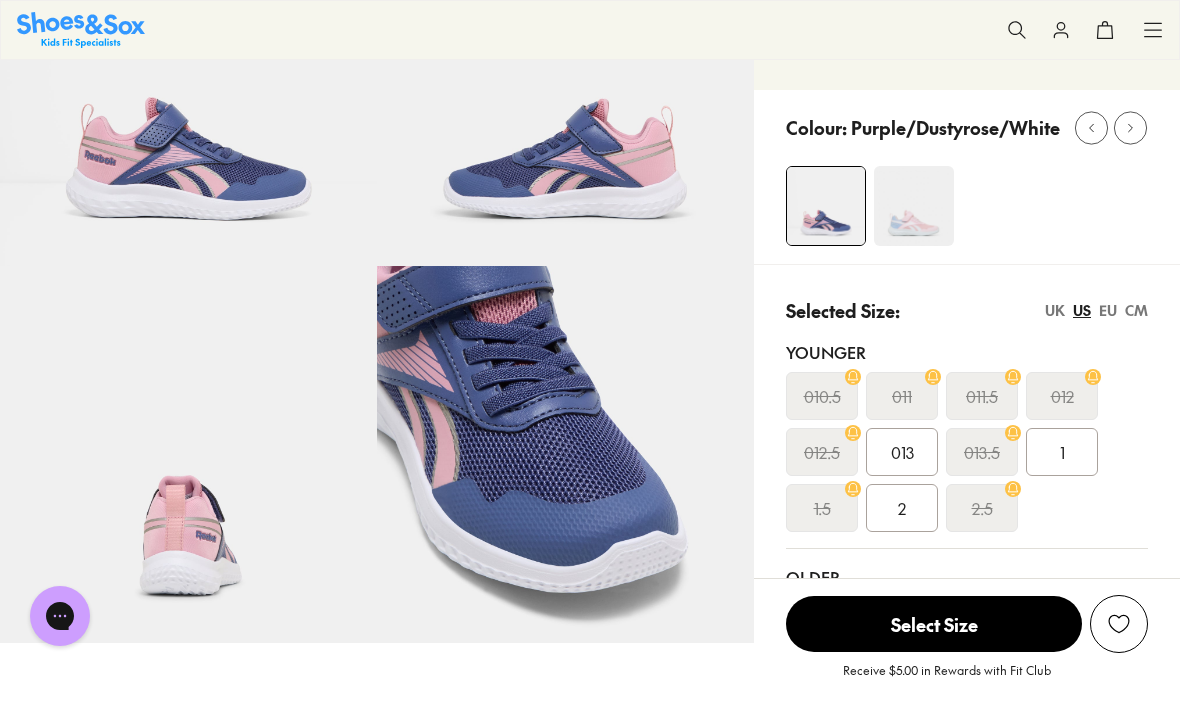 click on "UK" at bounding box center [1055, 310] 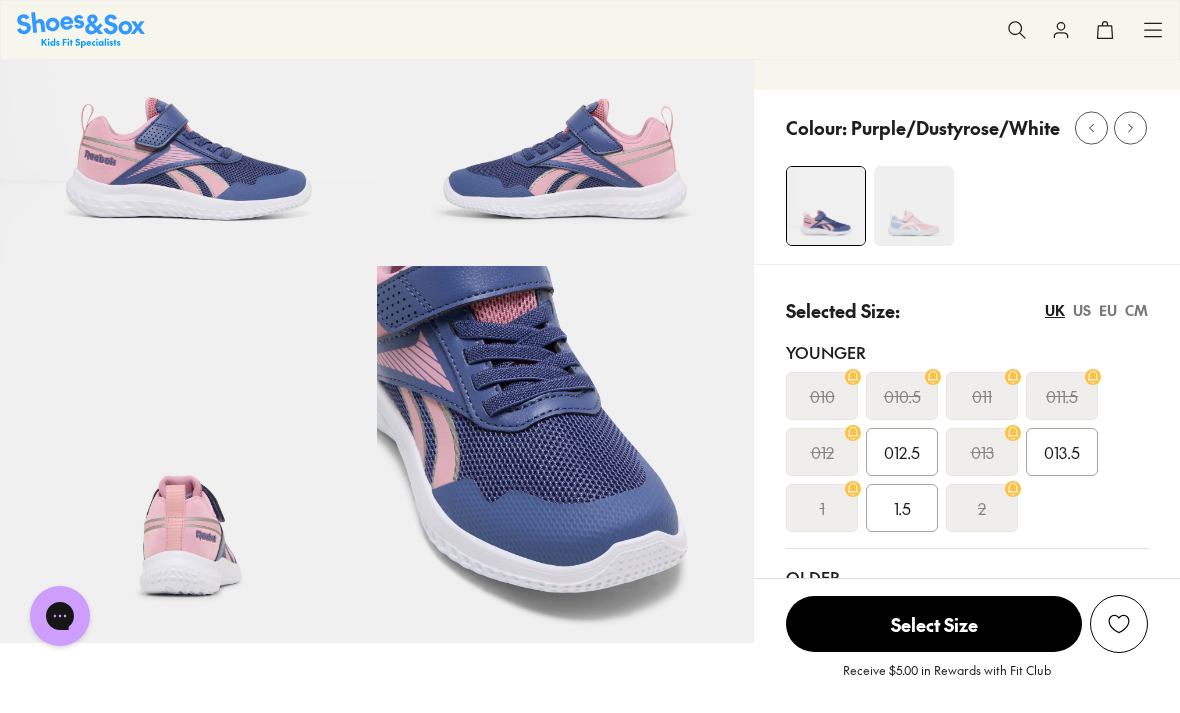 click on "US" at bounding box center (1082, 310) 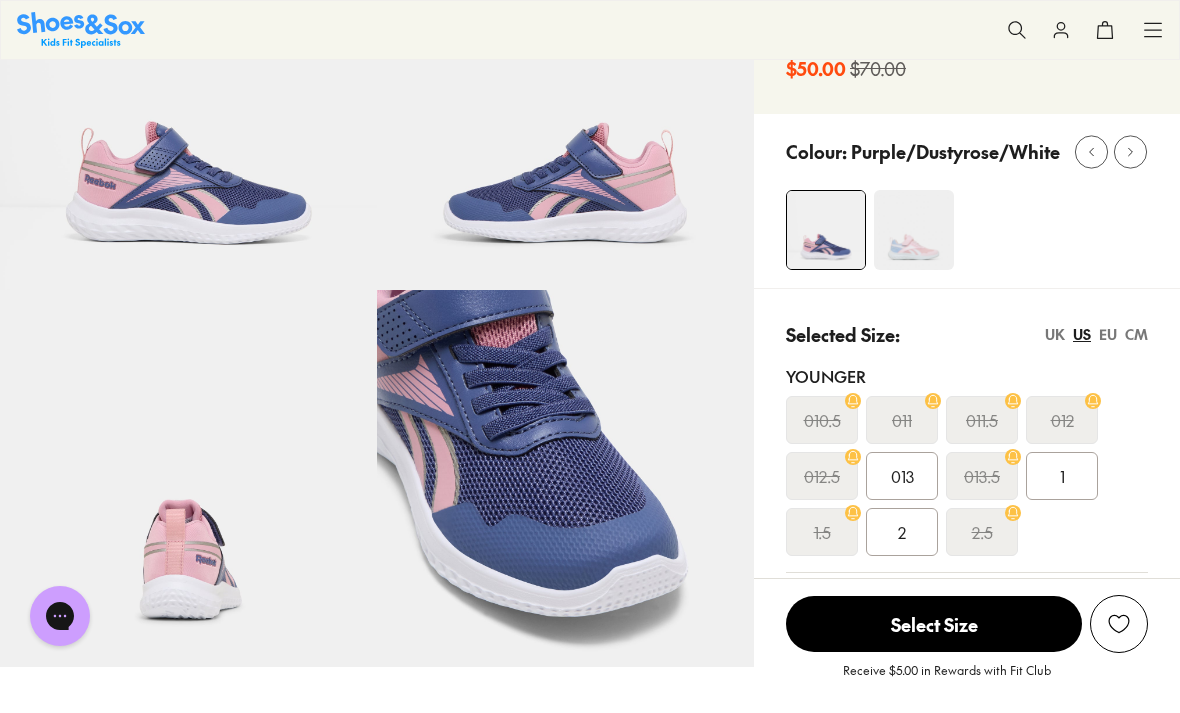 scroll, scrollTop: 188, scrollLeft: 0, axis: vertical 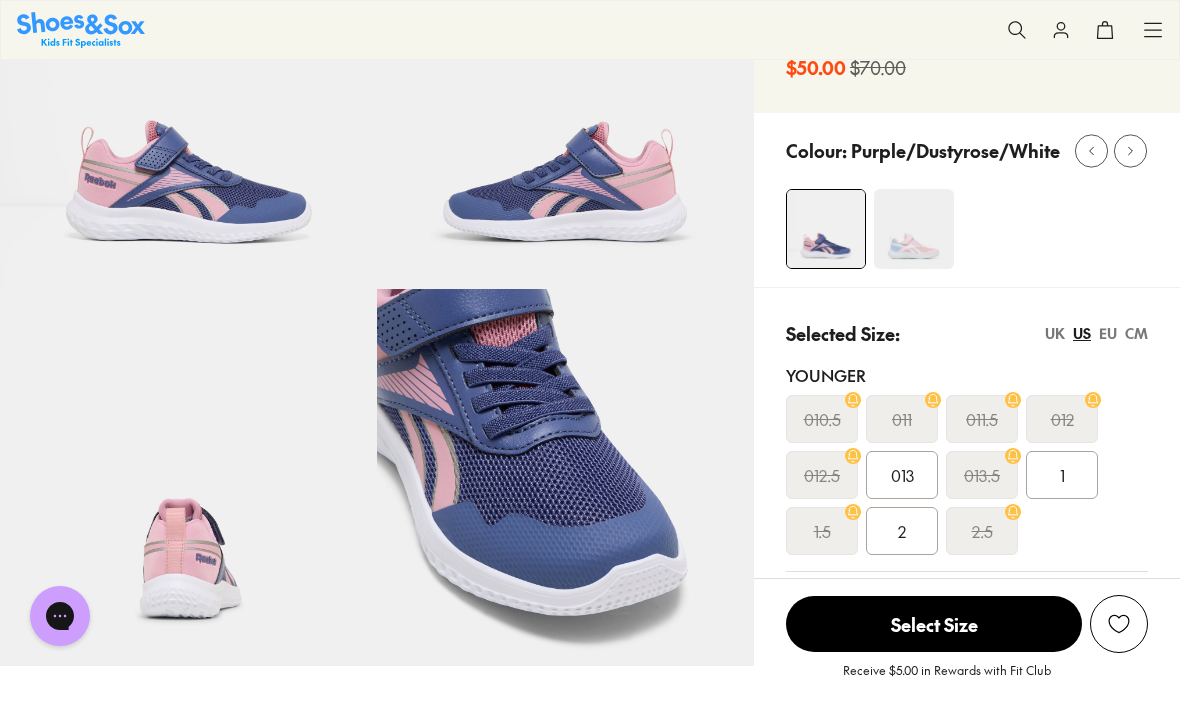 click on "1" at bounding box center [1062, 475] 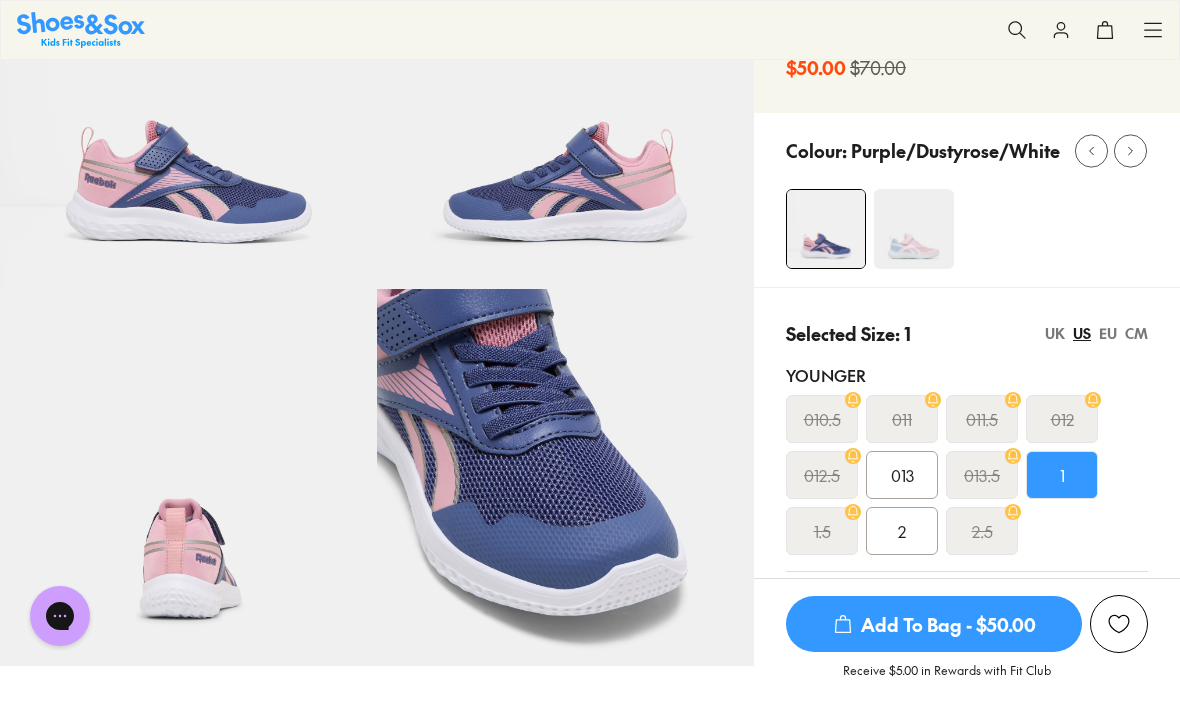 click on "Add To Bag - $50.00" at bounding box center [934, 624] 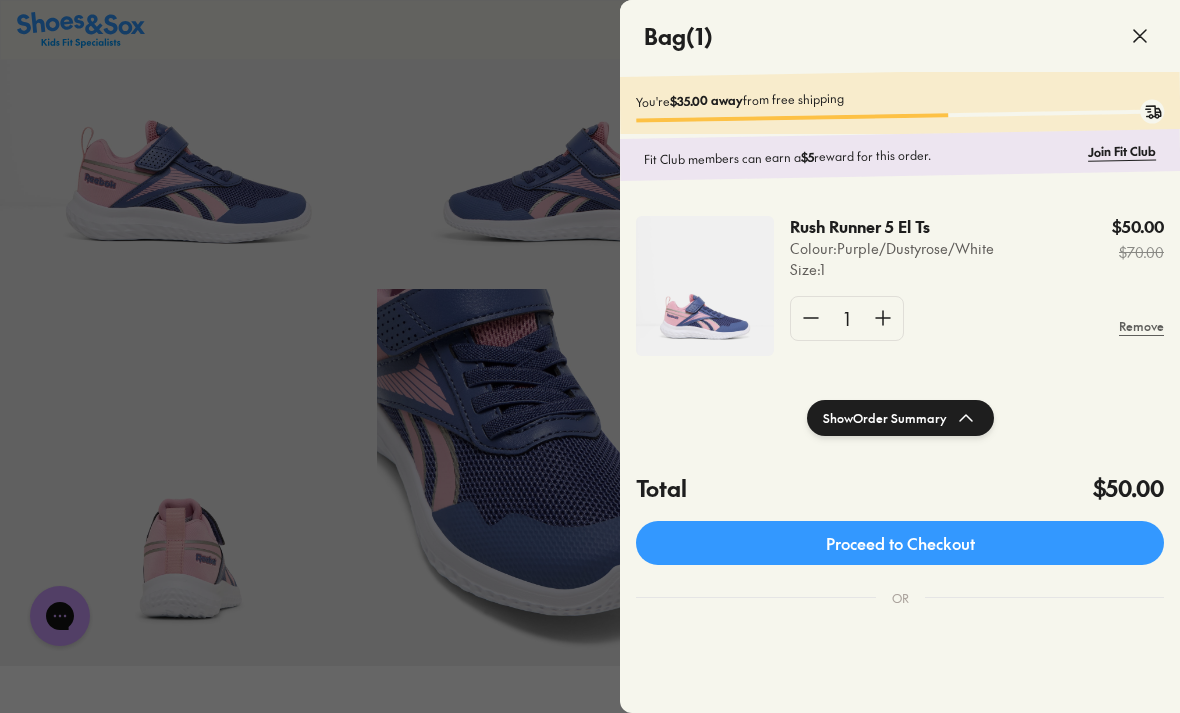scroll, scrollTop: 0, scrollLeft: 0, axis: both 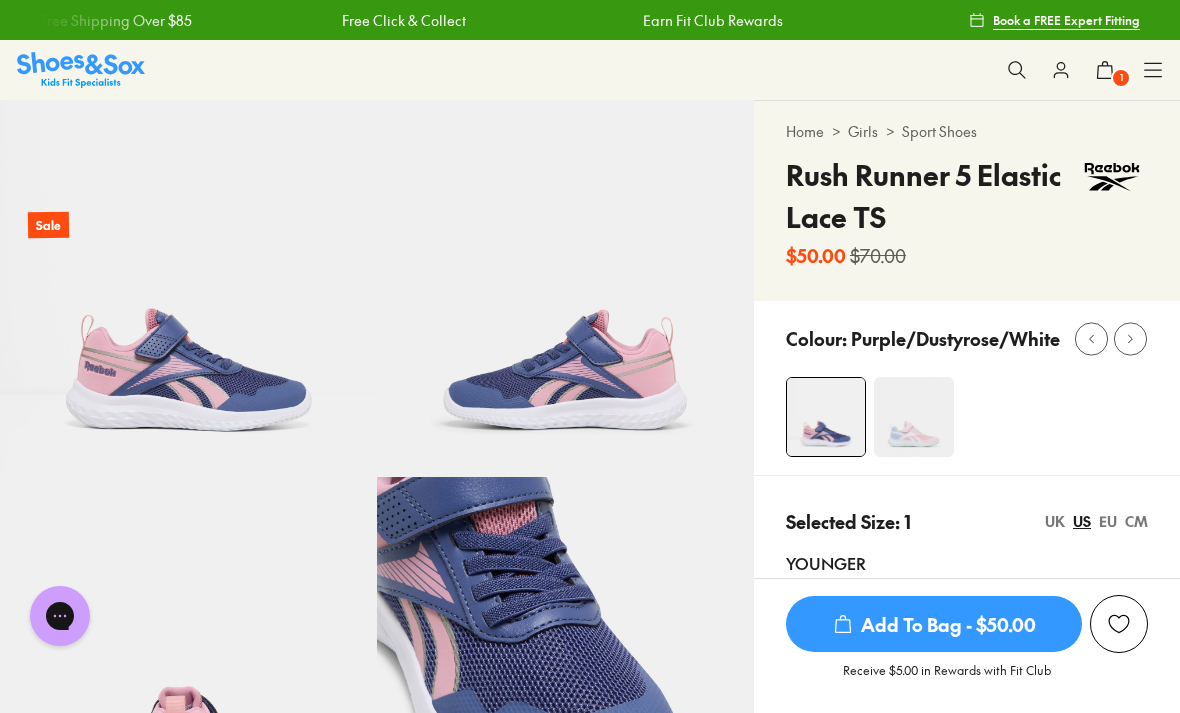 click at bounding box center [1017, 70] 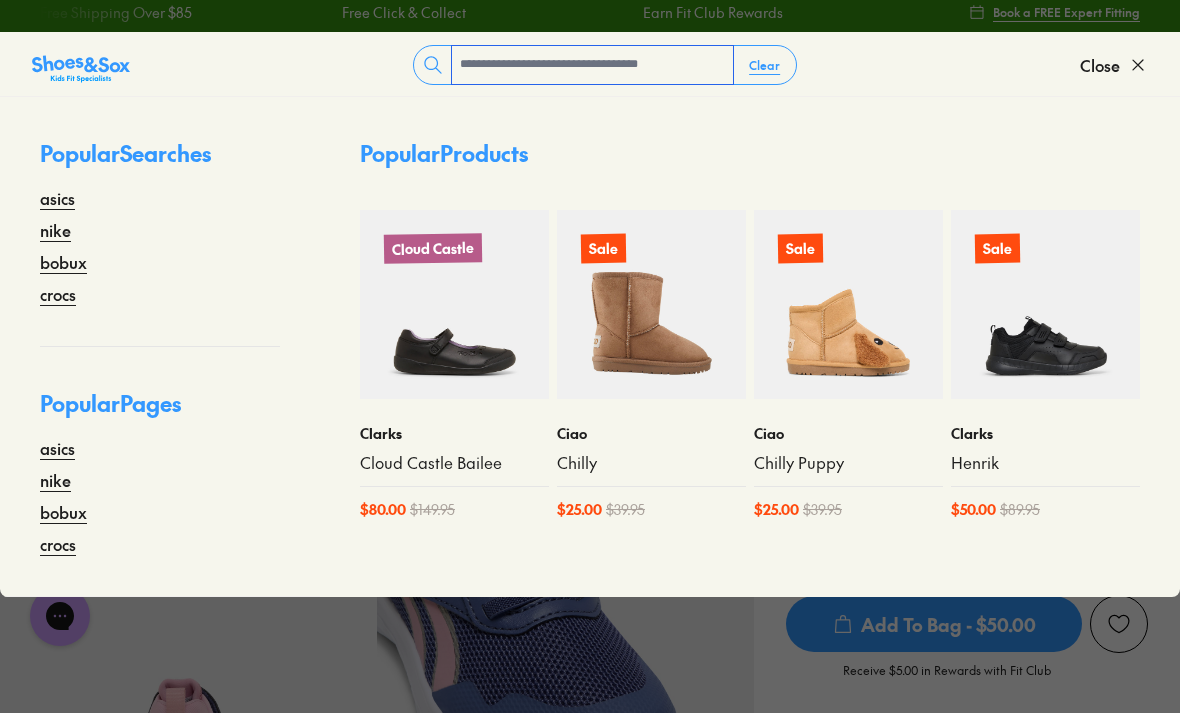scroll, scrollTop: 0, scrollLeft: 0, axis: both 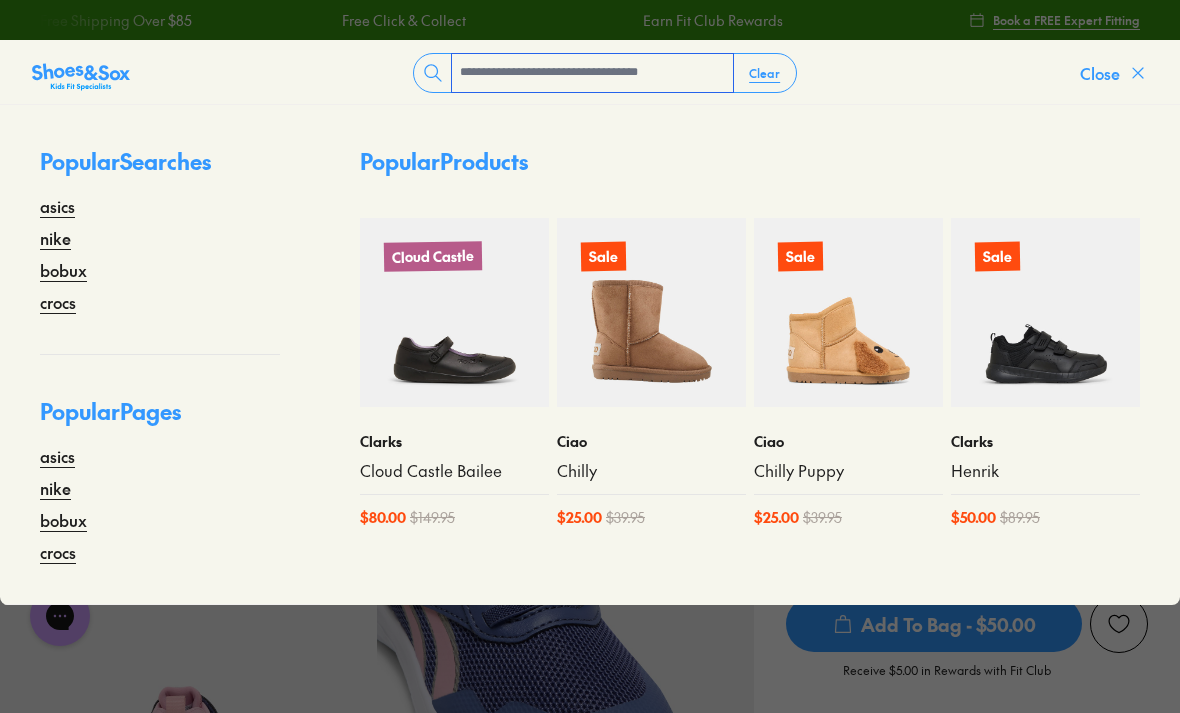 click on "Close" at bounding box center [1114, 73] 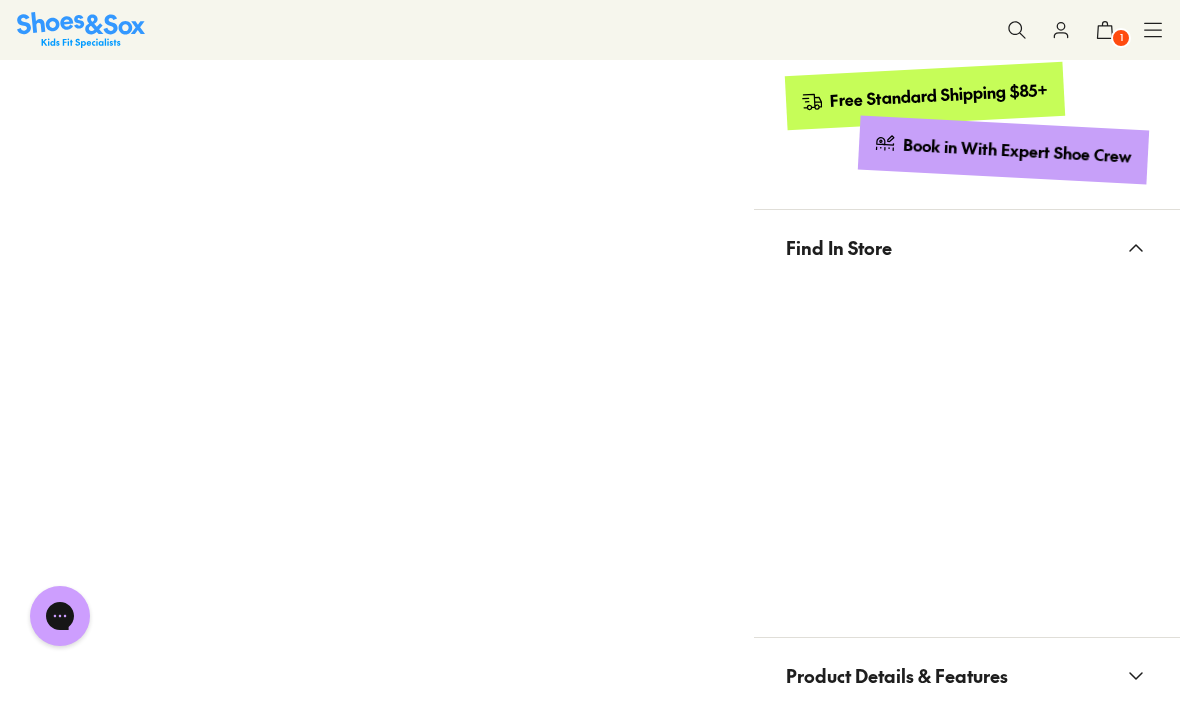 scroll, scrollTop: 1125, scrollLeft: 0, axis: vertical 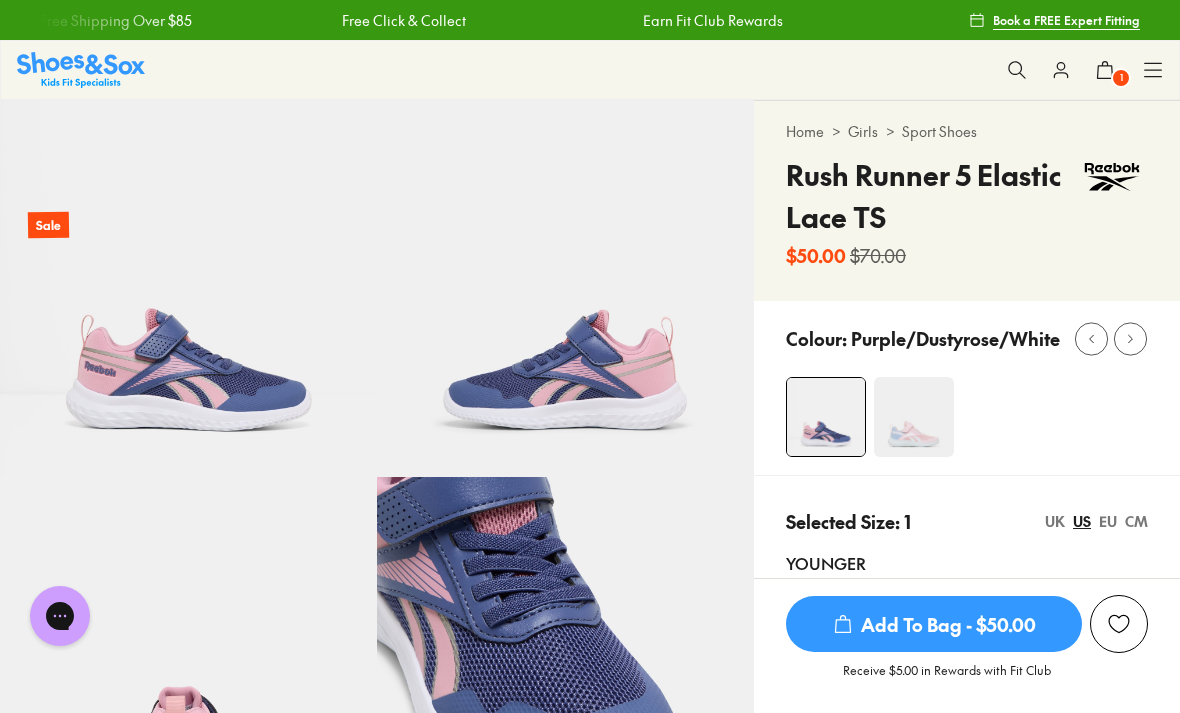 click on "1" at bounding box center [1121, 78] 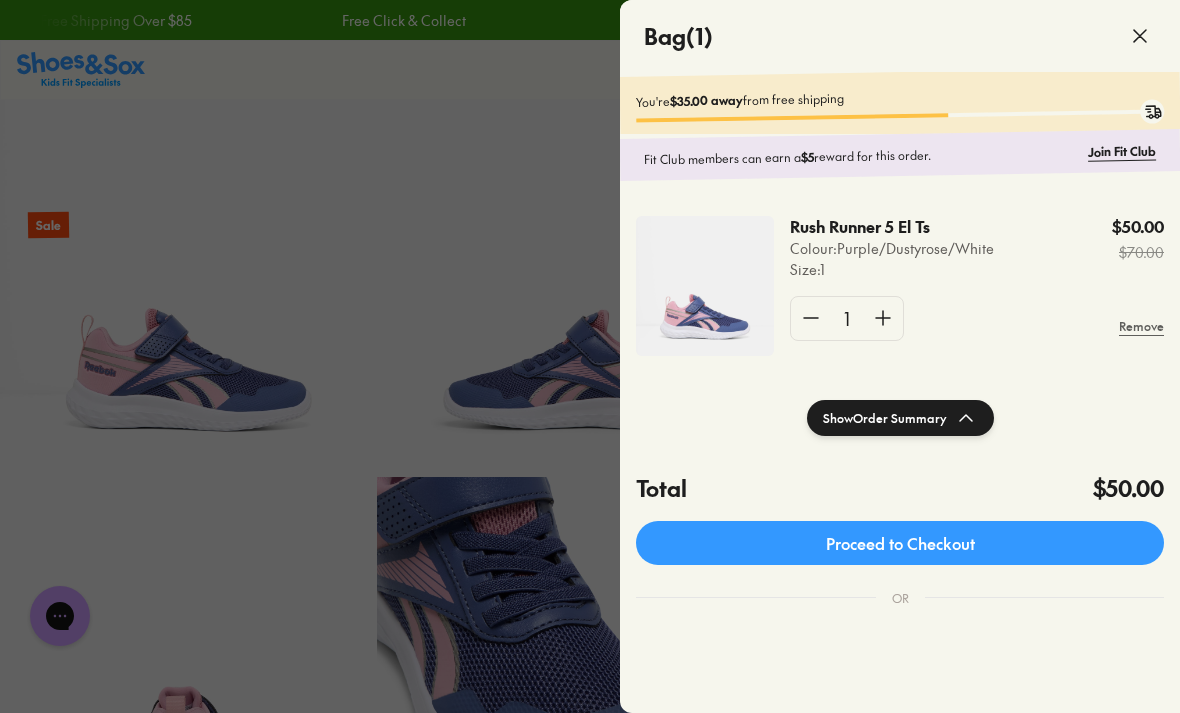 click 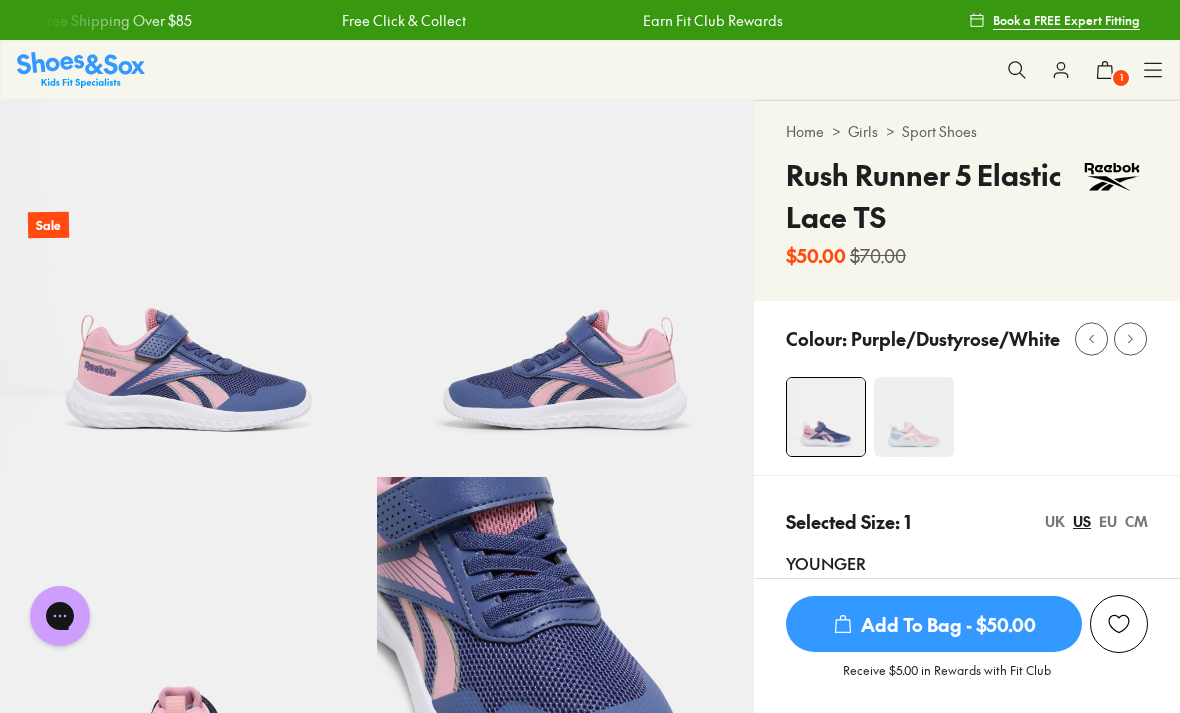 click at bounding box center (81, 69) 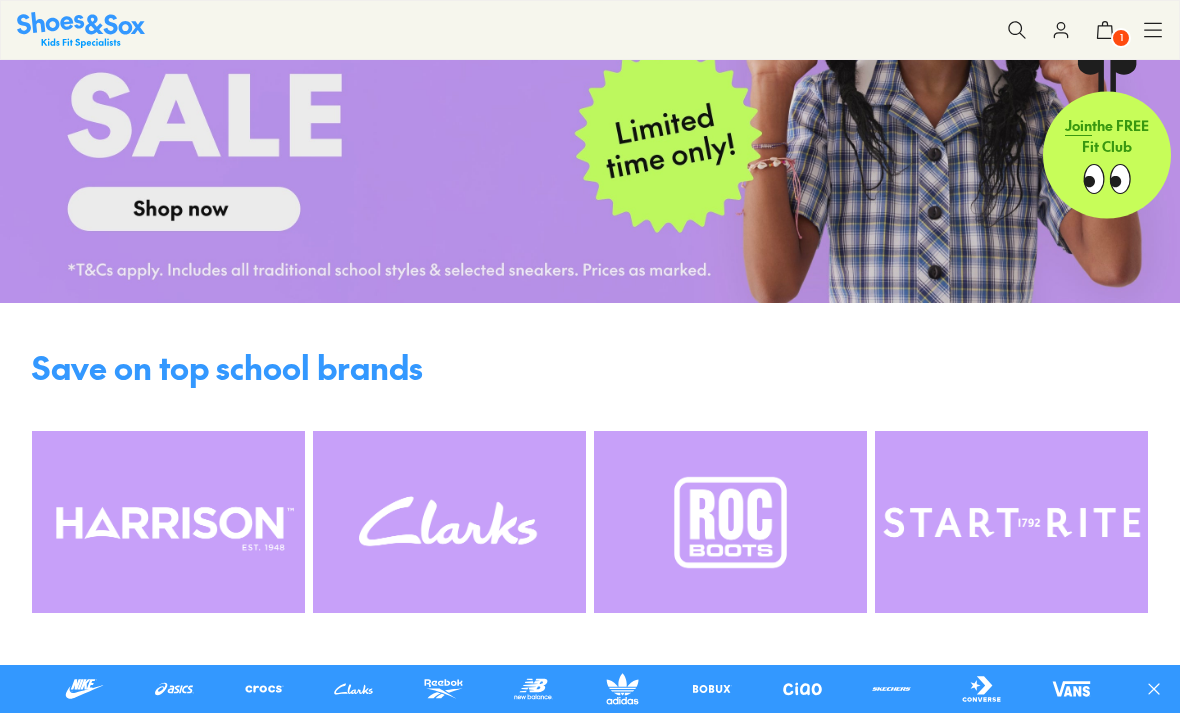 scroll, scrollTop: 441, scrollLeft: 0, axis: vertical 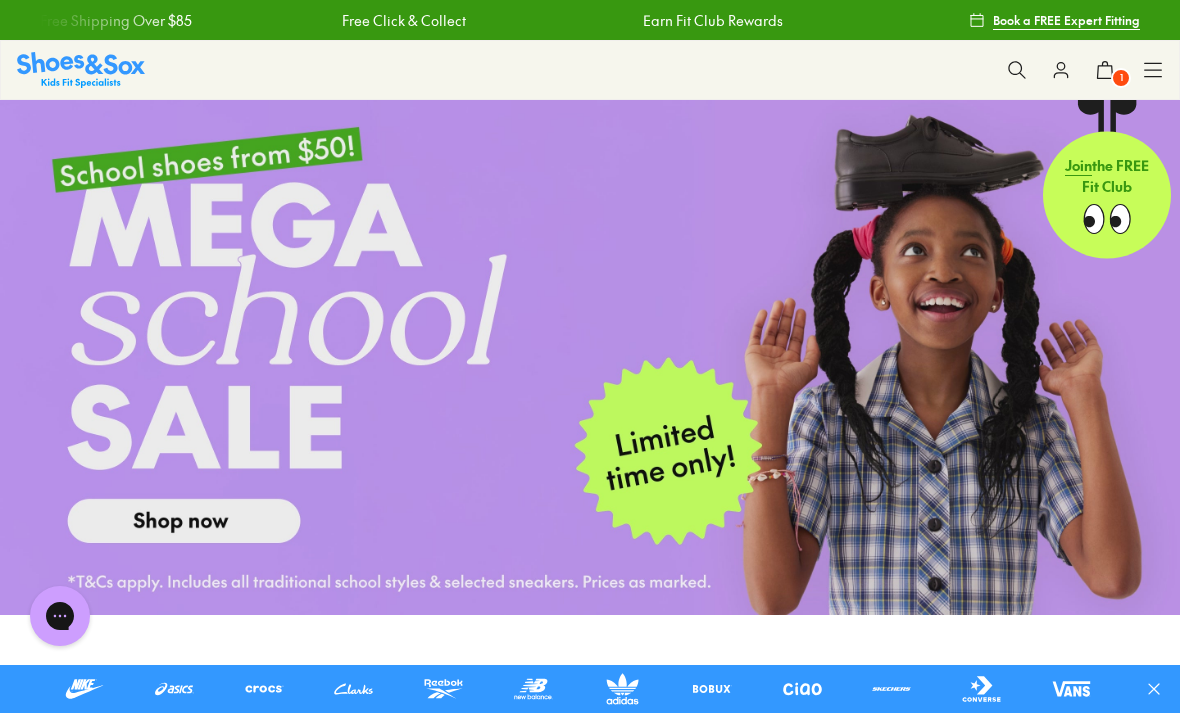 click at bounding box center [81, 69] 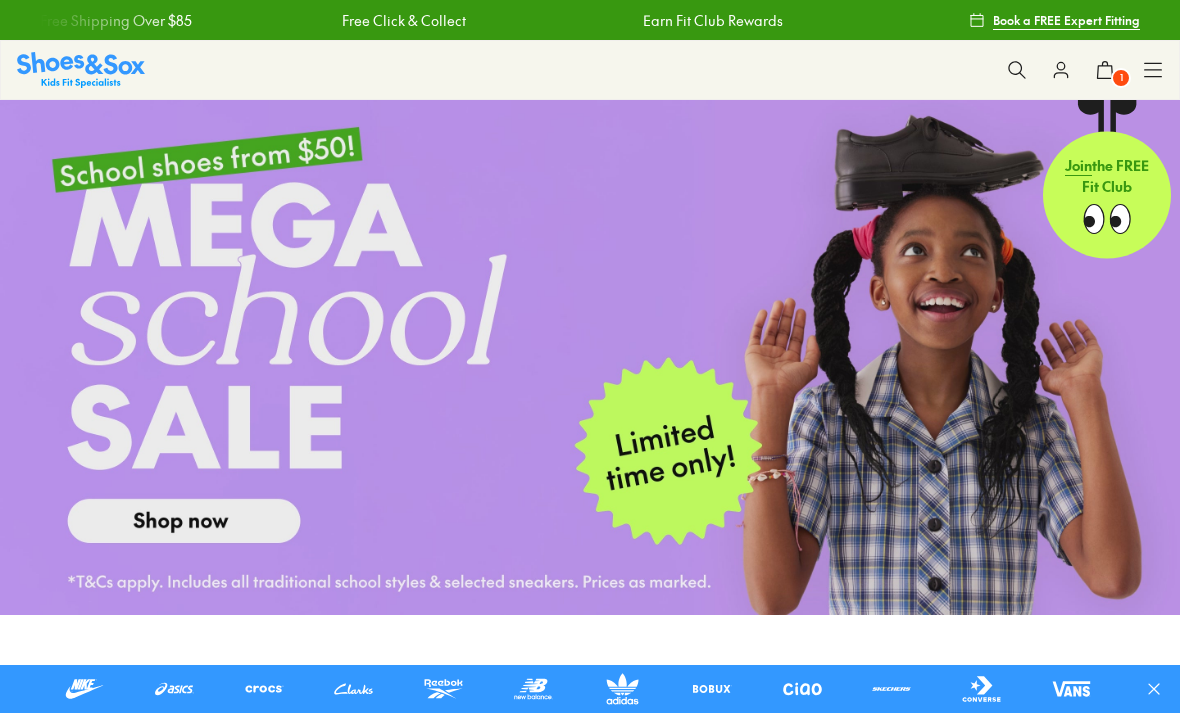 scroll, scrollTop: 0, scrollLeft: 0, axis: both 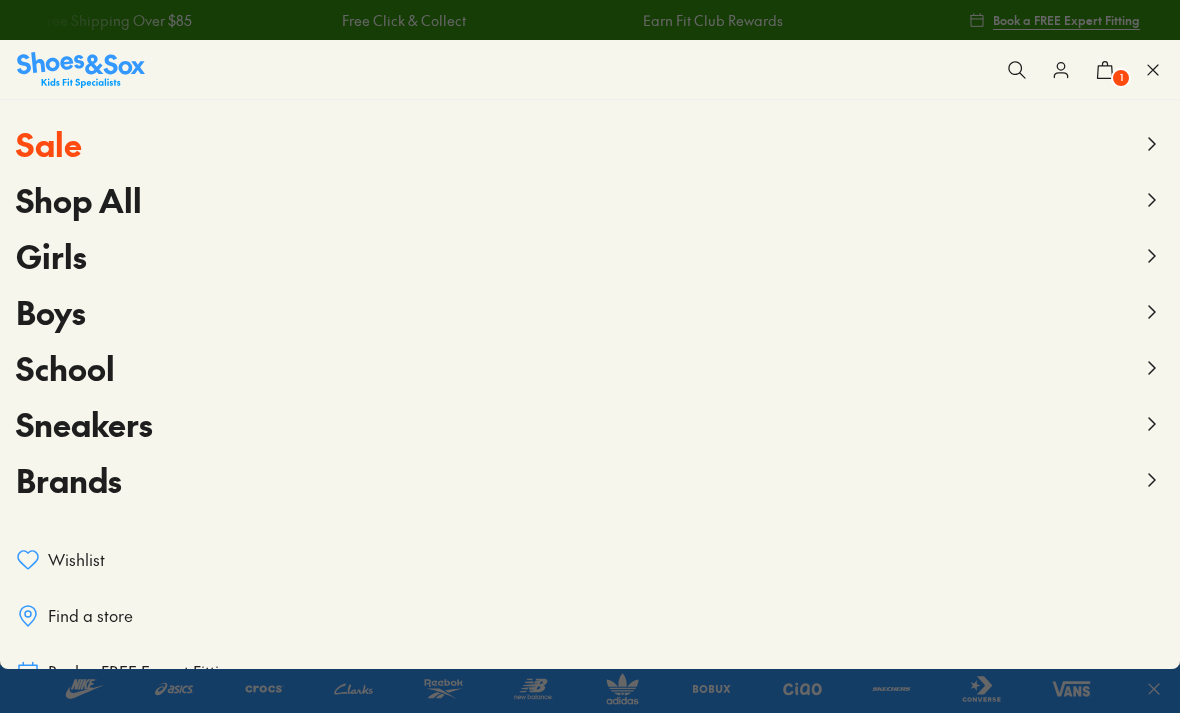 click on "Boys" at bounding box center [51, 311] 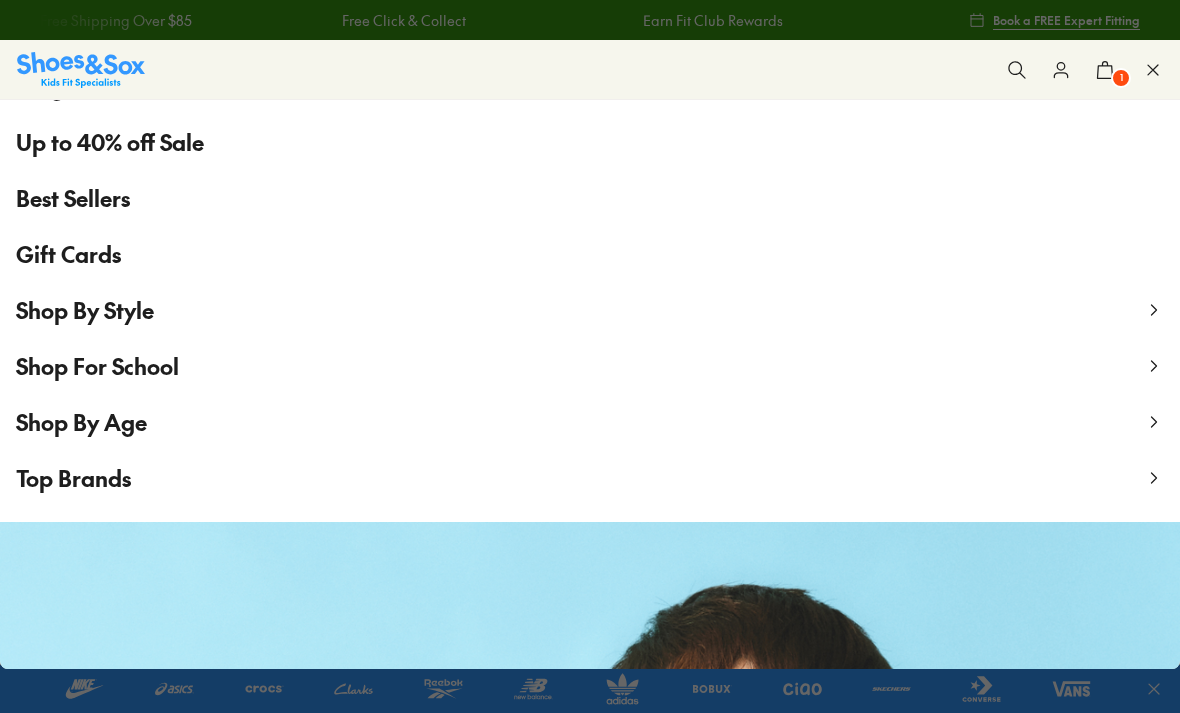 scroll, scrollTop: 240, scrollLeft: 0, axis: vertical 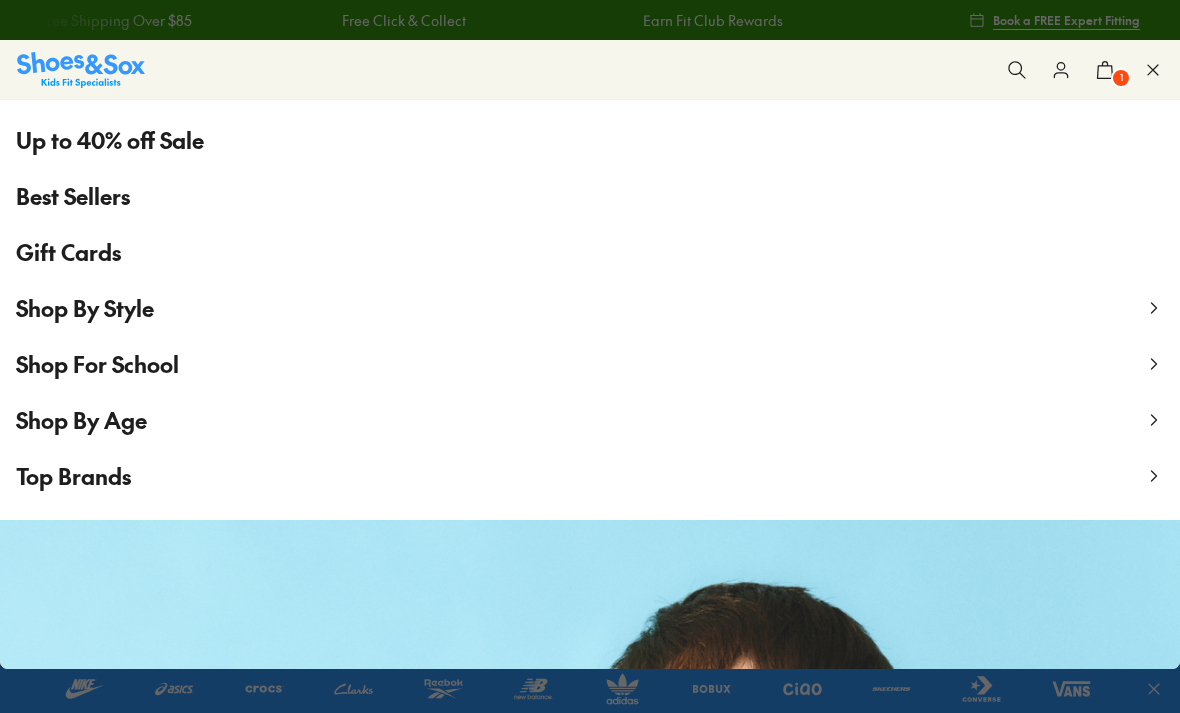 click on "Shop By Age" at bounding box center [590, 420] 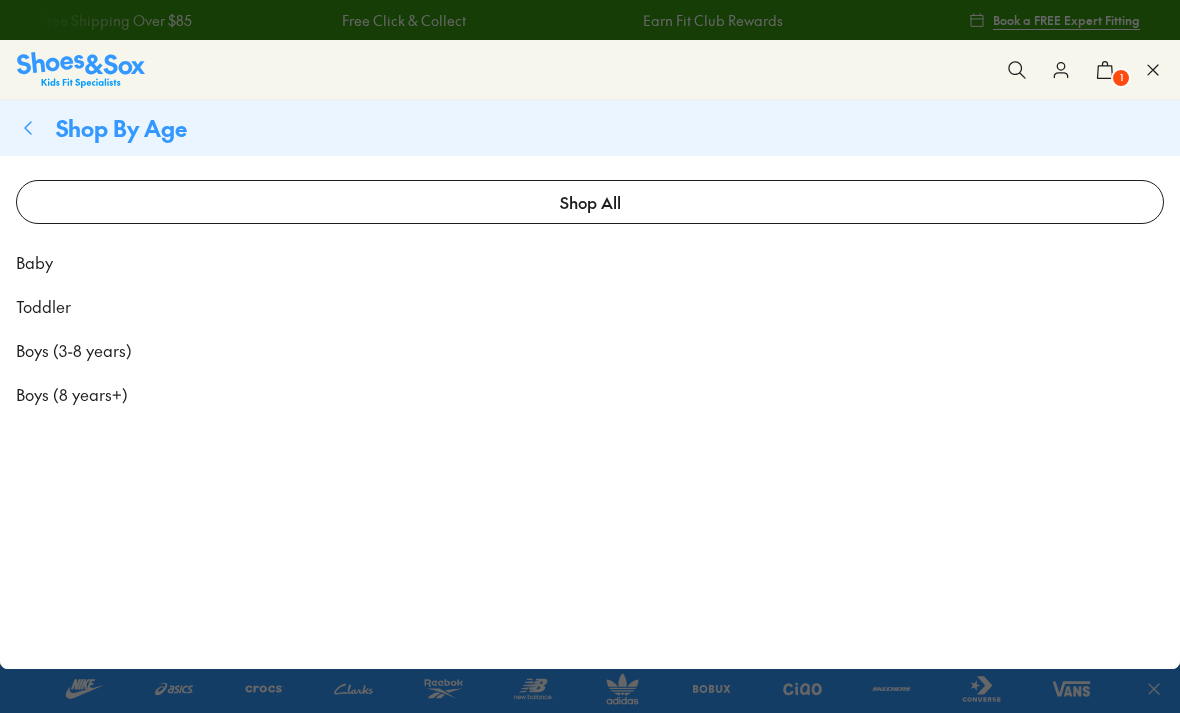 click on "Boys (8 years+)" at bounding box center (72, 394) 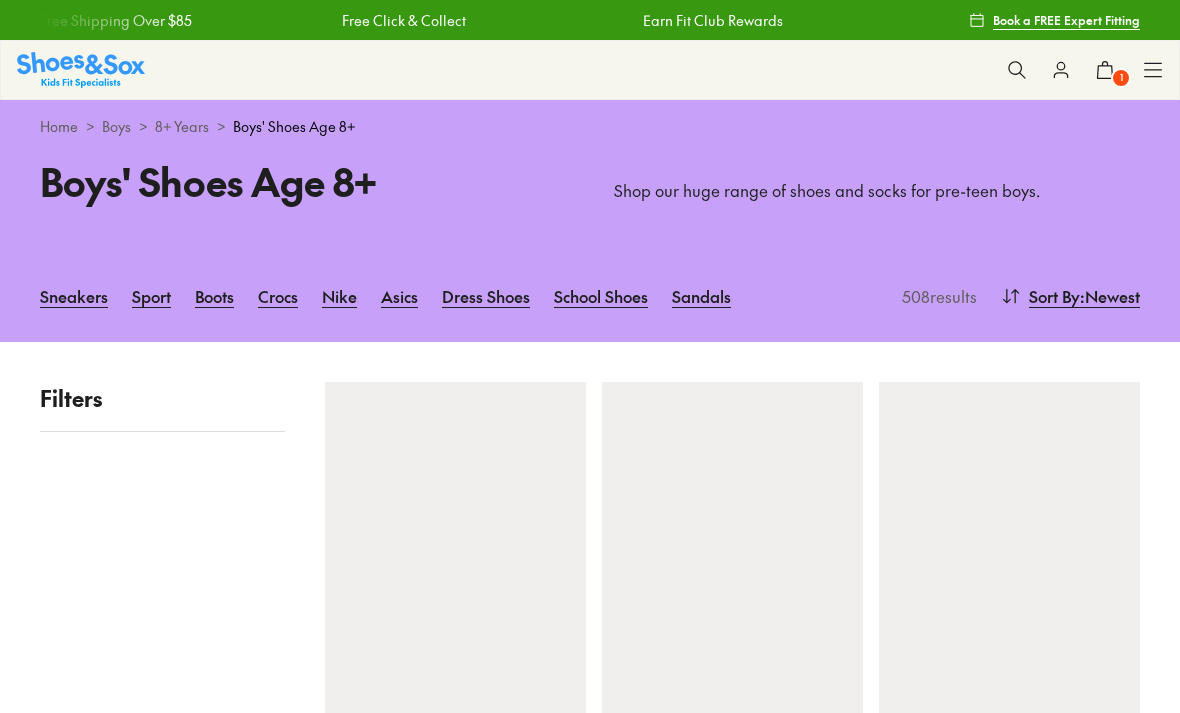 scroll, scrollTop: 0, scrollLeft: 0, axis: both 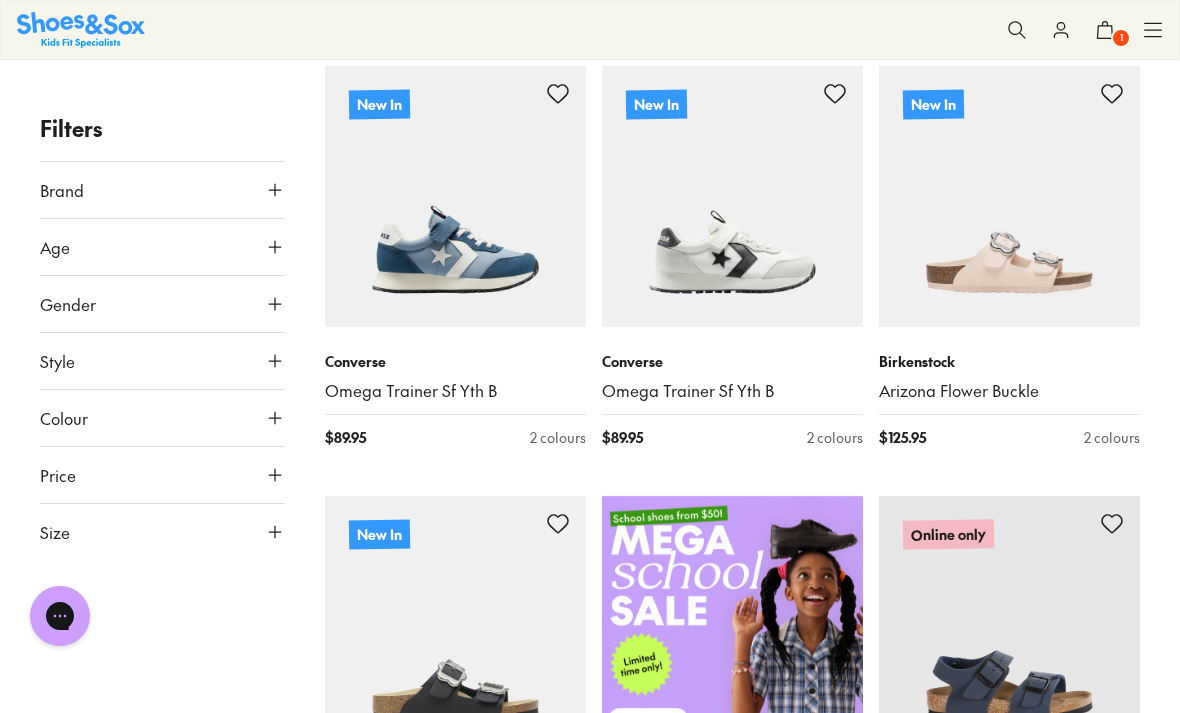 click on "Size" at bounding box center [162, 532] 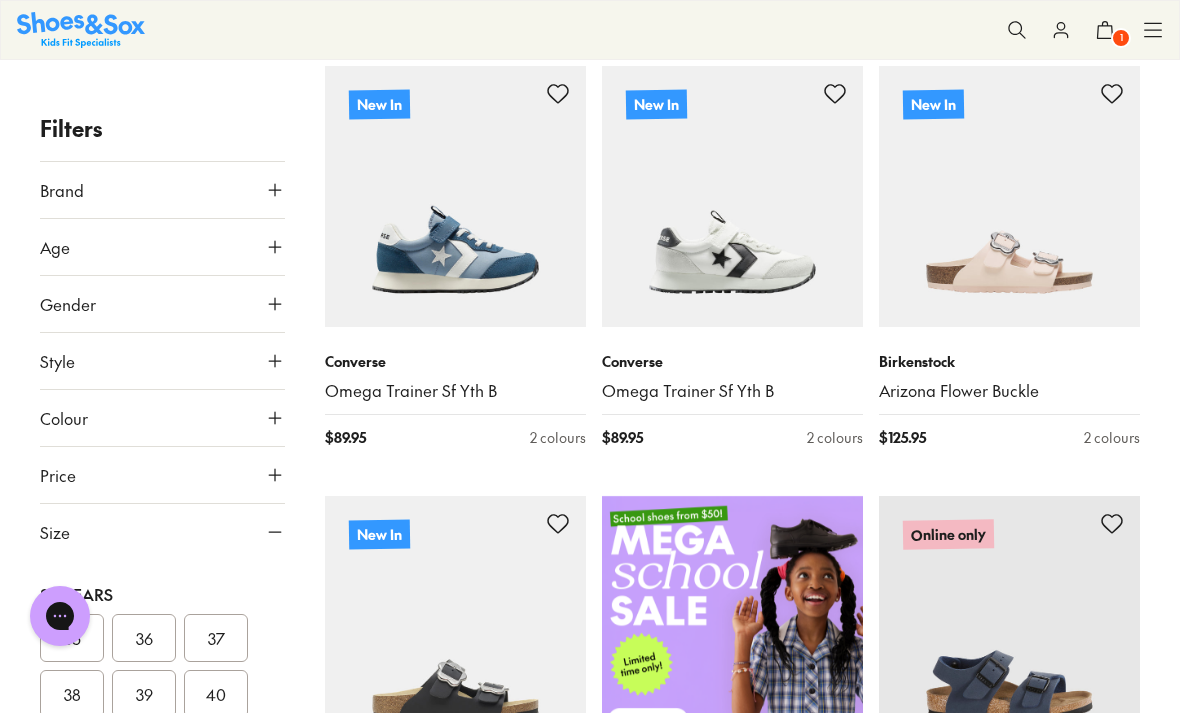 scroll, scrollTop: 724, scrollLeft: 0, axis: vertical 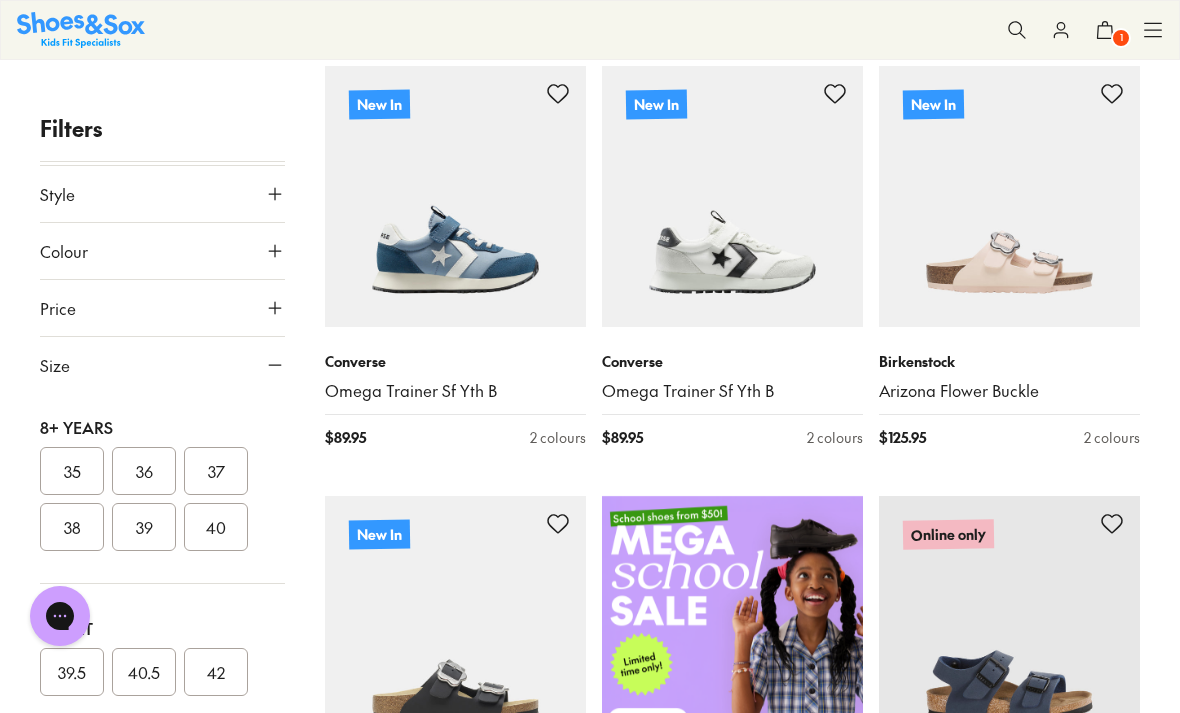 click on "40.5" at bounding box center (144, 672) 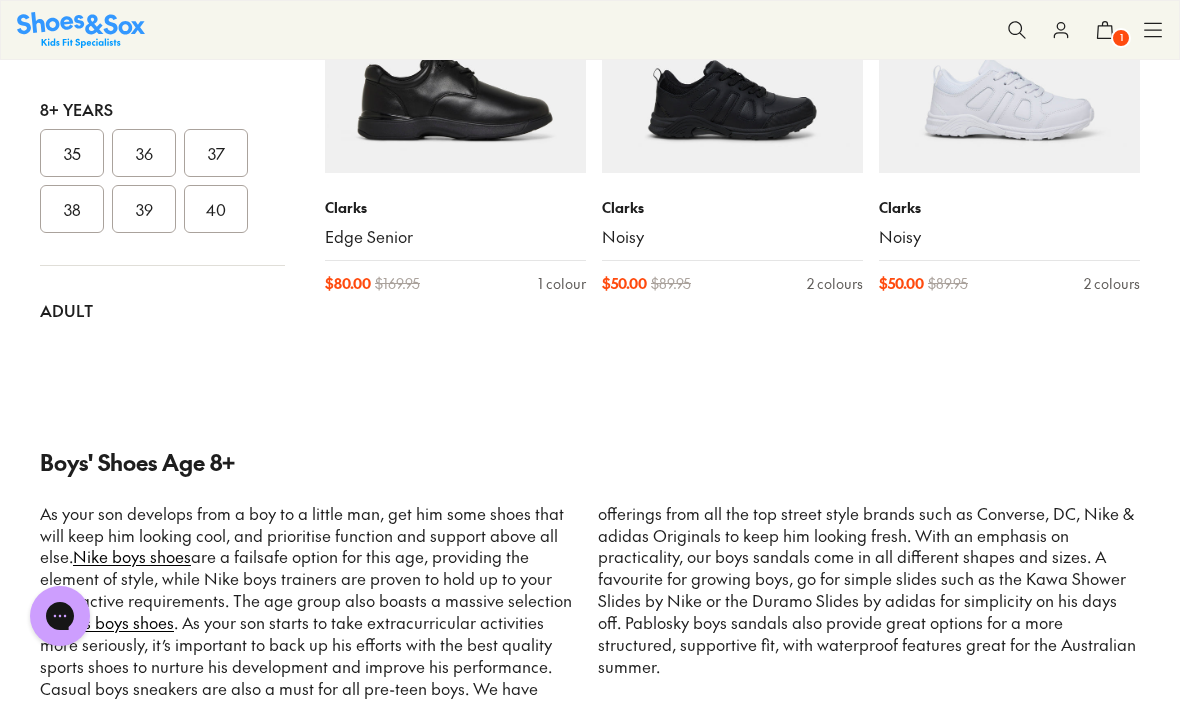 click on "42" at bounding box center (216, 354) 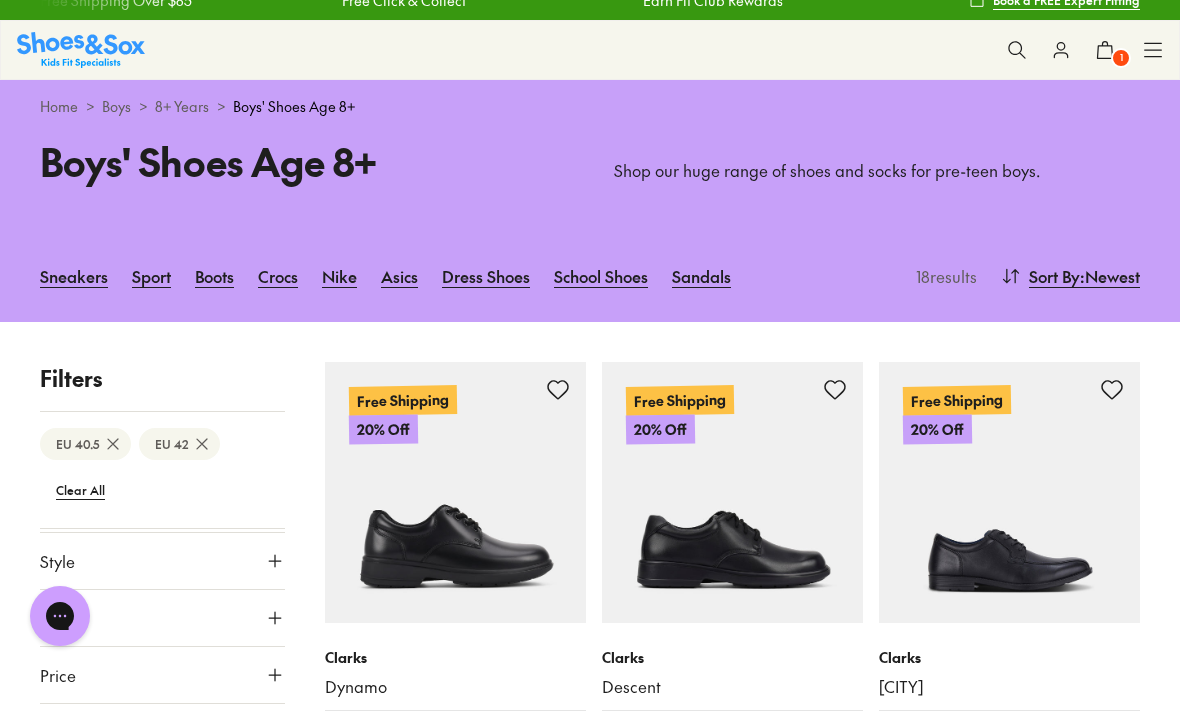 scroll, scrollTop: 0, scrollLeft: 0, axis: both 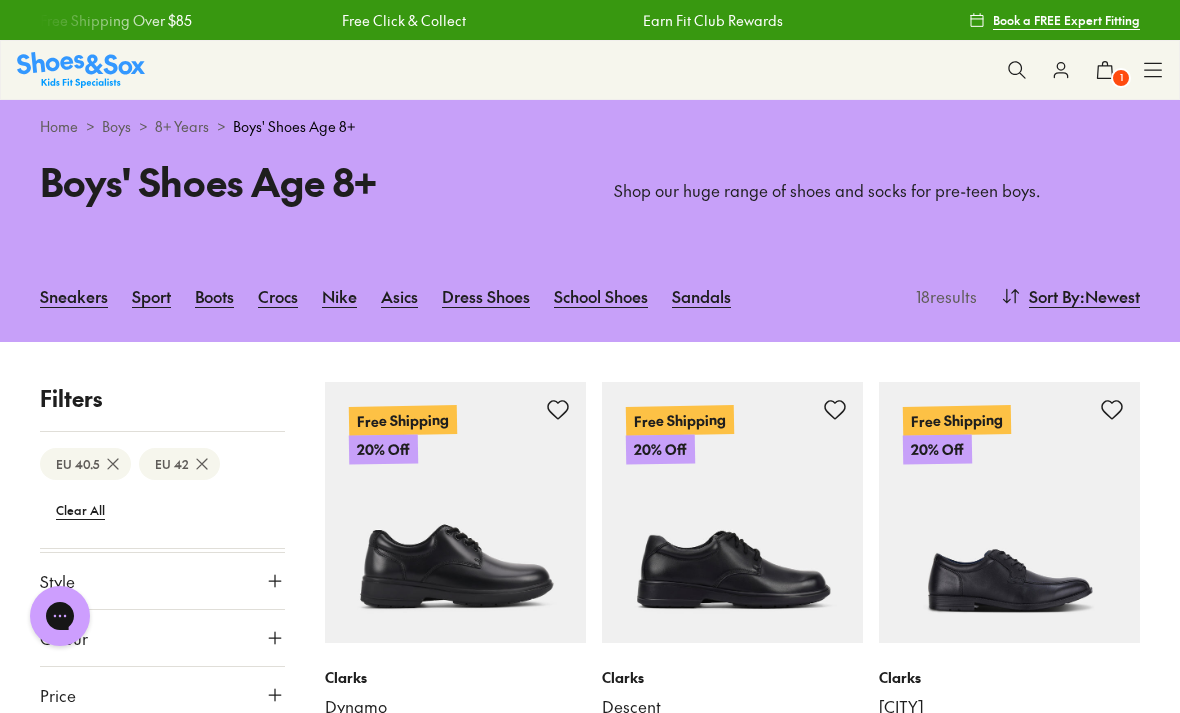 click at bounding box center [81, 69] 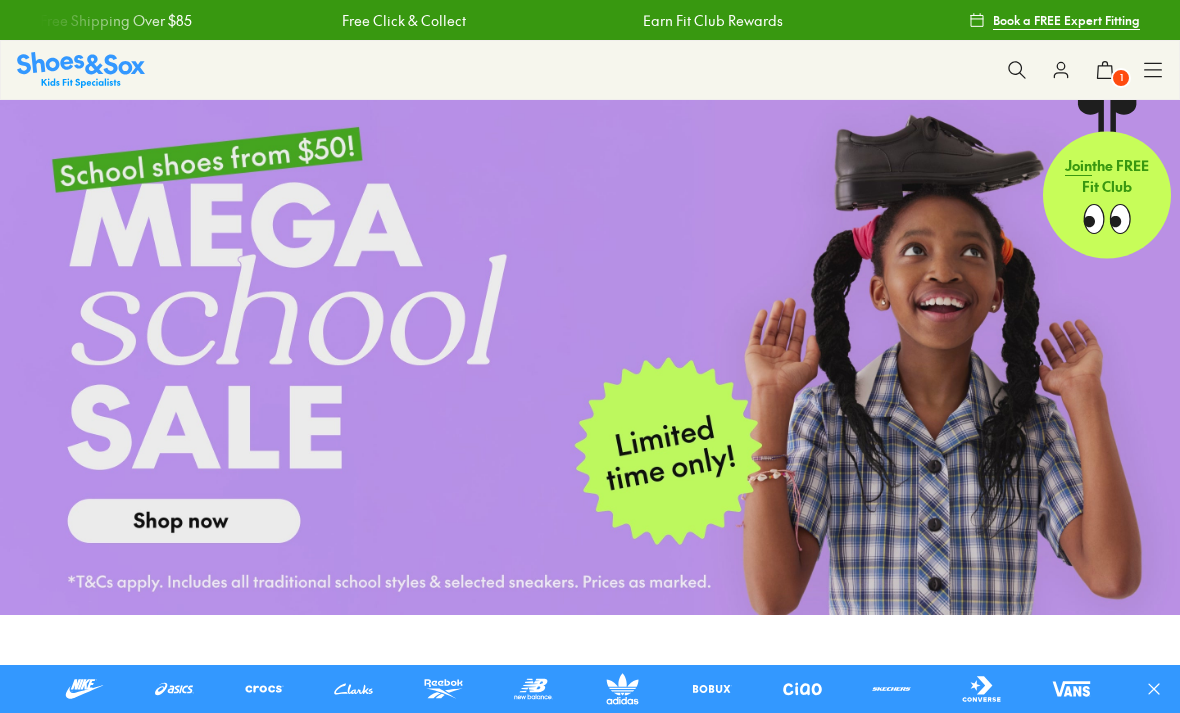 scroll, scrollTop: 0, scrollLeft: 0, axis: both 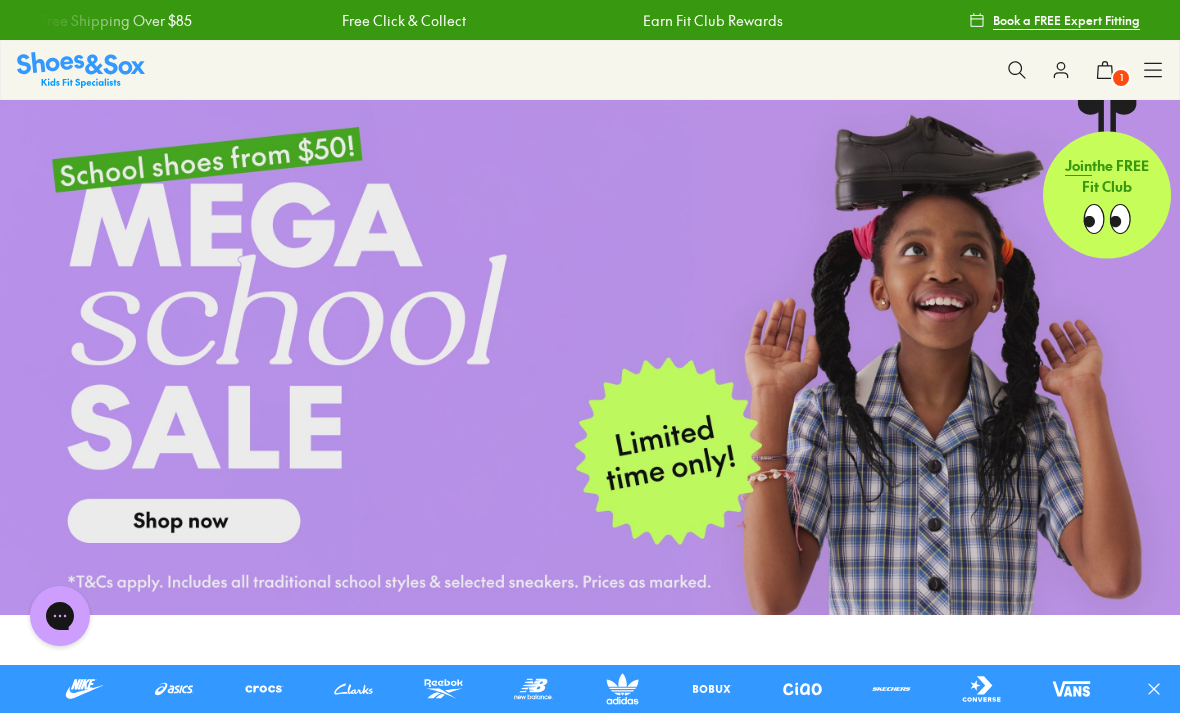 click 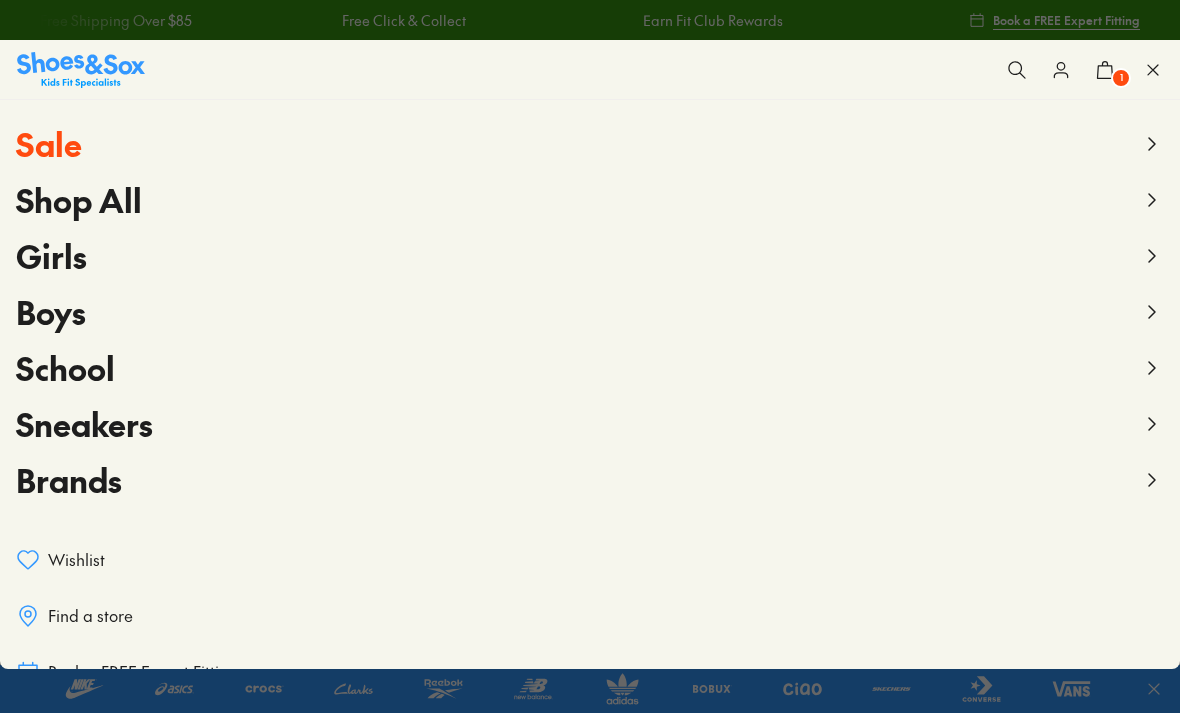 click on "Girls" at bounding box center [51, 255] 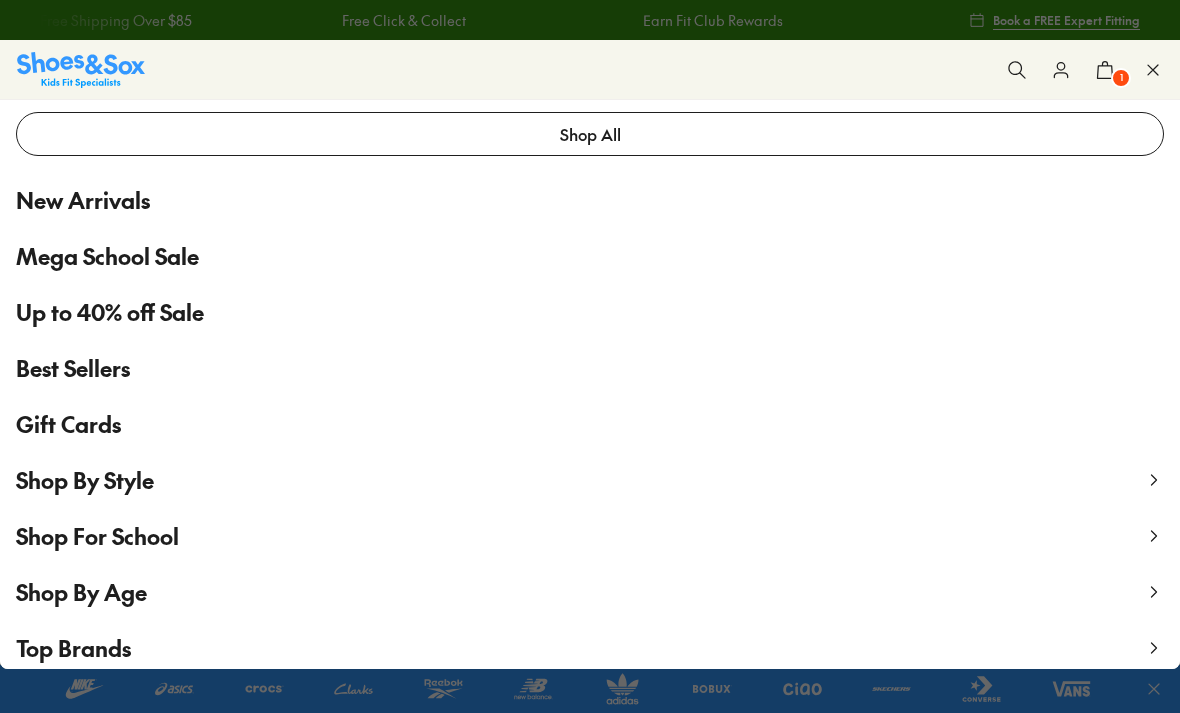 scroll, scrollTop: 65, scrollLeft: 0, axis: vertical 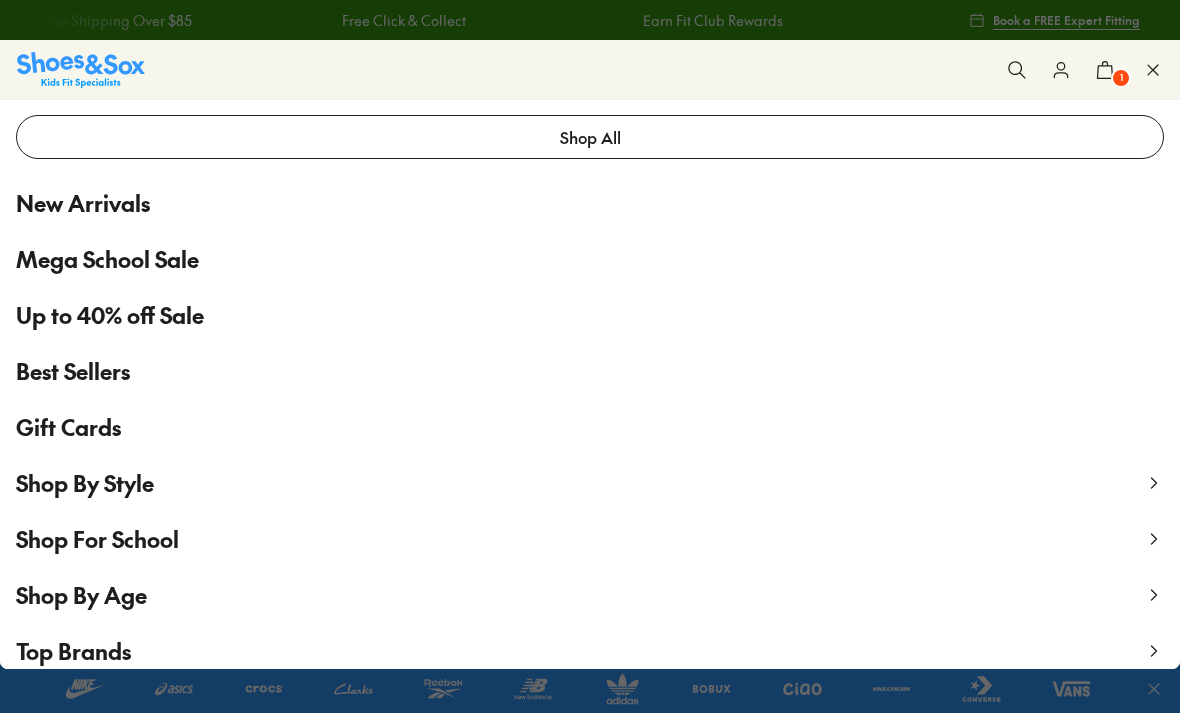 click on "Up to 40% off Sale" at bounding box center (110, 315) 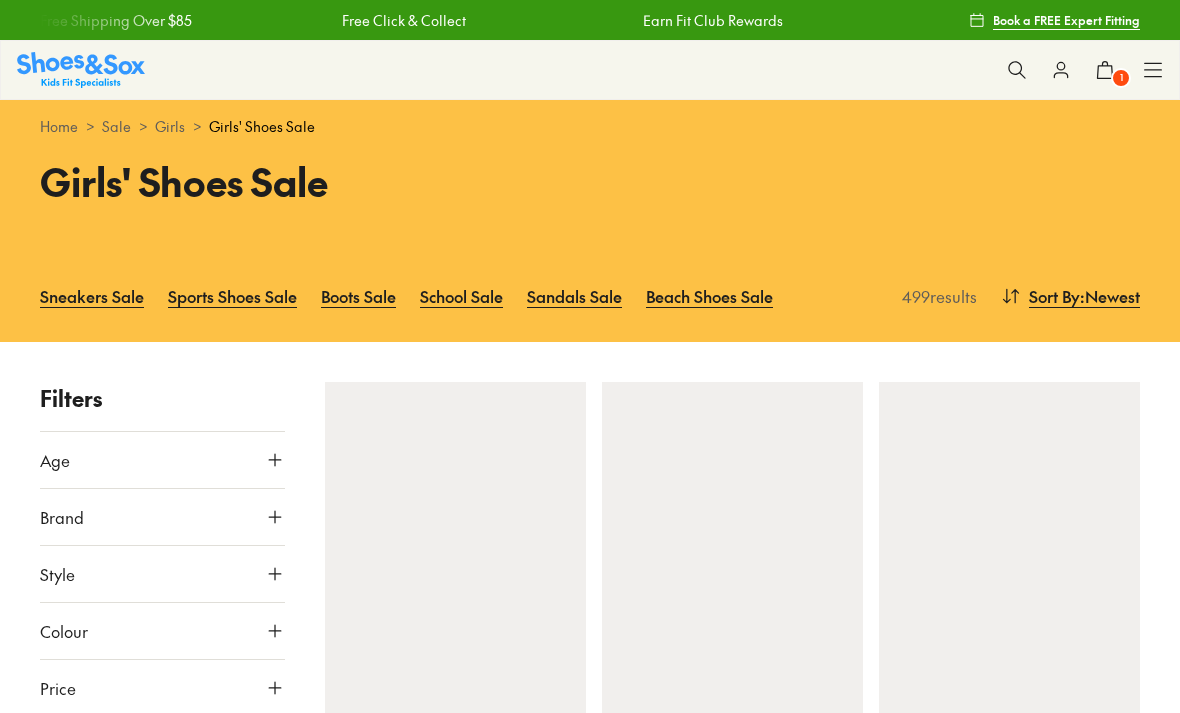 scroll, scrollTop: 0, scrollLeft: 0, axis: both 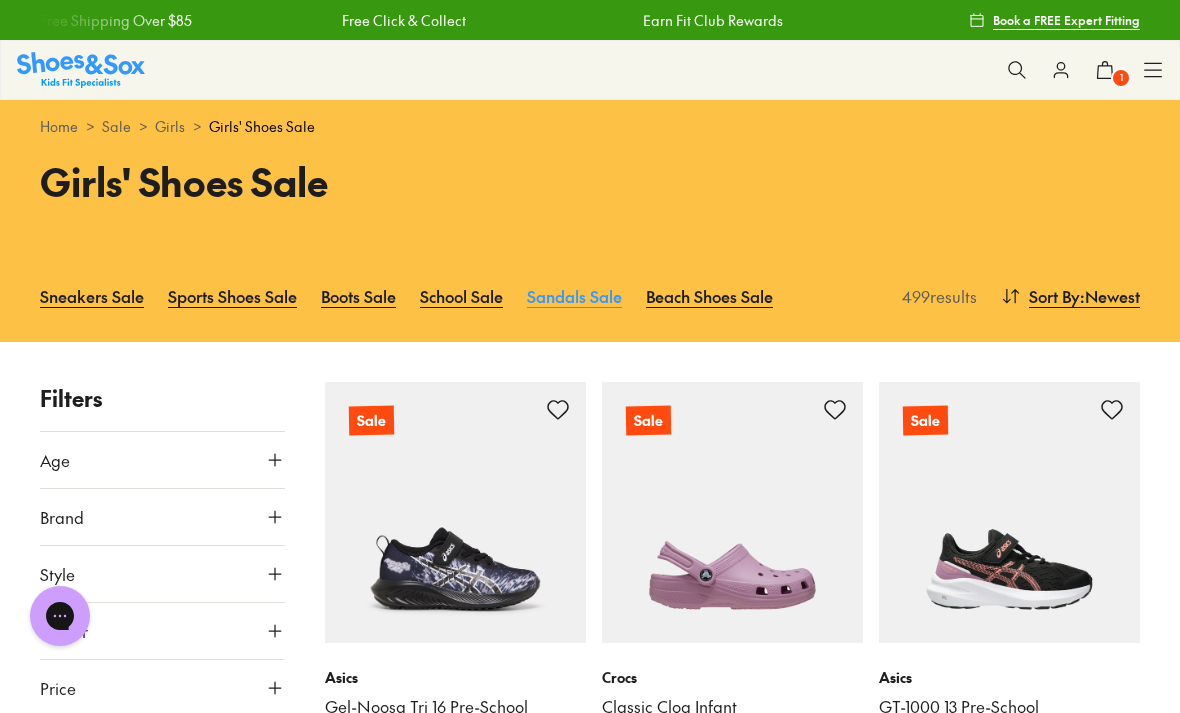 click on "Sandals Sale" at bounding box center (574, 296) 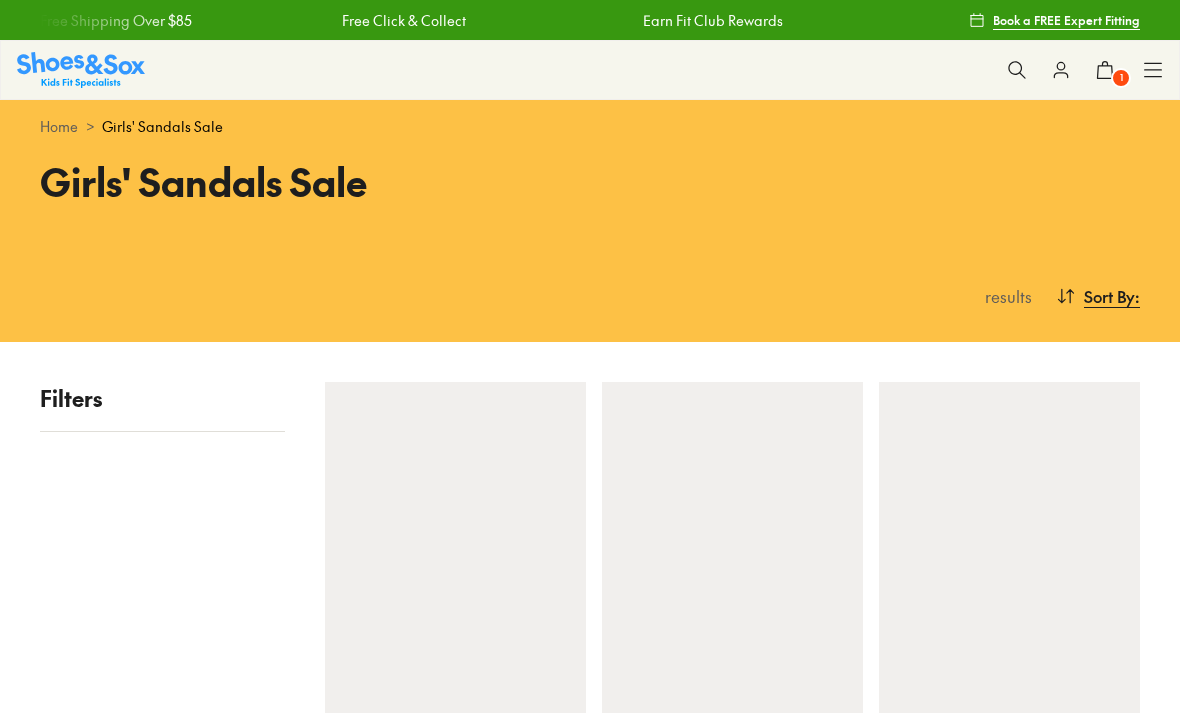 scroll, scrollTop: 0, scrollLeft: 0, axis: both 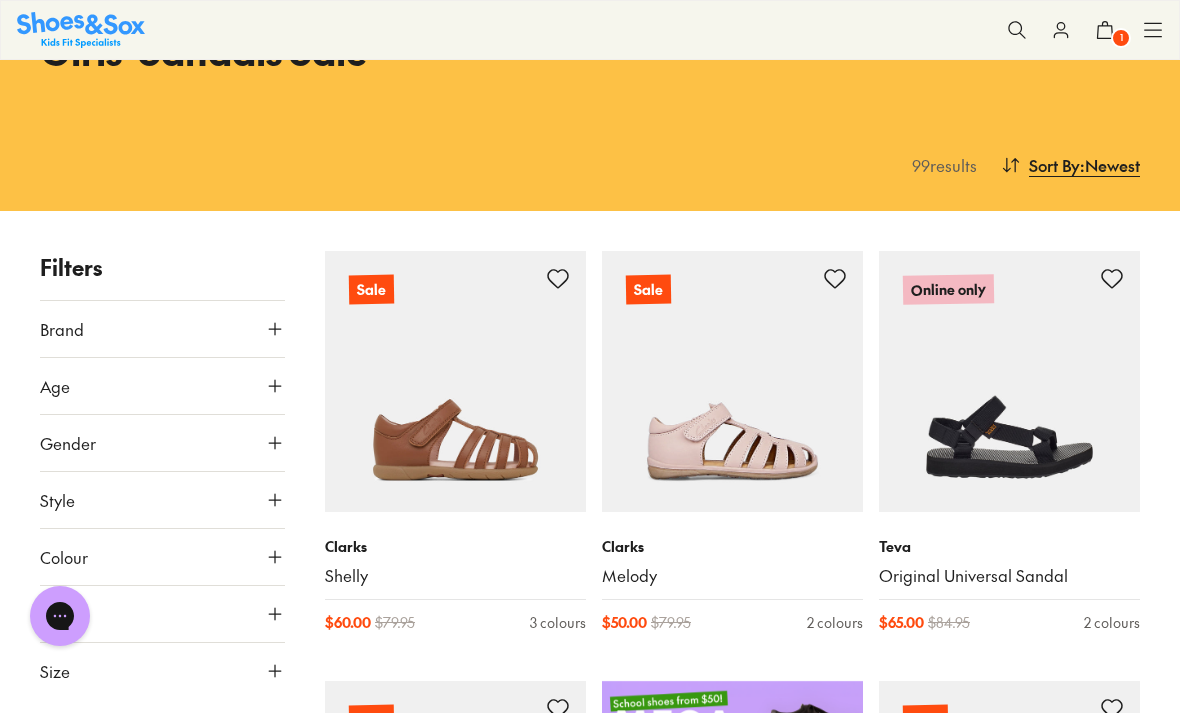 click 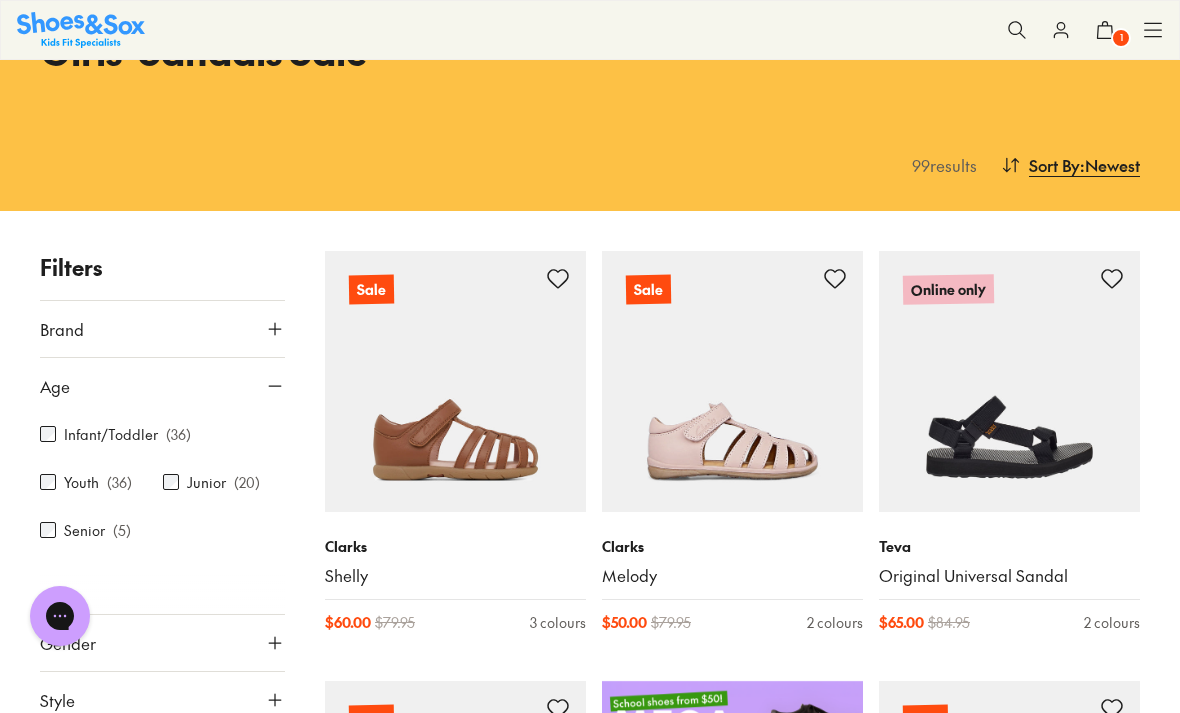 click 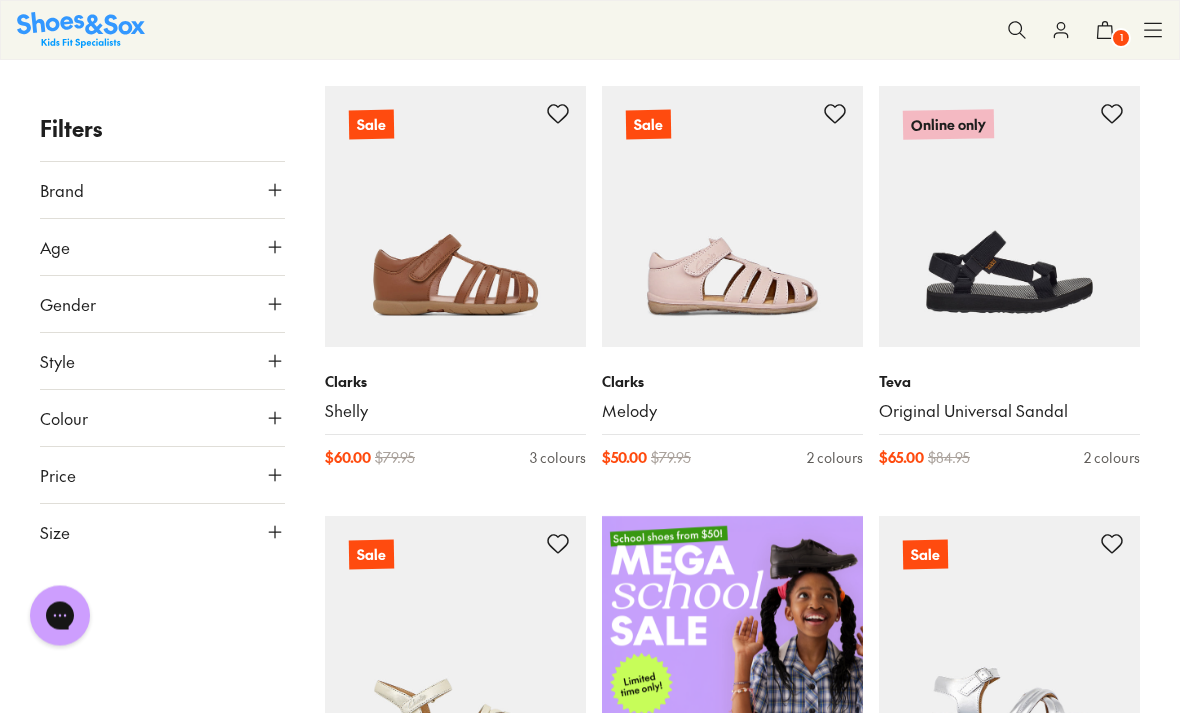 scroll, scrollTop: 299, scrollLeft: 0, axis: vertical 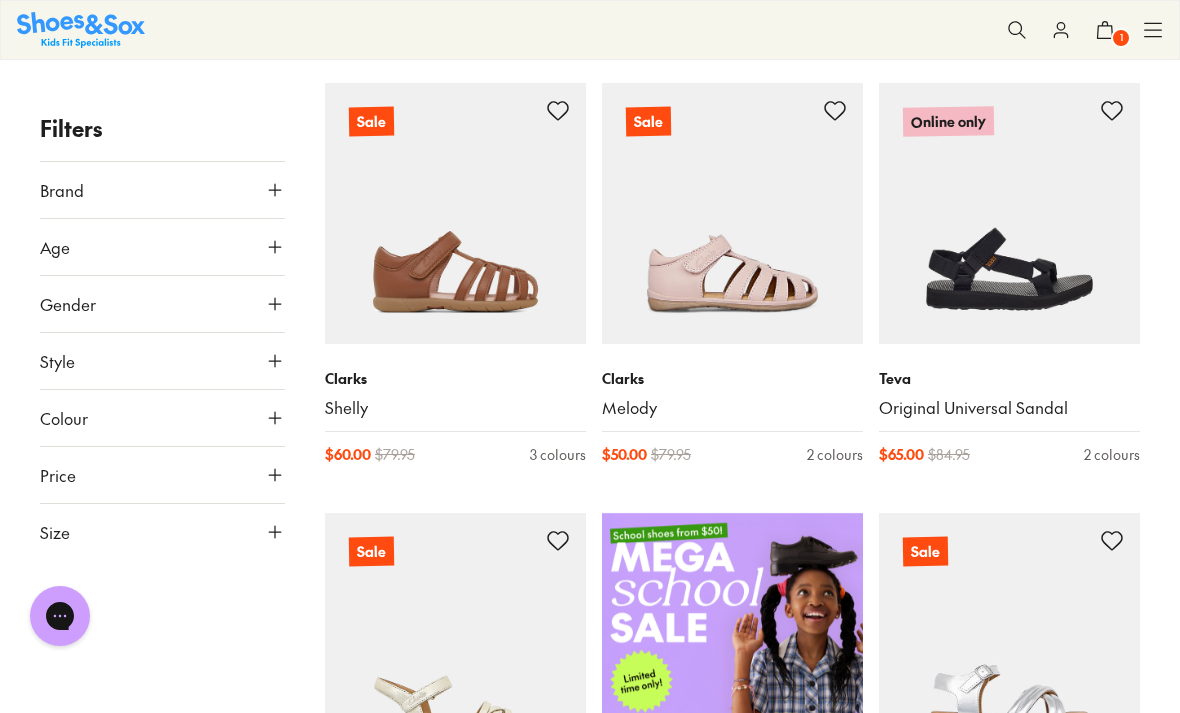 click on "Size" at bounding box center (162, 532) 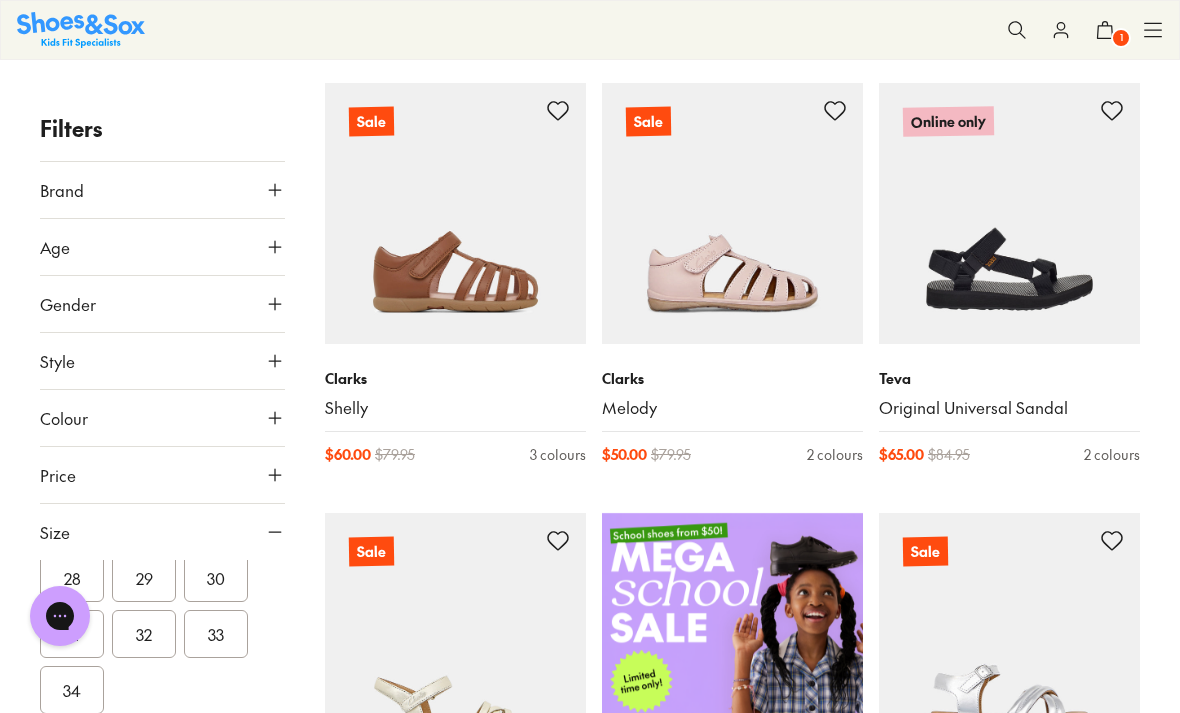 scroll, scrollTop: 511, scrollLeft: 0, axis: vertical 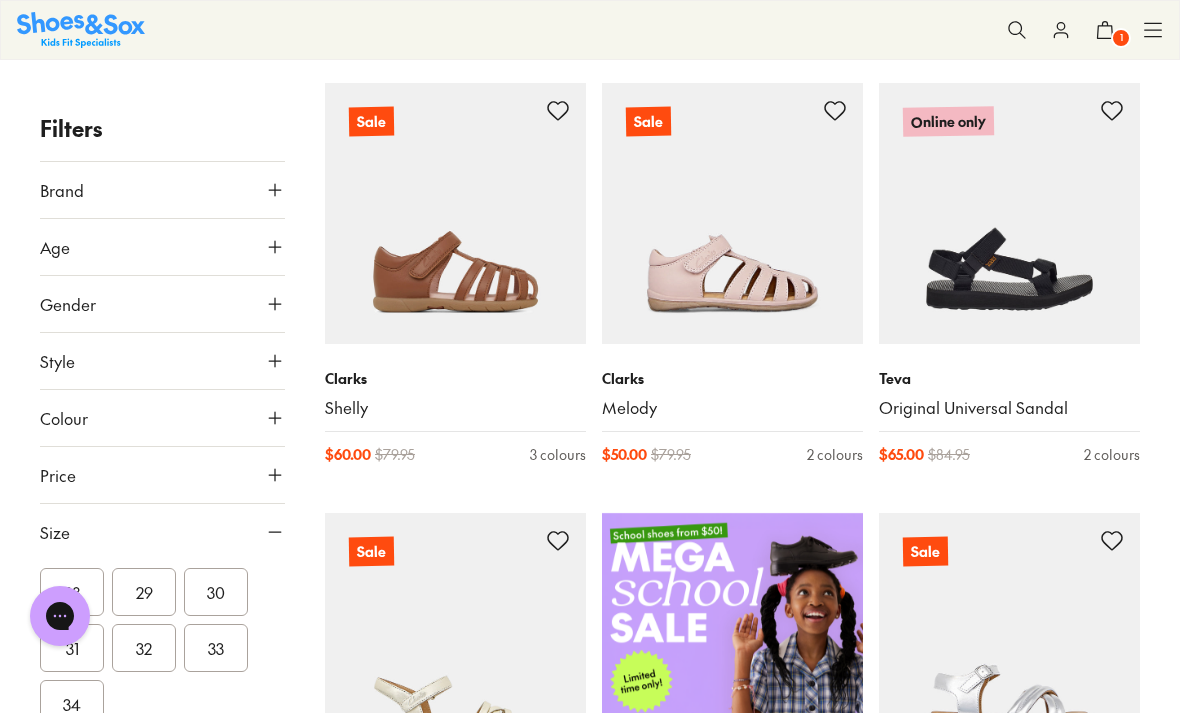 click on "33" at bounding box center (216, 648) 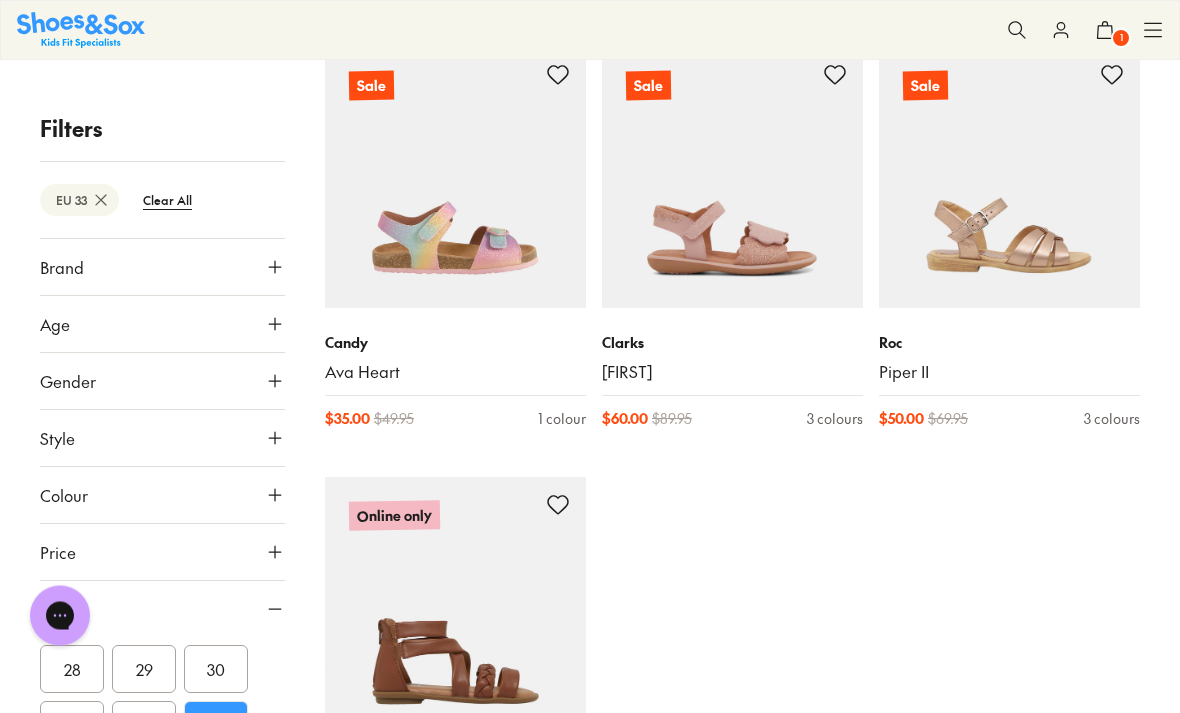 scroll, scrollTop: 3727, scrollLeft: 0, axis: vertical 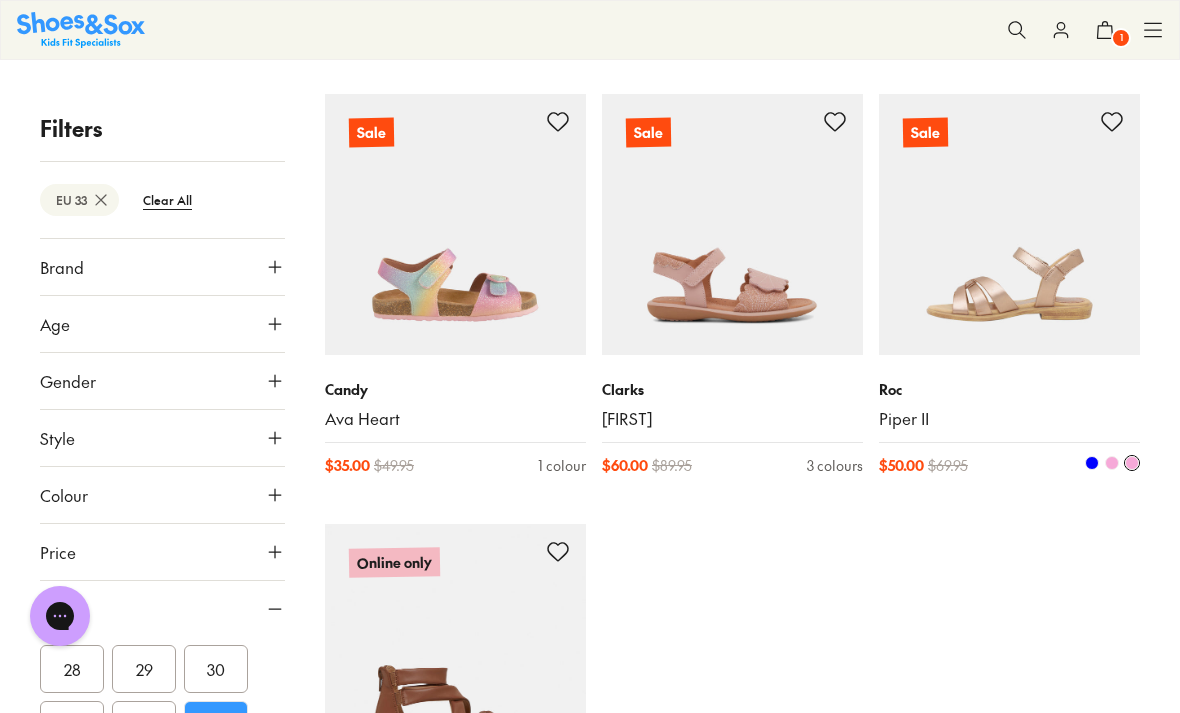 click at bounding box center [1009, 224] 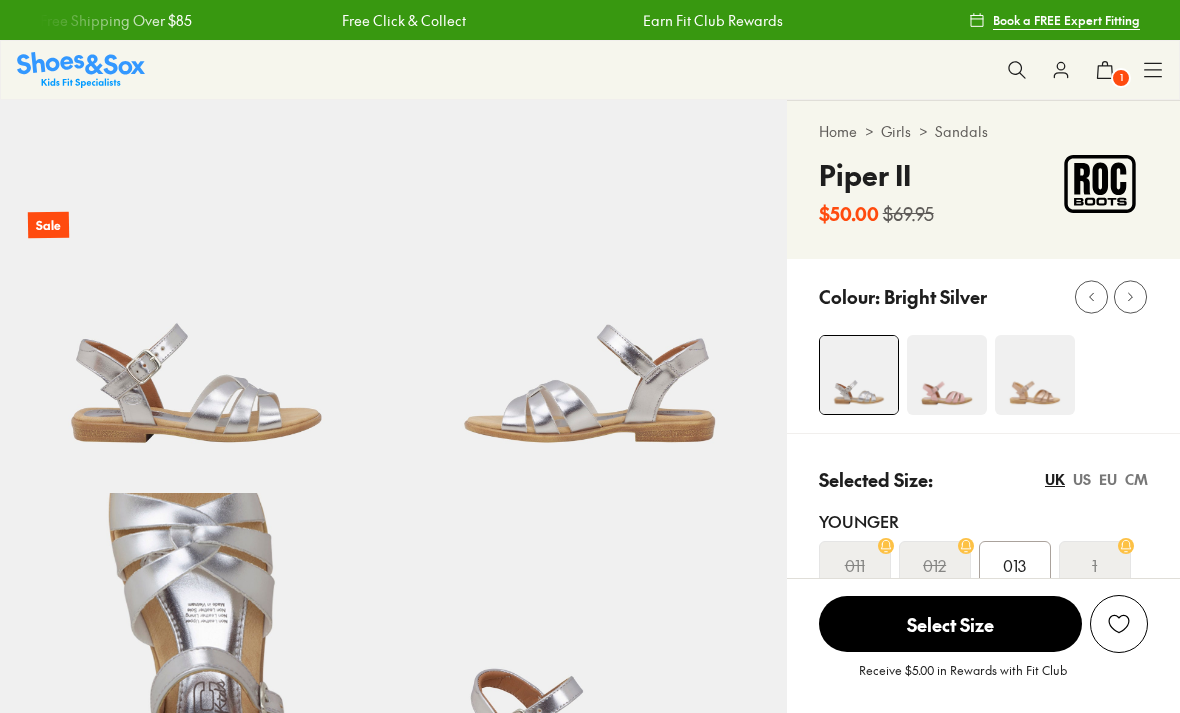 scroll, scrollTop: 0, scrollLeft: 0, axis: both 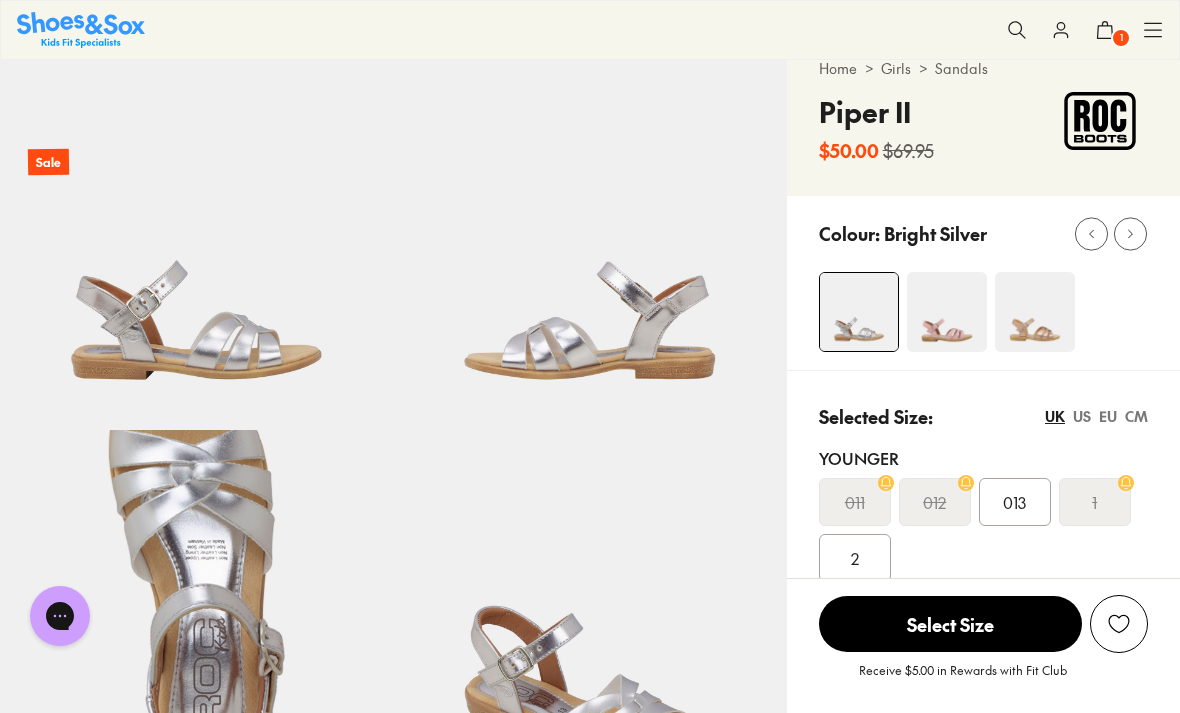click at bounding box center (947, 312) 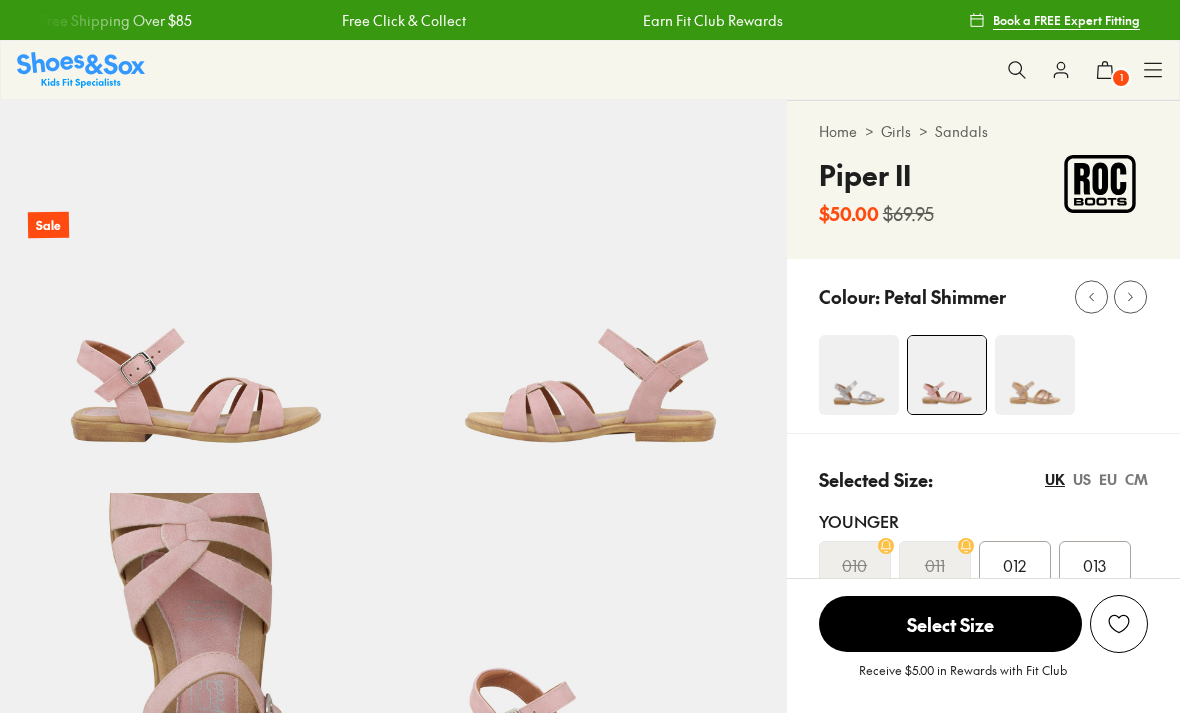 scroll, scrollTop: 0, scrollLeft: 0, axis: both 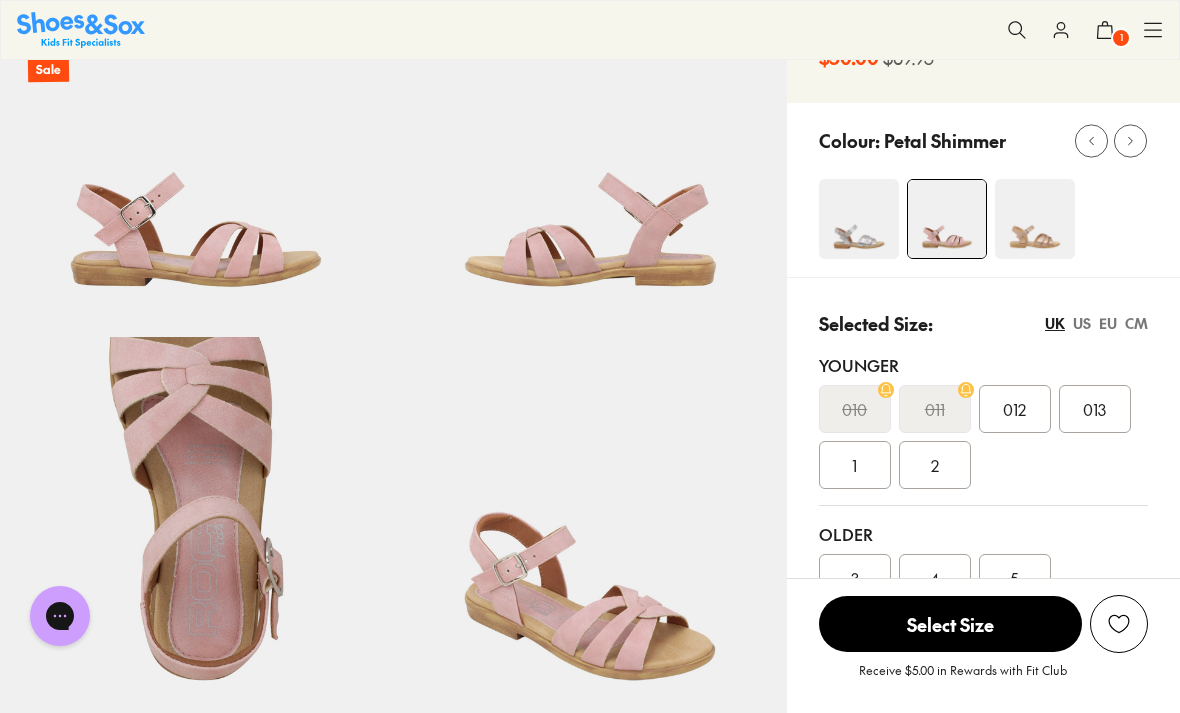 click on "2" at bounding box center (935, 465) 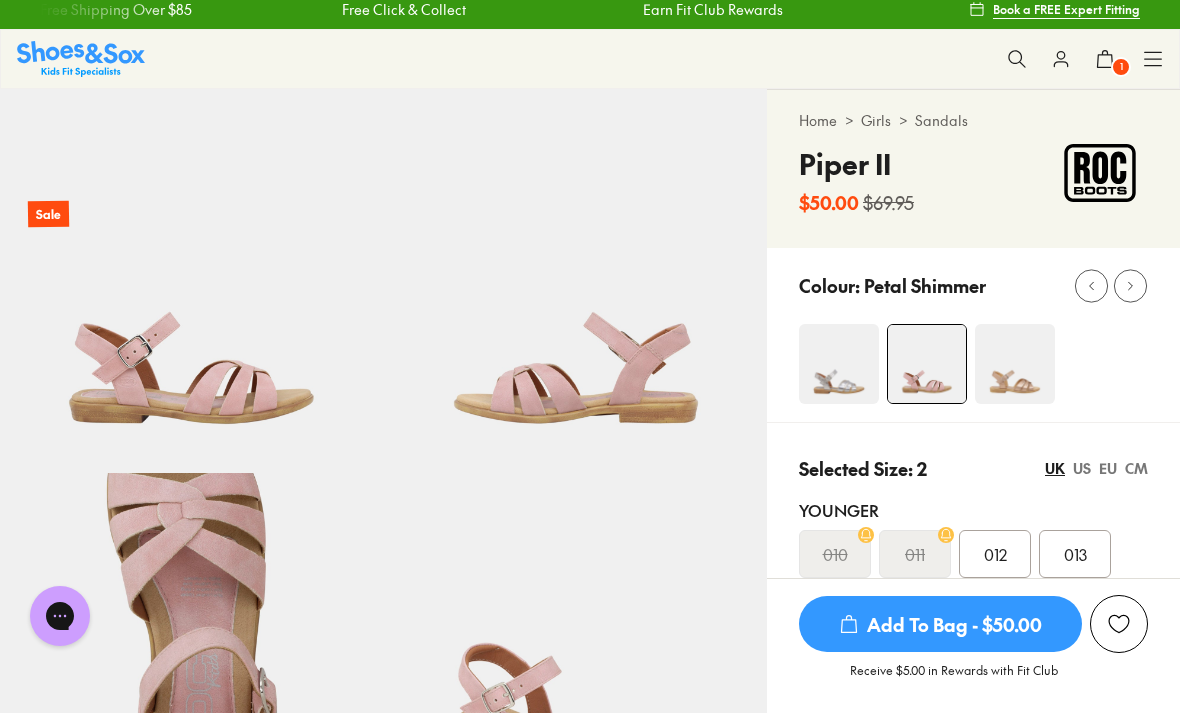 scroll, scrollTop: 0, scrollLeft: 0, axis: both 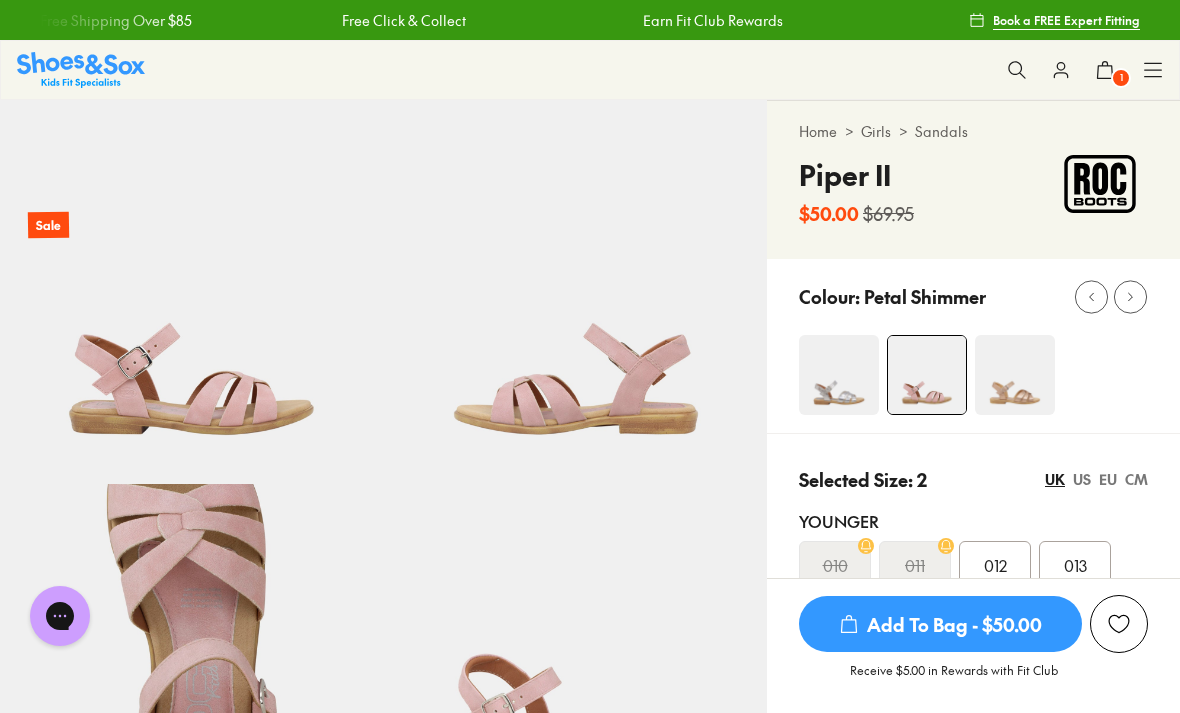 click at bounding box center [1015, 375] 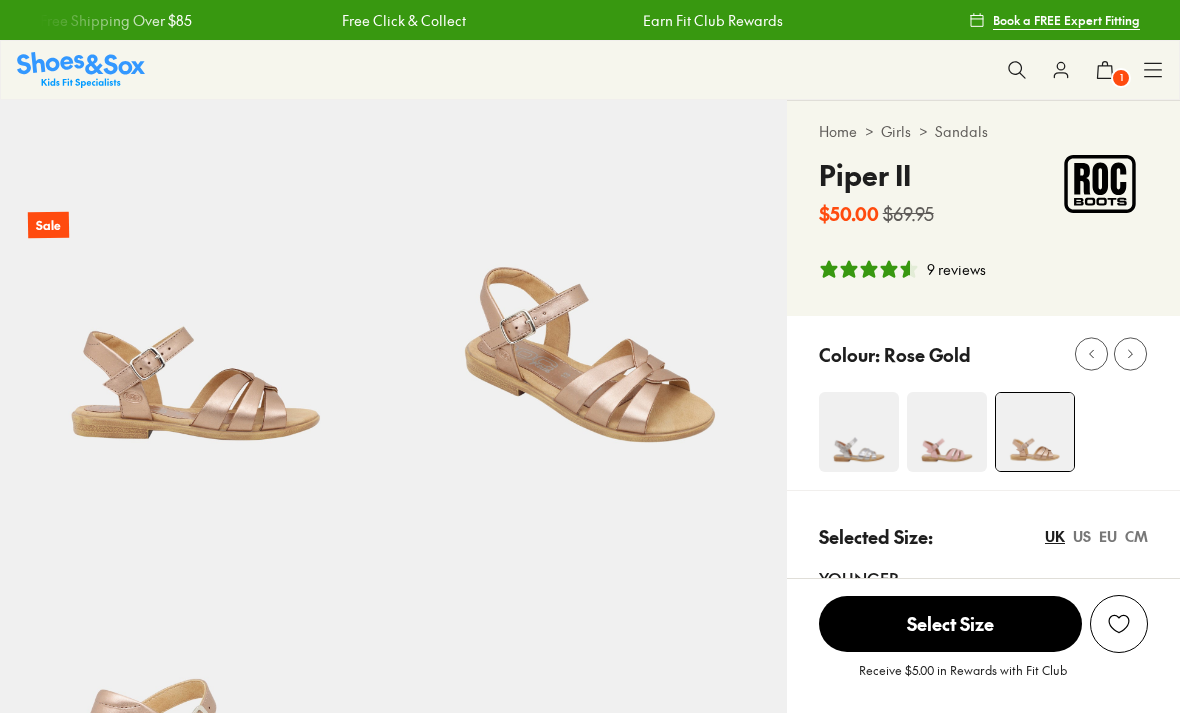 select on "*" 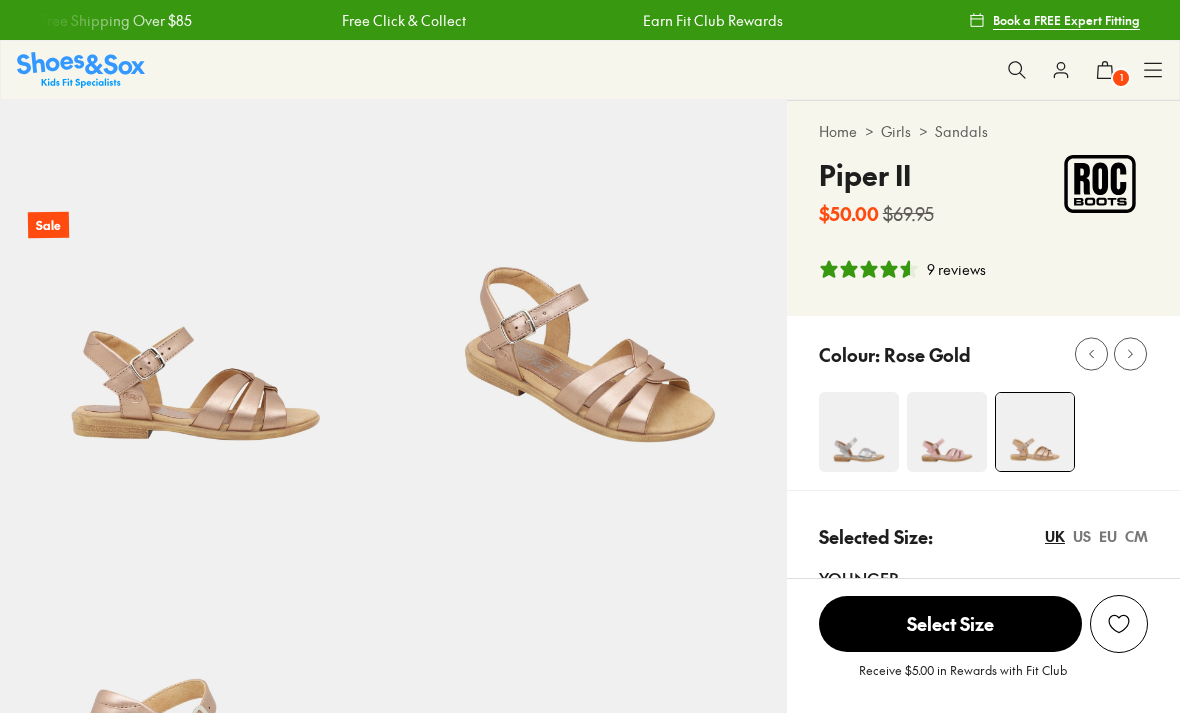 scroll, scrollTop: 0, scrollLeft: 0, axis: both 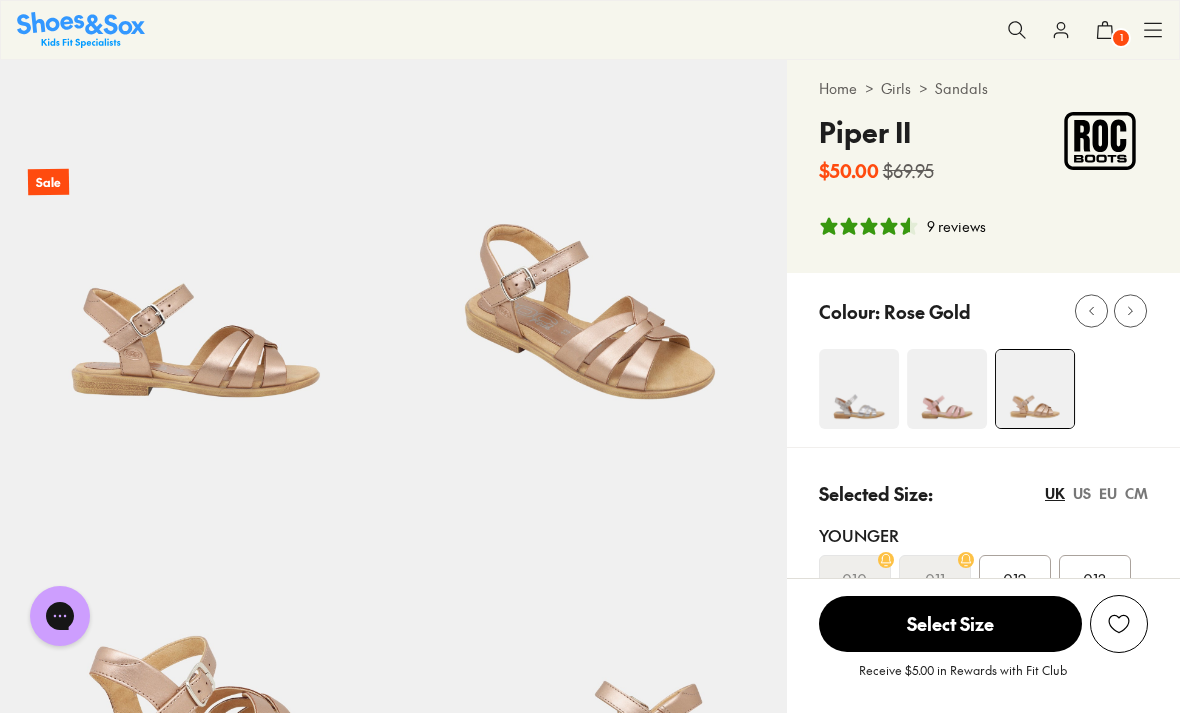 click at bounding box center [947, 389] 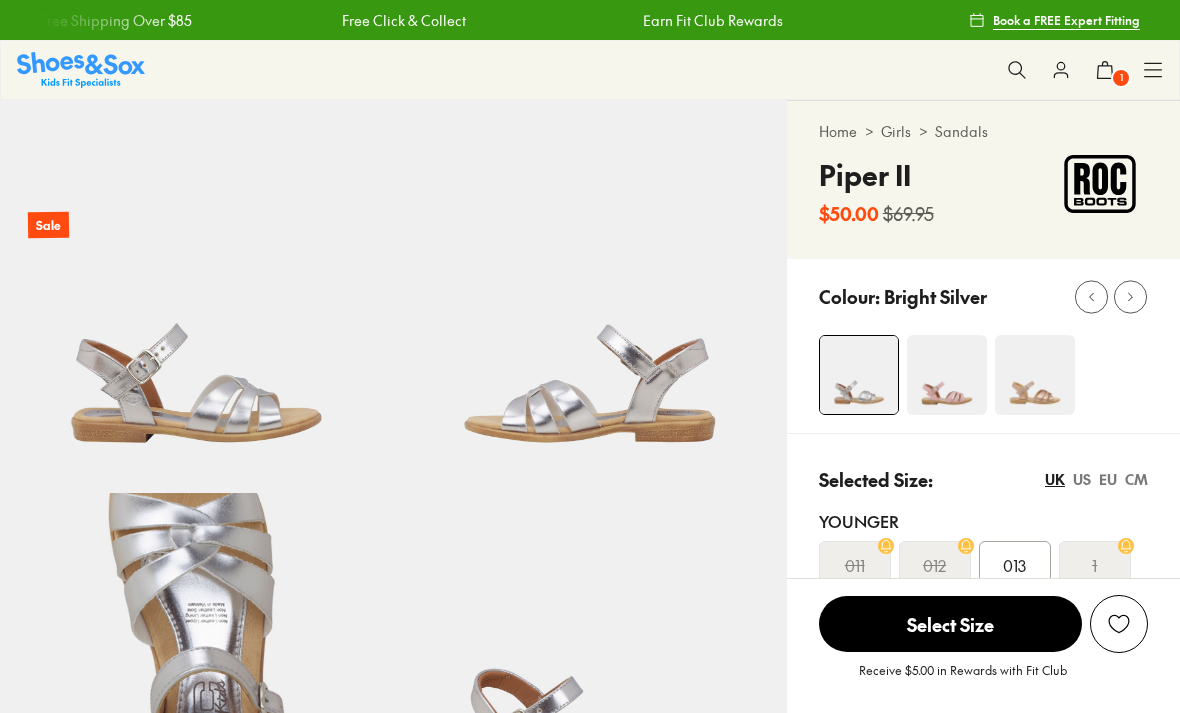 select on "*" 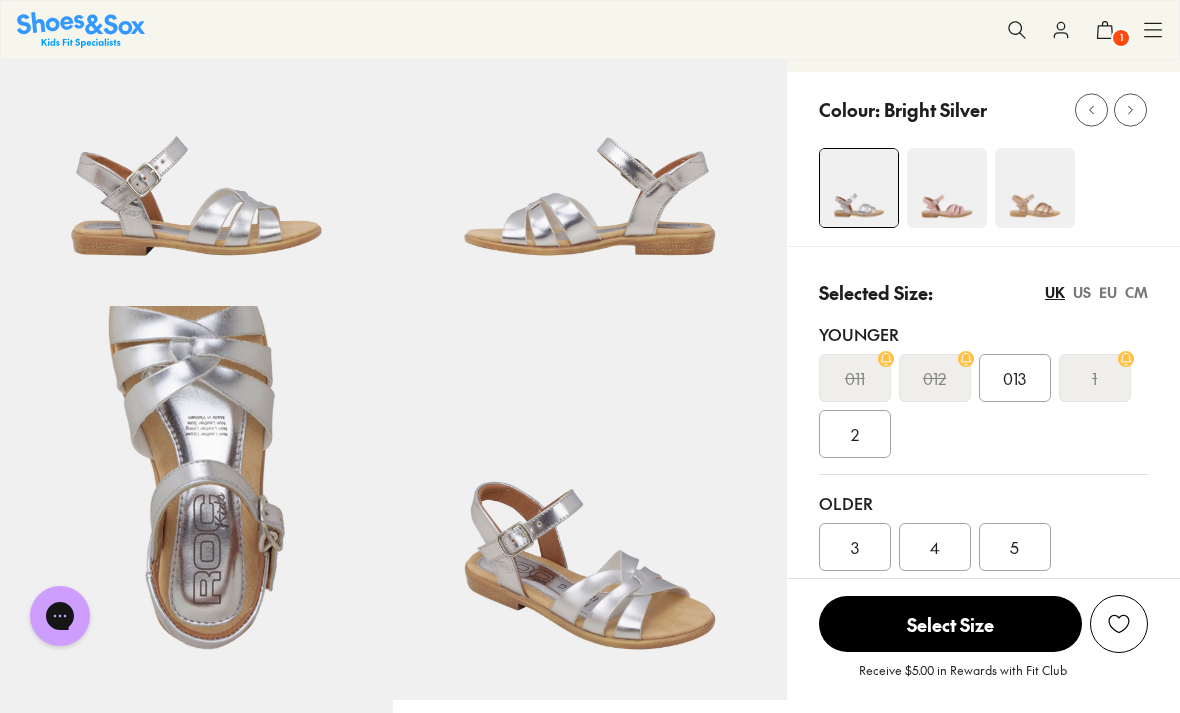 scroll, scrollTop: 0, scrollLeft: 0, axis: both 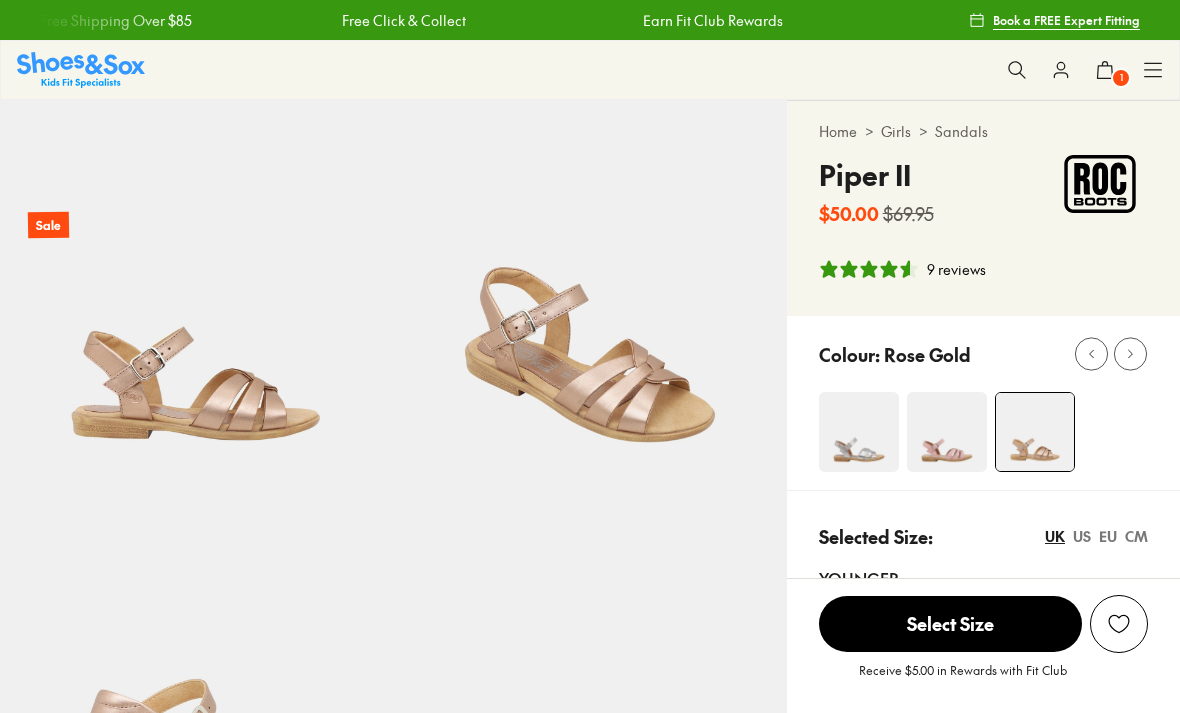select on "*" 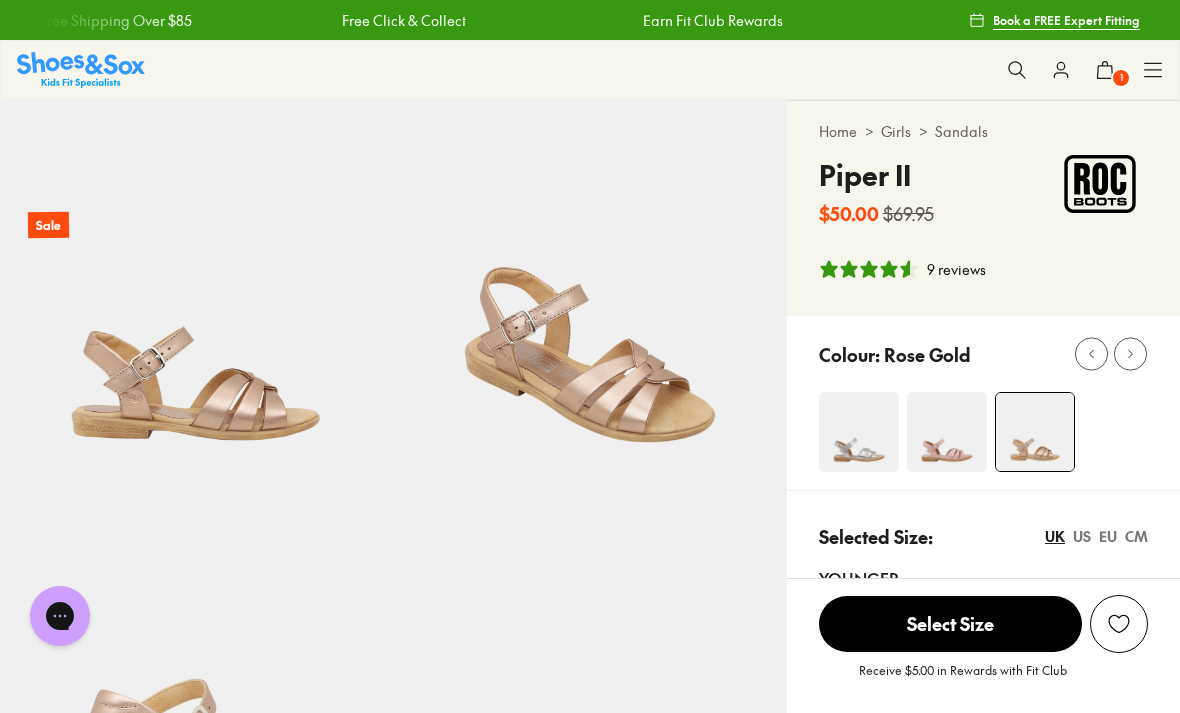 scroll, scrollTop: 0, scrollLeft: 0, axis: both 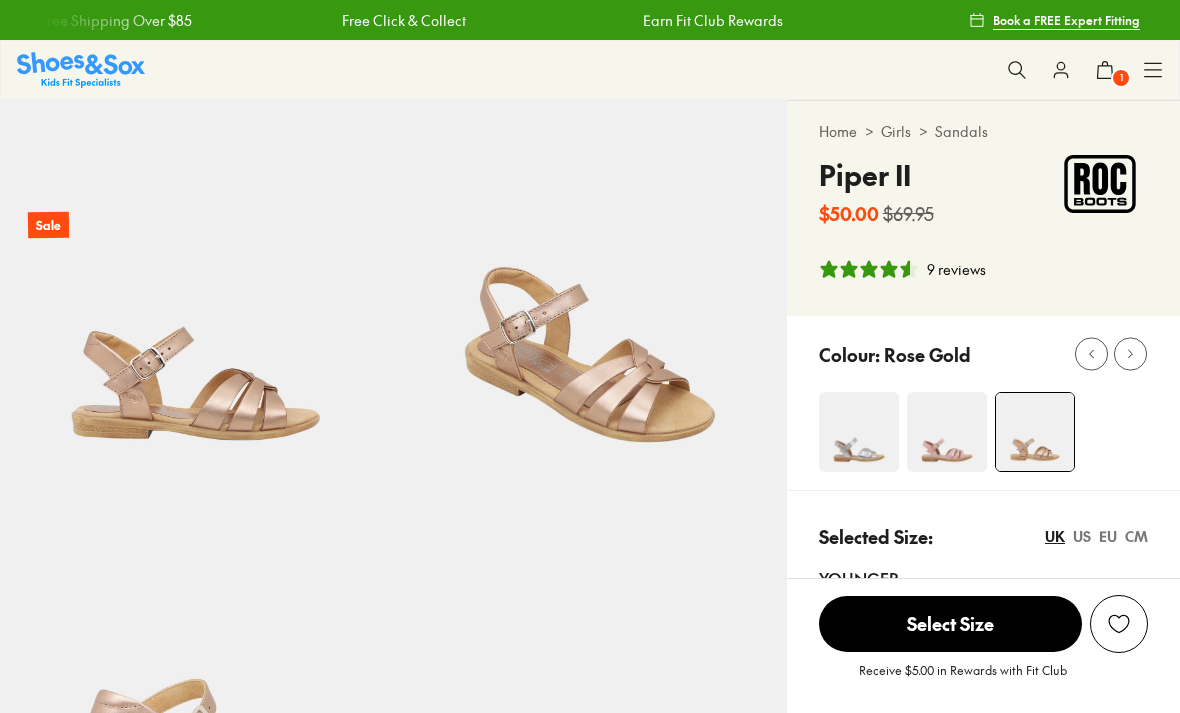 select on "*" 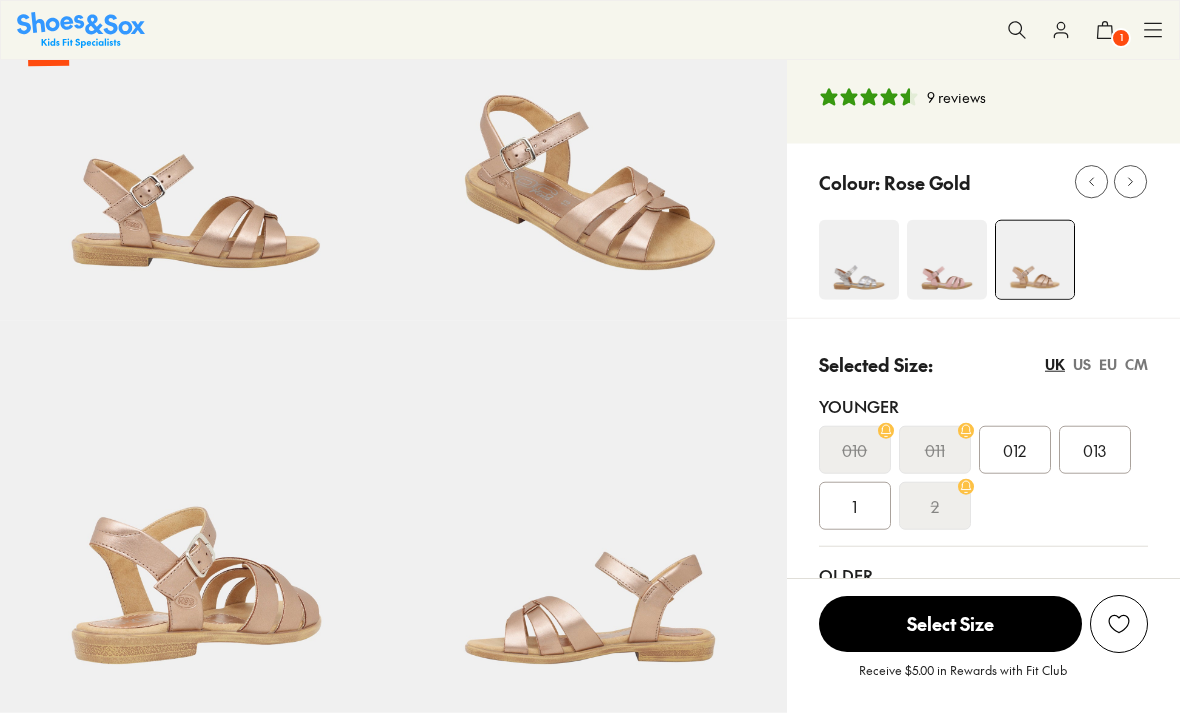 scroll, scrollTop: 0, scrollLeft: 0, axis: both 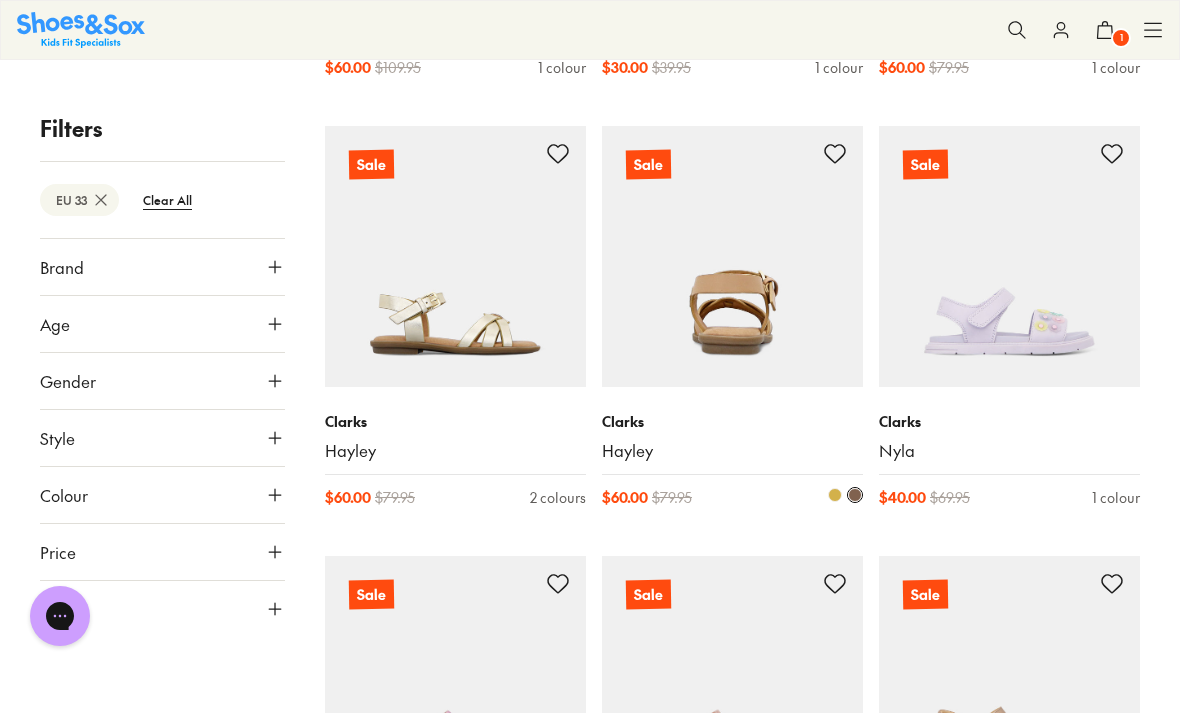 click at bounding box center [732, 256] 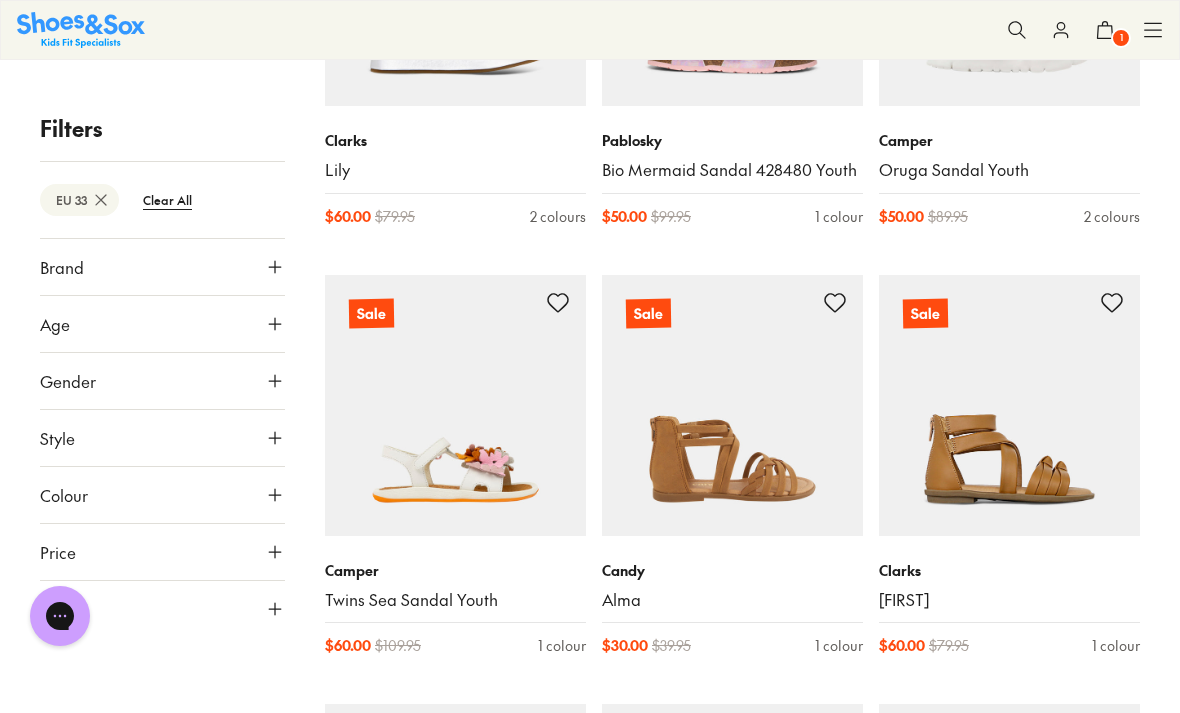 scroll, scrollTop: 2689, scrollLeft: 0, axis: vertical 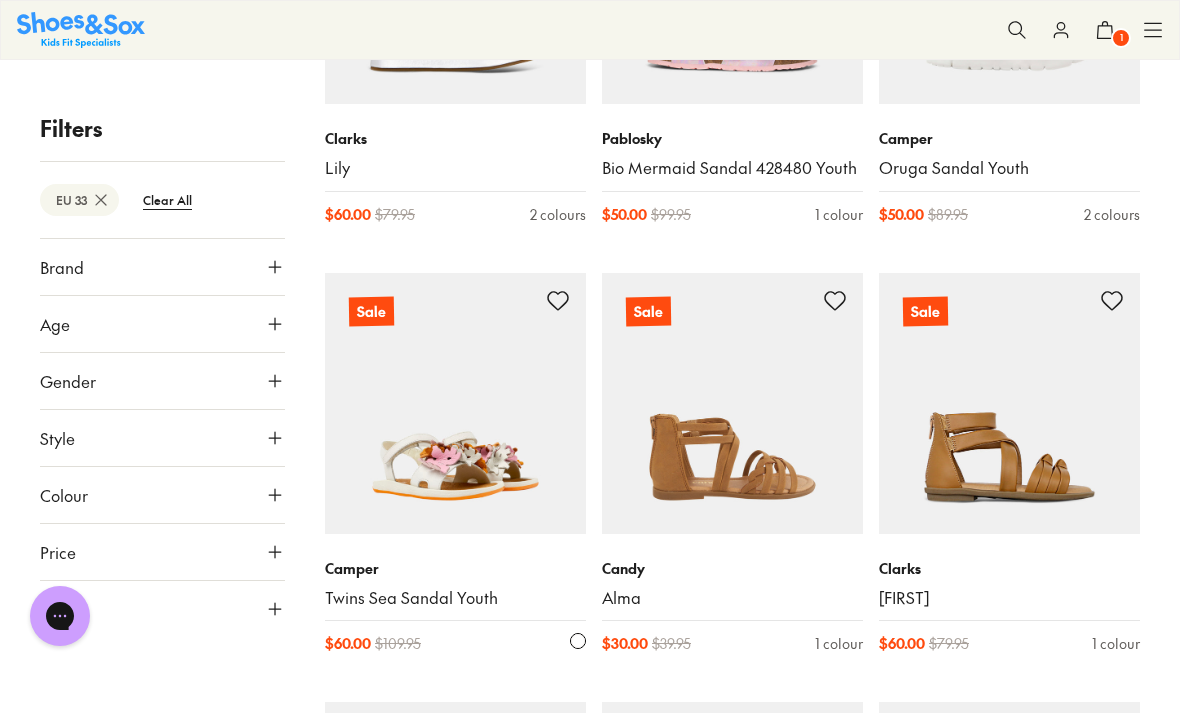 click at bounding box center (455, 403) 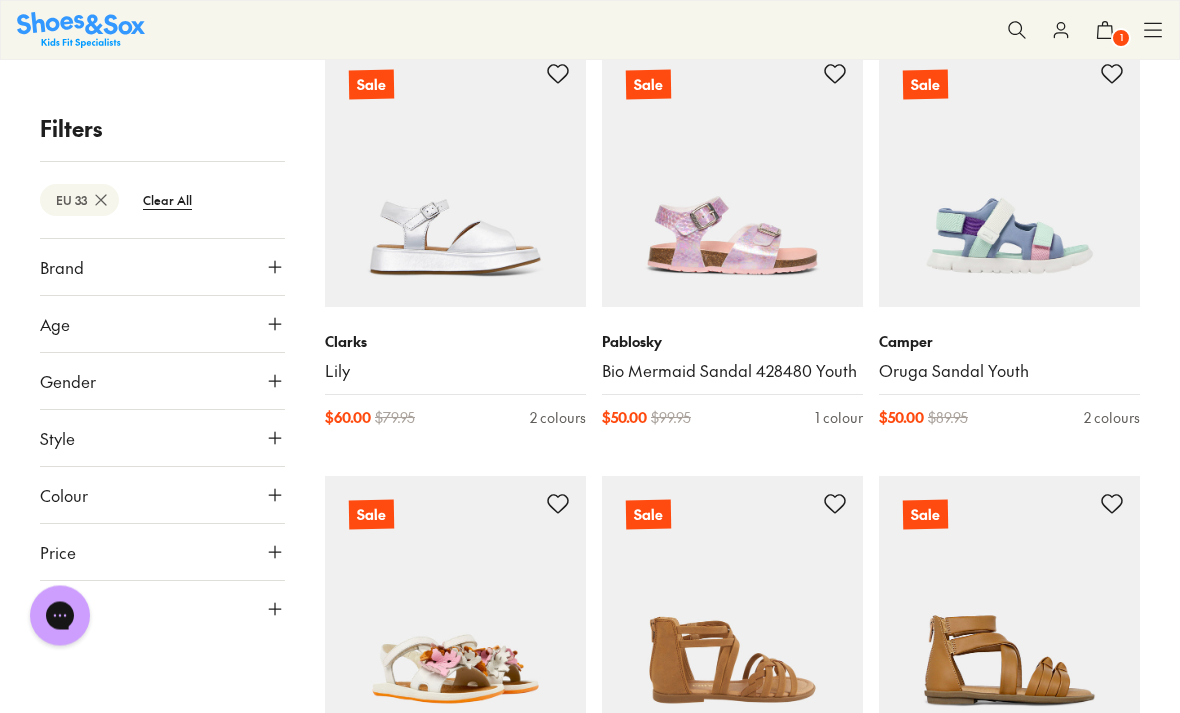 scroll, scrollTop: 2467, scrollLeft: 0, axis: vertical 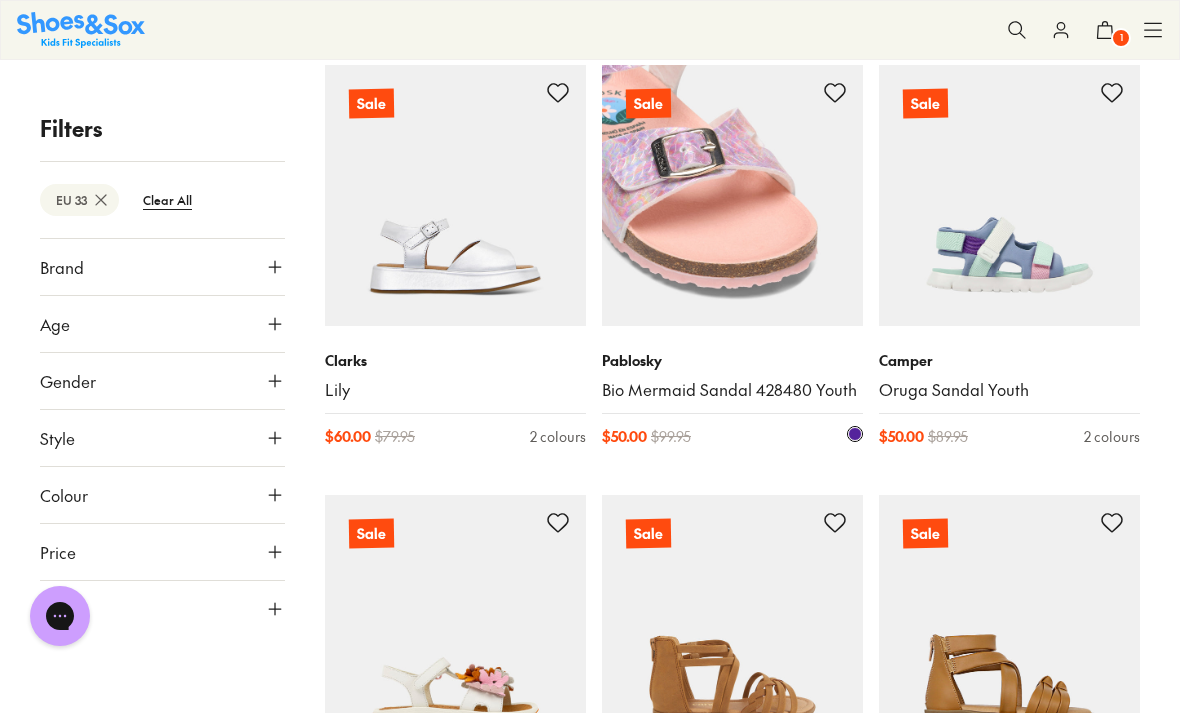 click at bounding box center [732, 195] 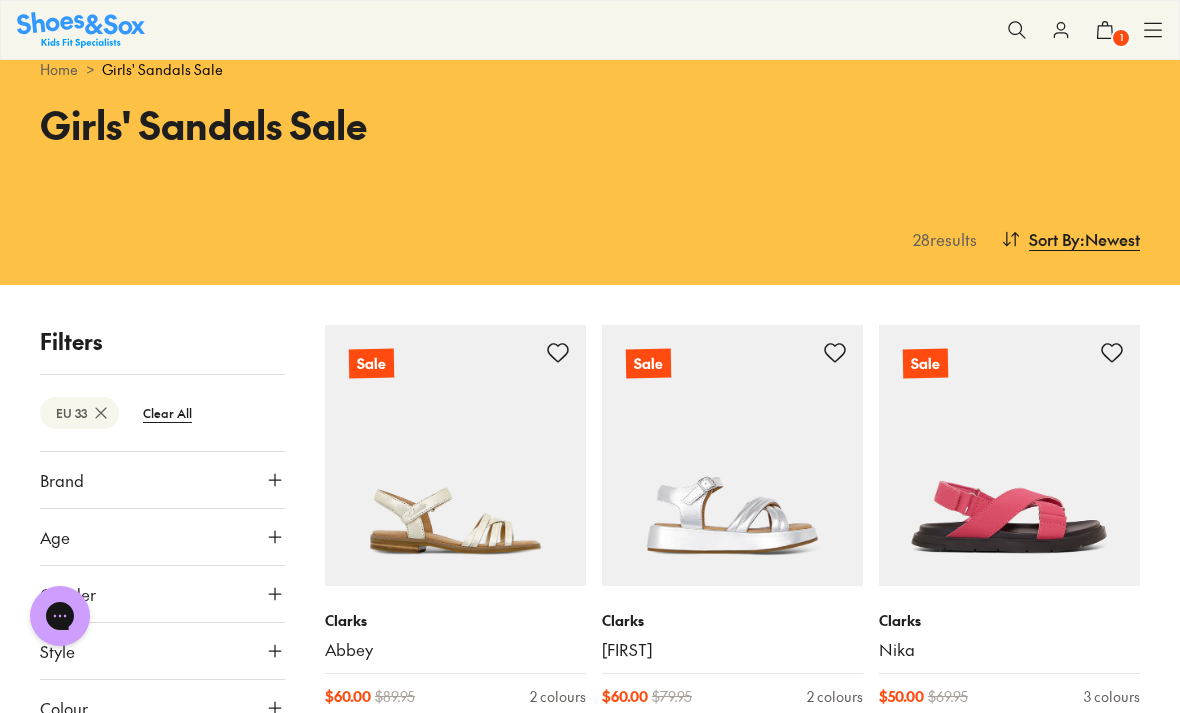 scroll, scrollTop: 152, scrollLeft: 0, axis: vertical 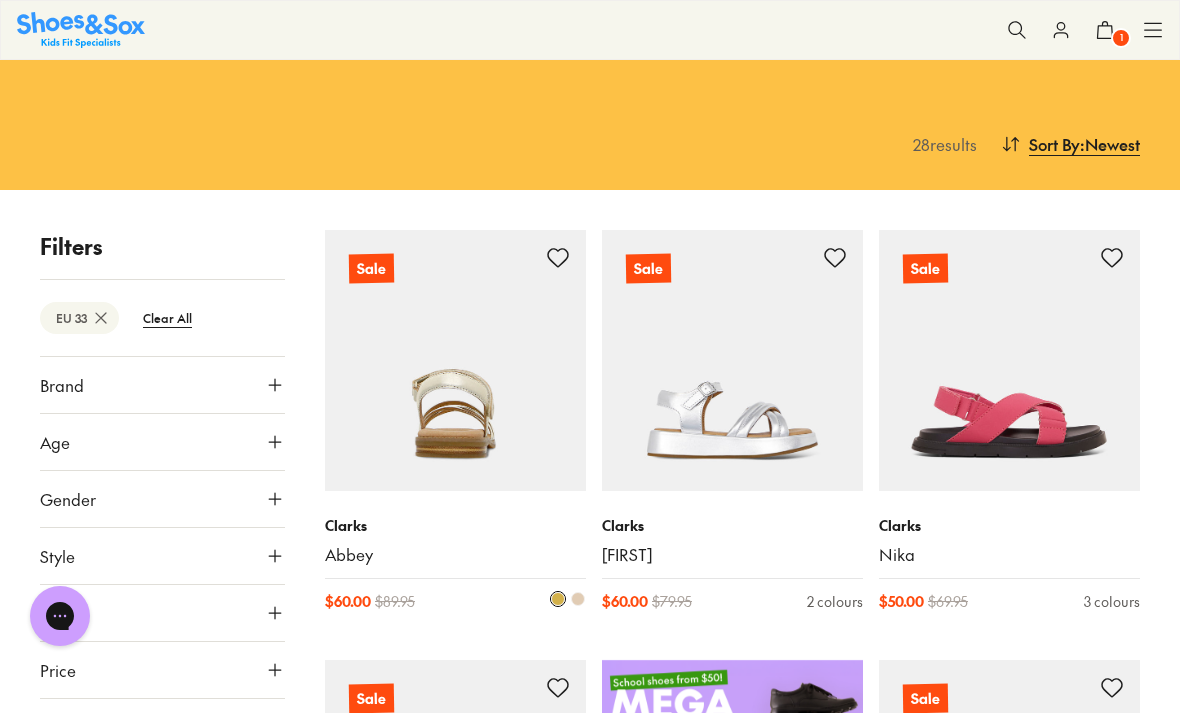 click at bounding box center [455, 360] 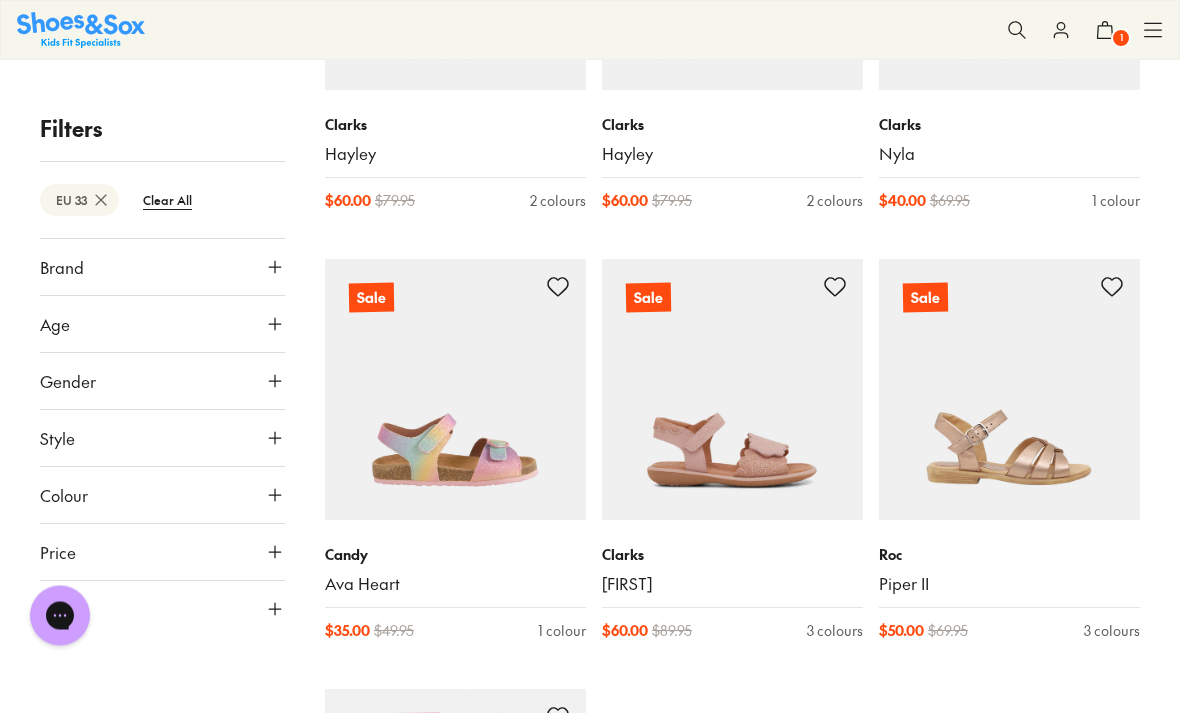 scroll, scrollTop: 3562, scrollLeft: 0, axis: vertical 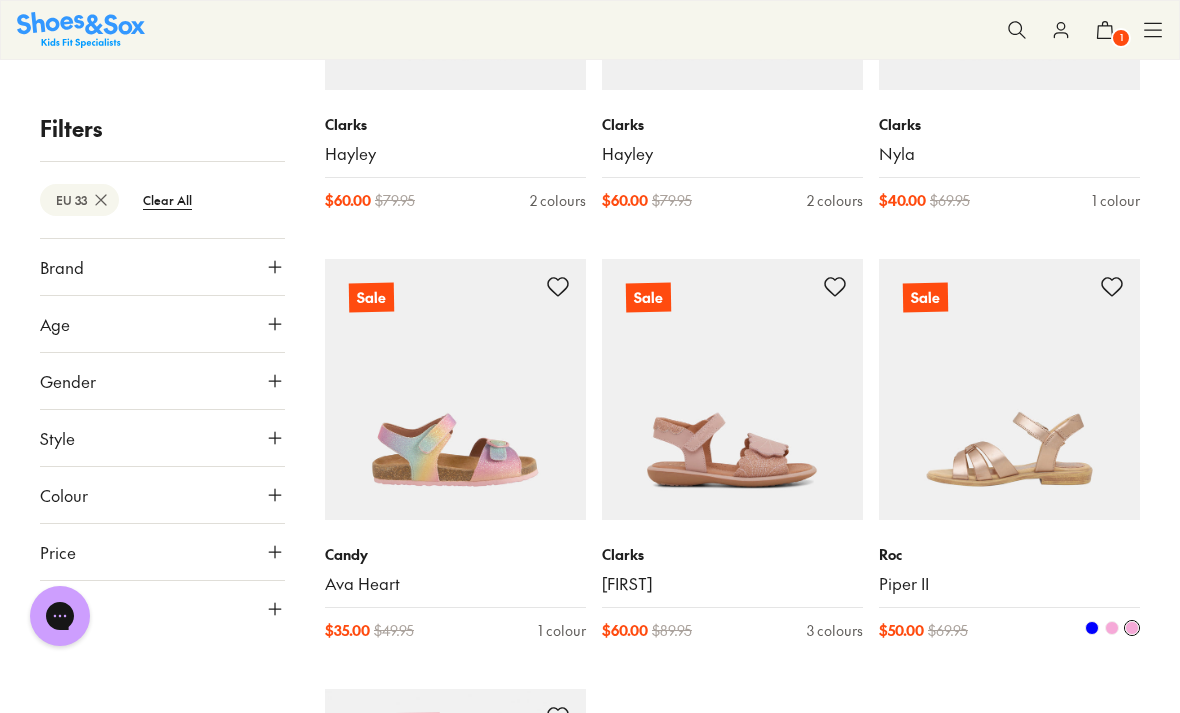 click at bounding box center [1009, 389] 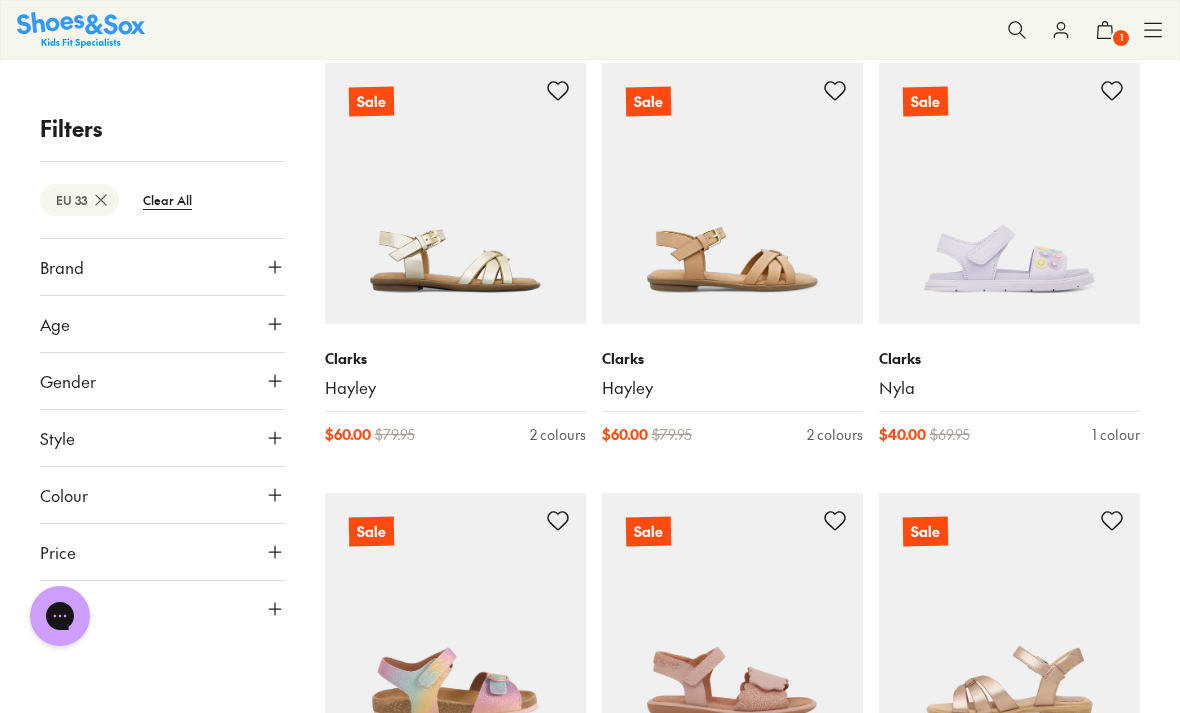 scroll, scrollTop: 3306, scrollLeft: 0, axis: vertical 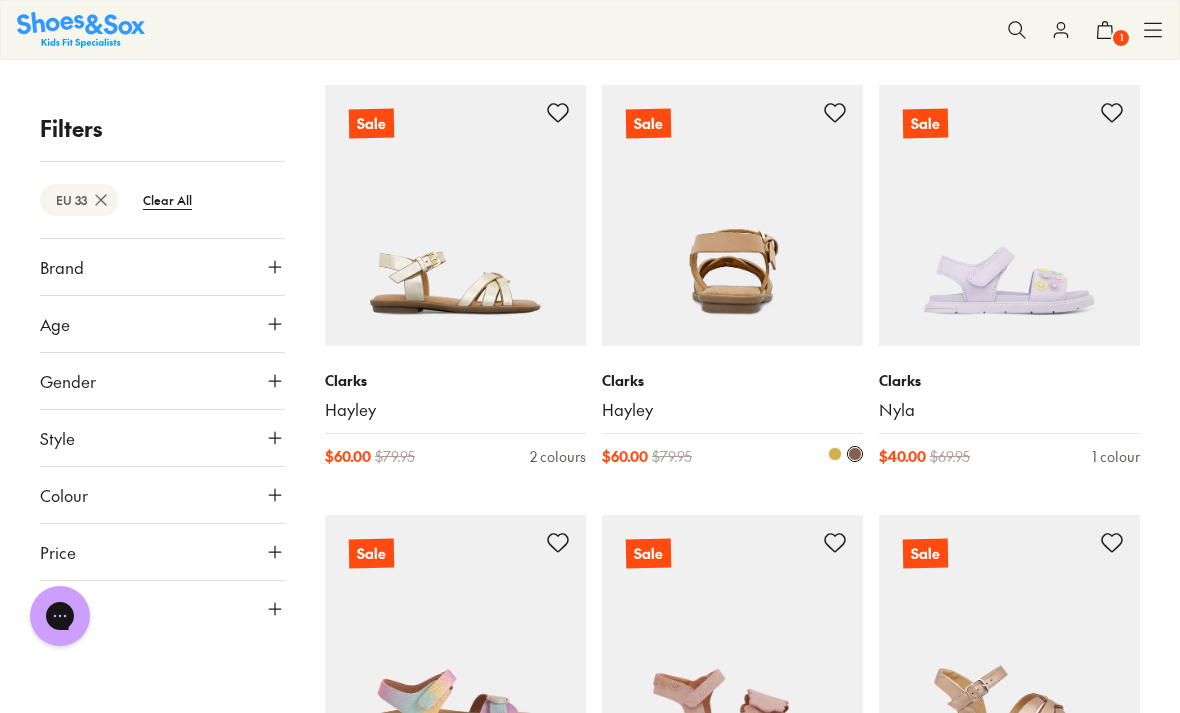 click at bounding box center (732, 215) 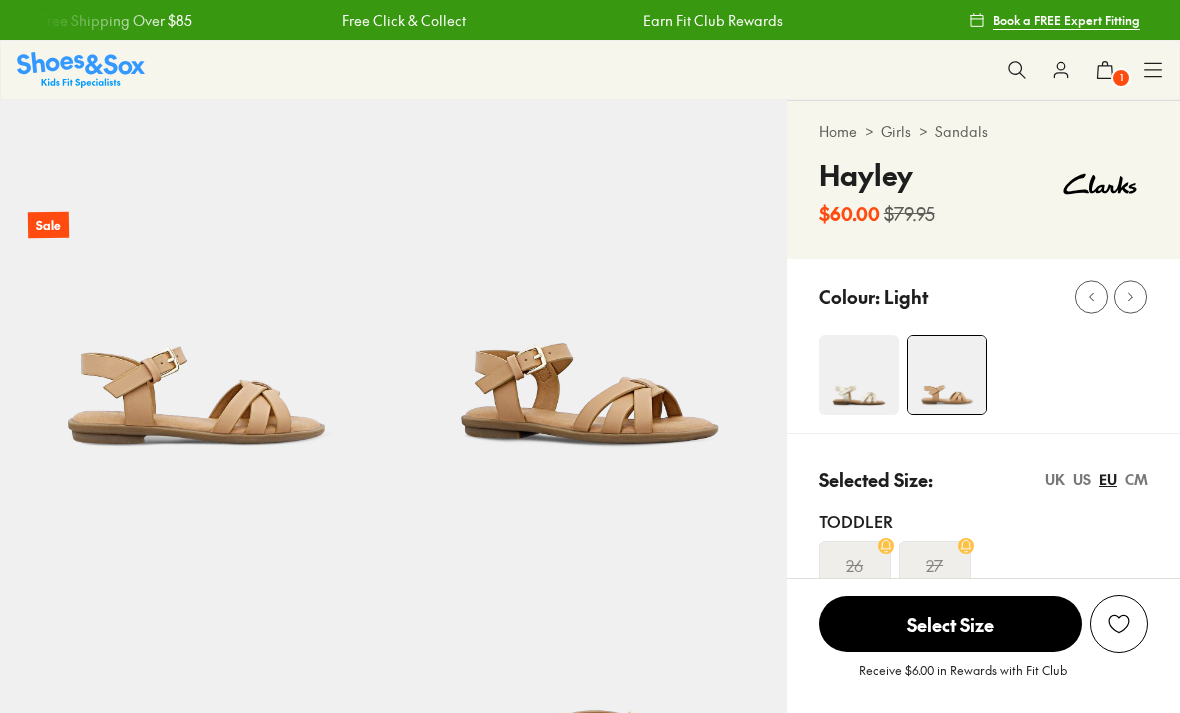 scroll, scrollTop: 0, scrollLeft: 0, axis: both 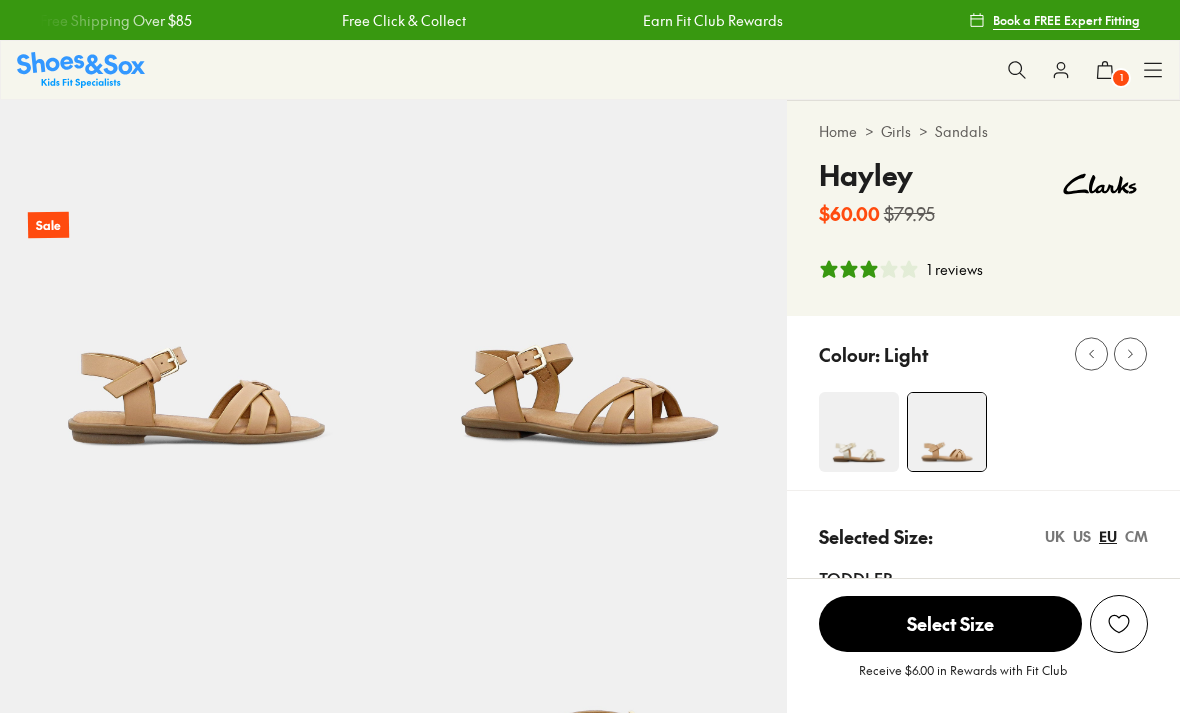 select on "*" 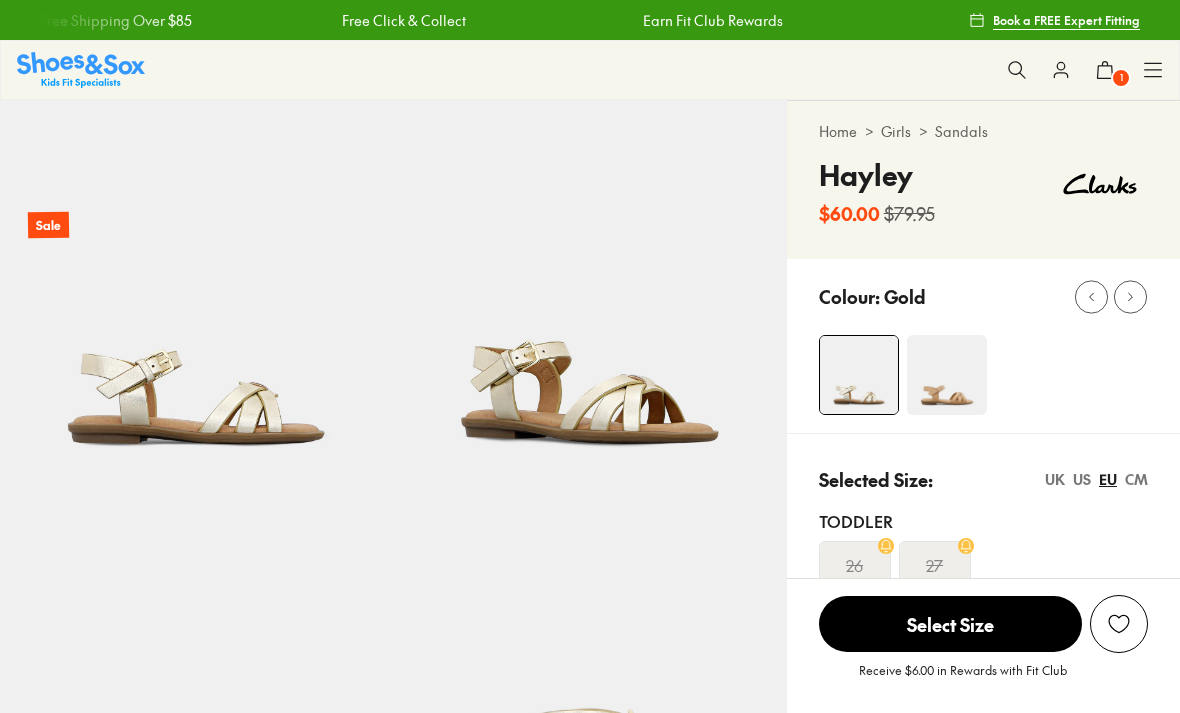 scroll, scrollTop: 91, scrollLeft: 0, axis: vertical 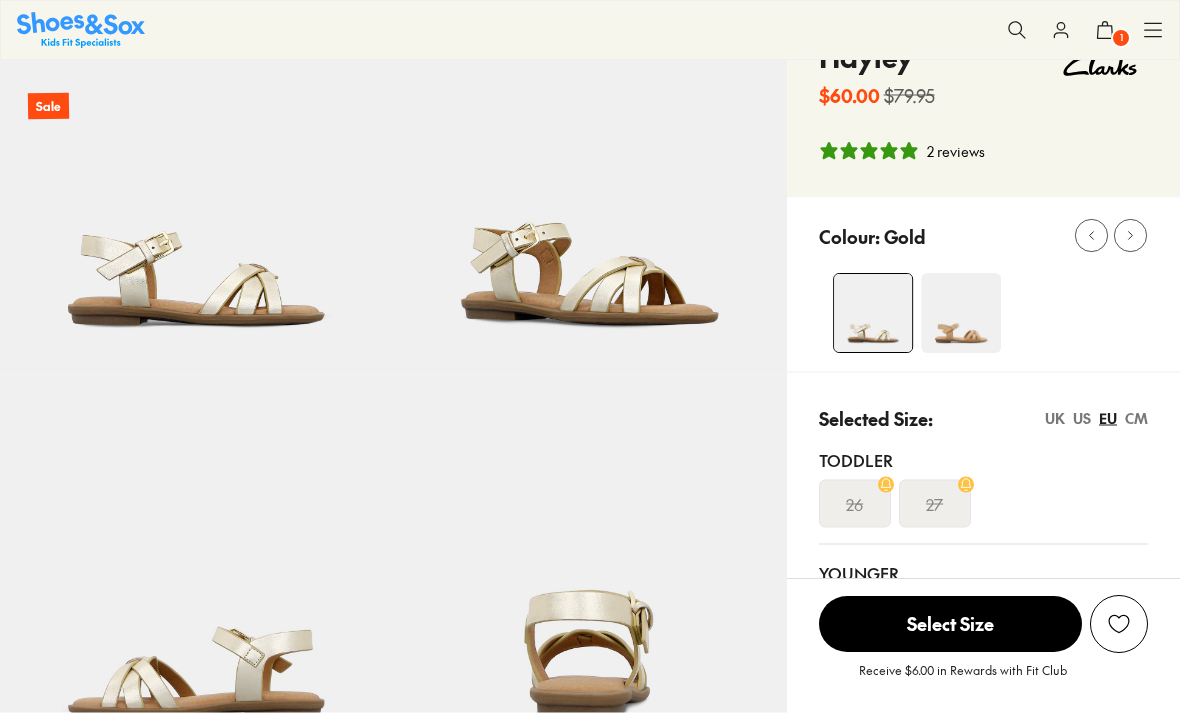 select on "*" 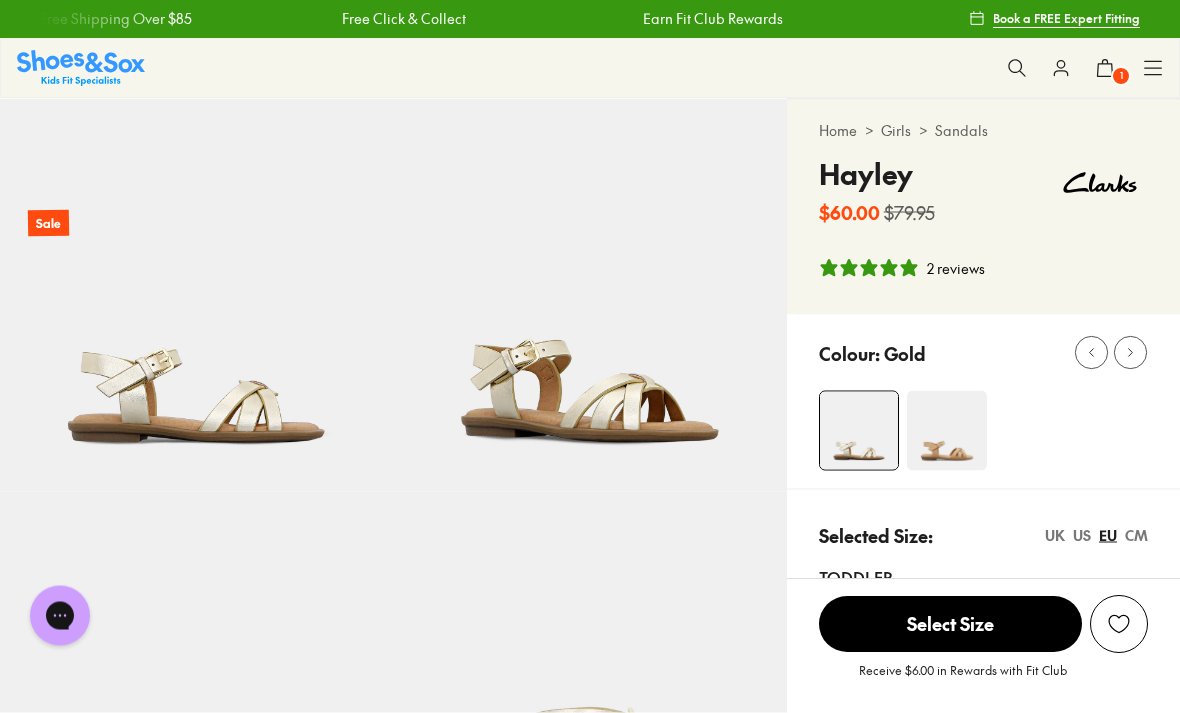 scroll, scrollTop: 0, scrollLeft: 0, axis: both 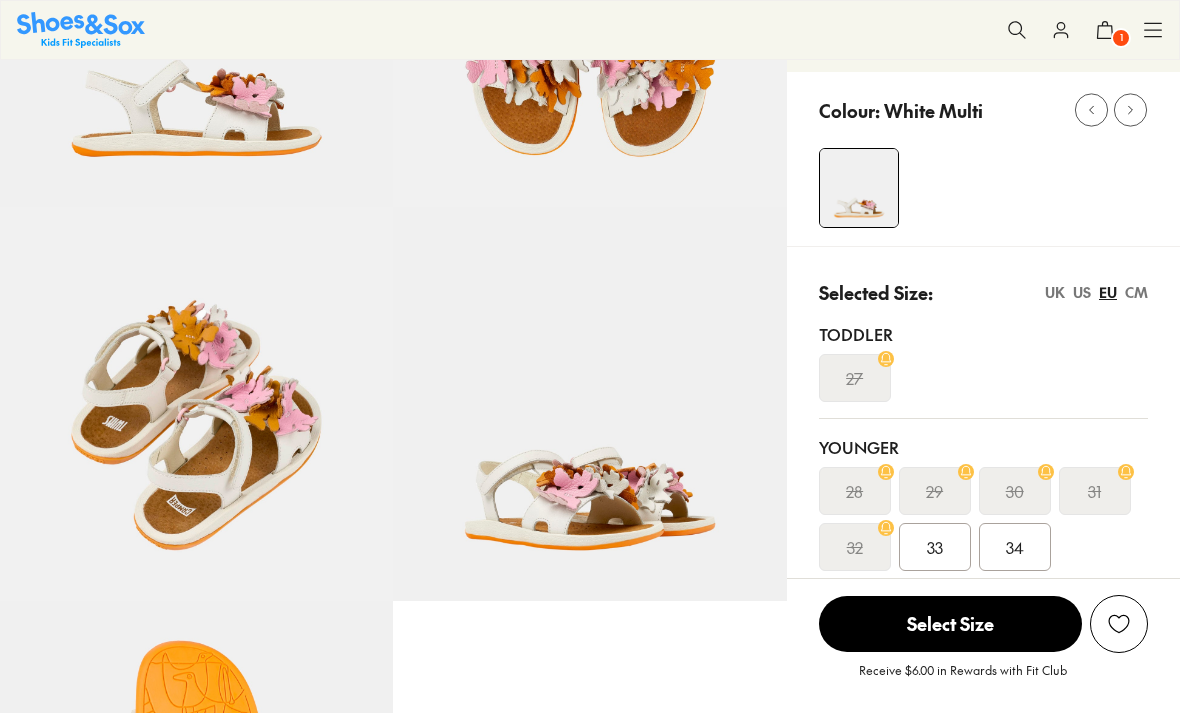 select on "*" 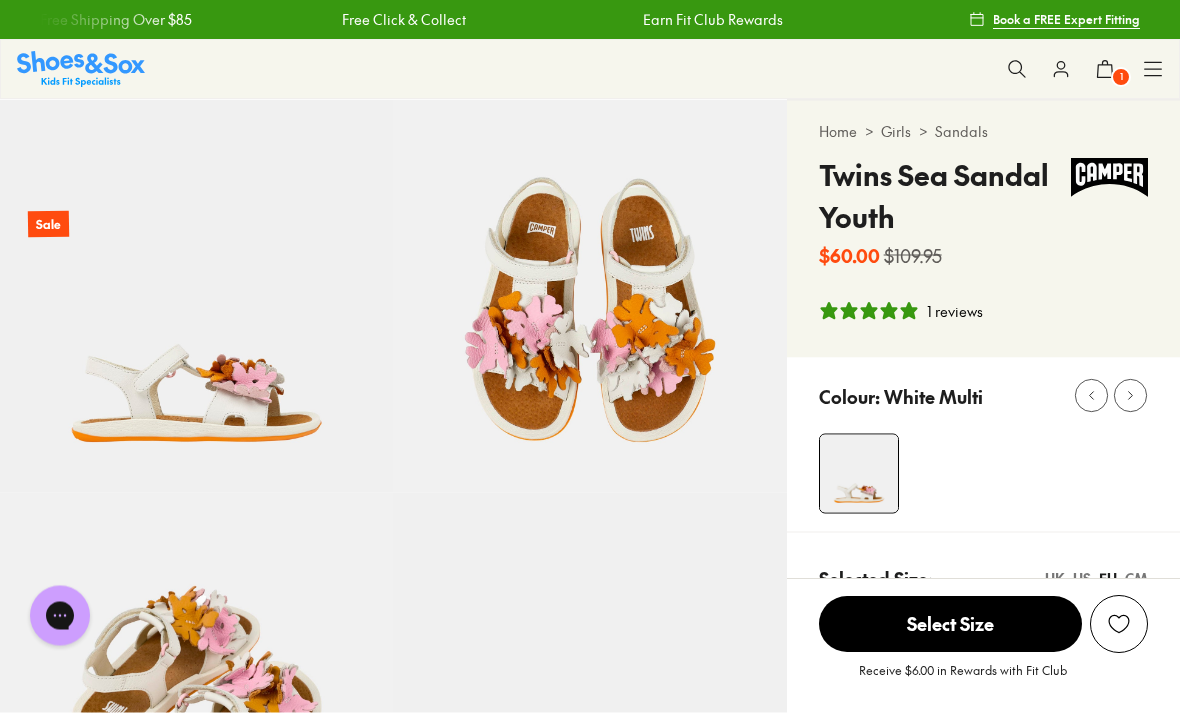 scroll, scrollTop: 0, scrollLeft: 0, axis: both 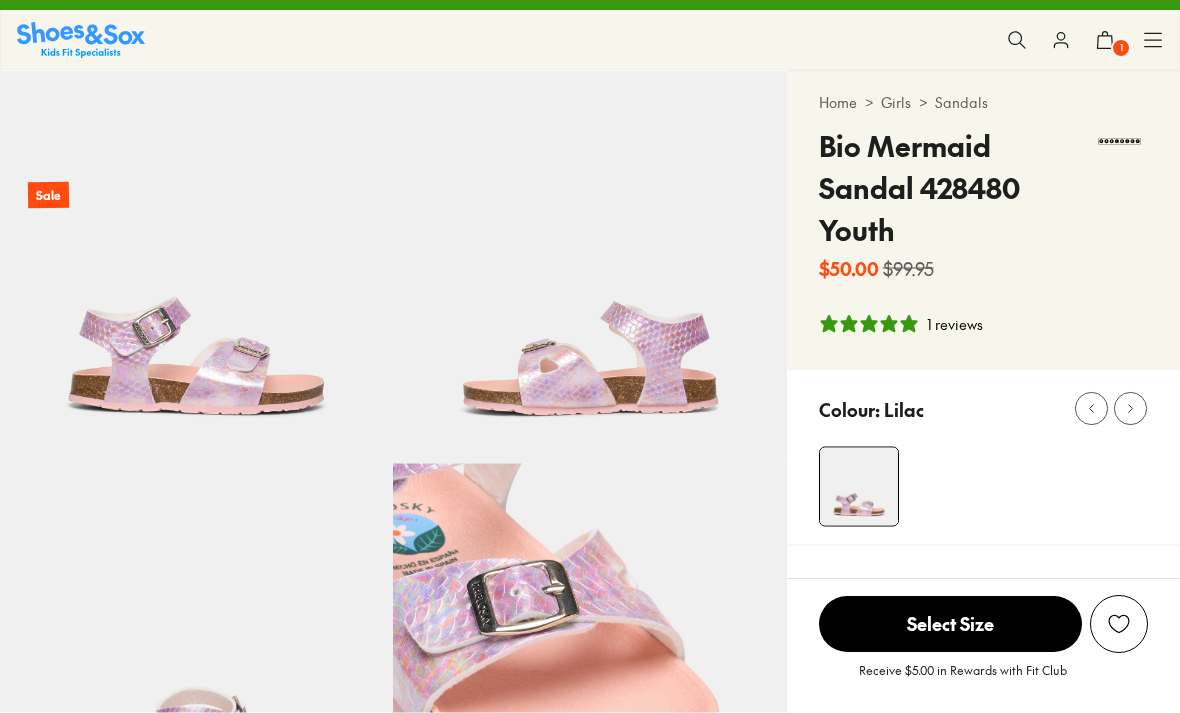 select on "*" 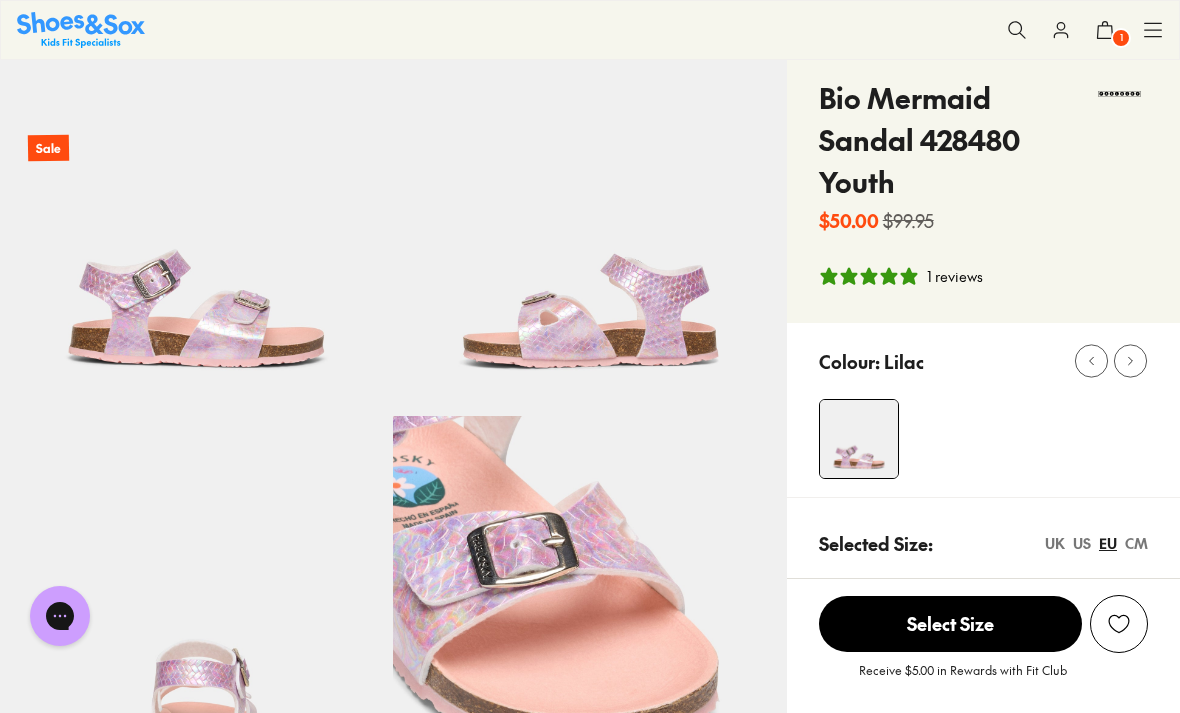 scroll, scrollTop: 0, scrollLeft: 0, axis: both 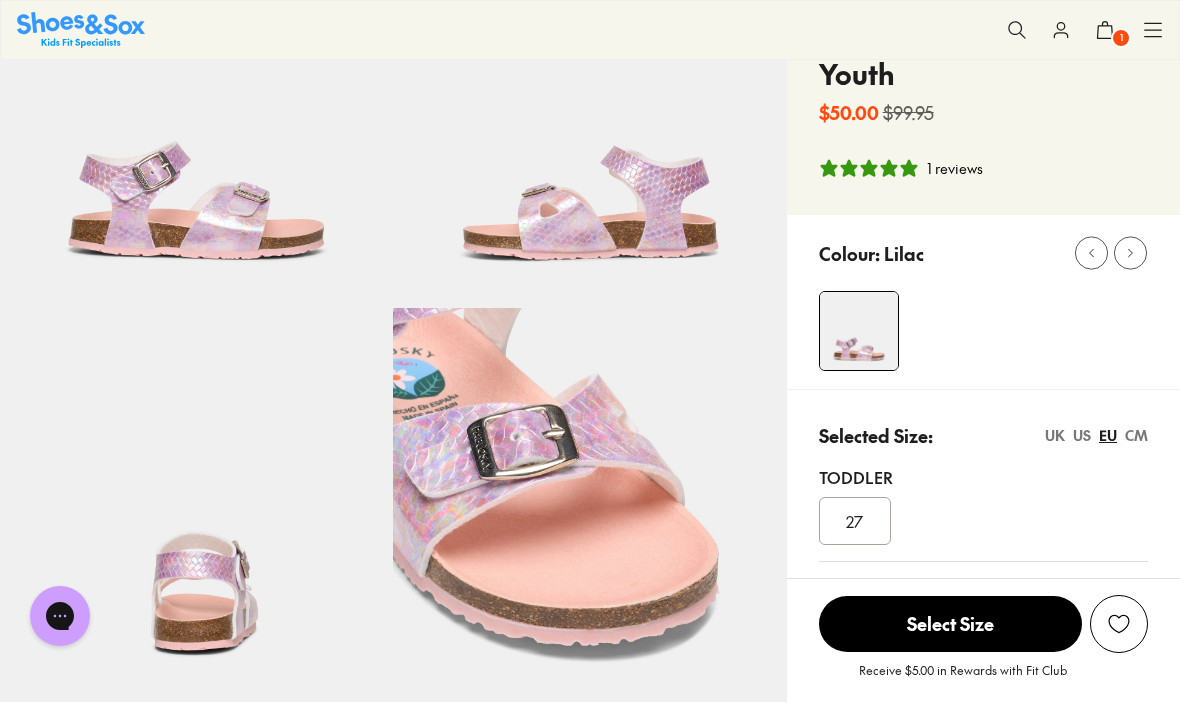 click 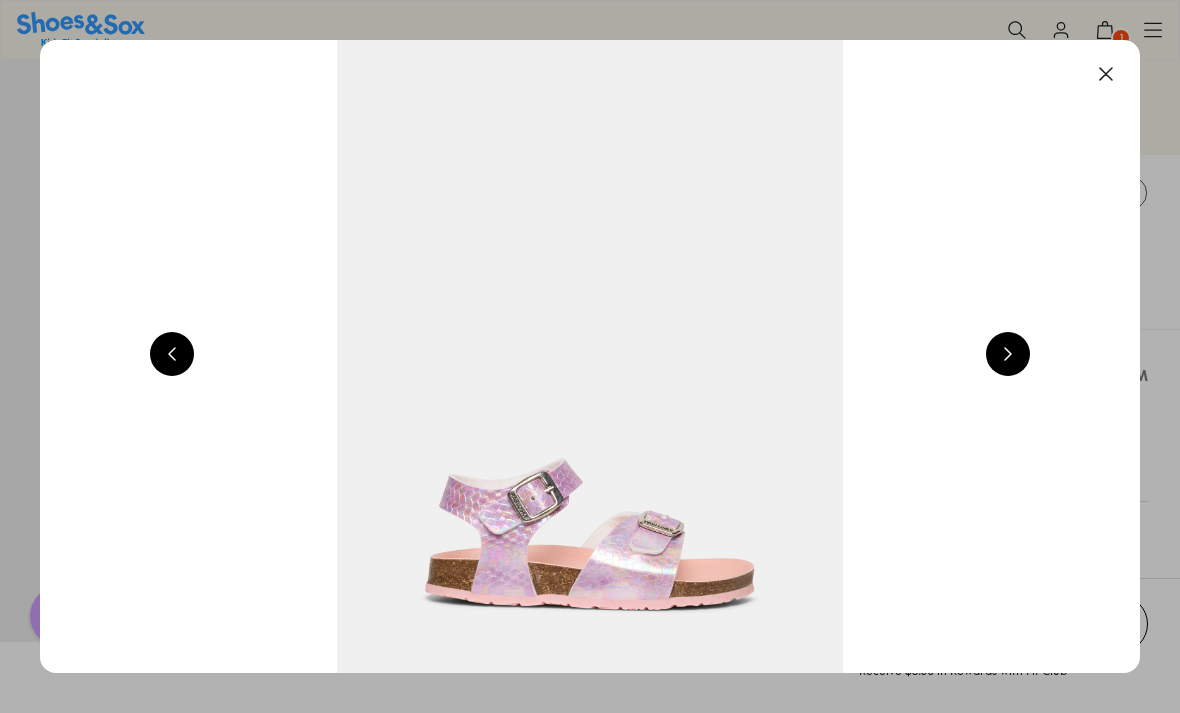 scroll, scrollTop: 249, scrollLeft: 0, axis: vertical 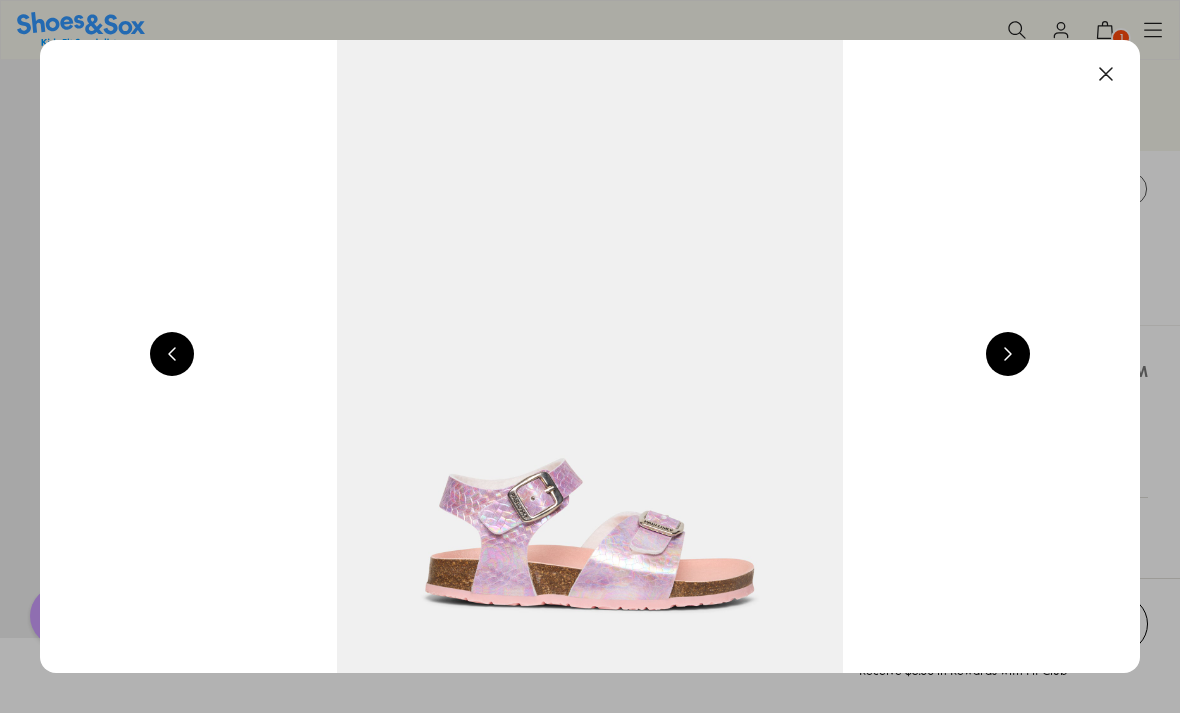 click at bounding box center [1008, 354] 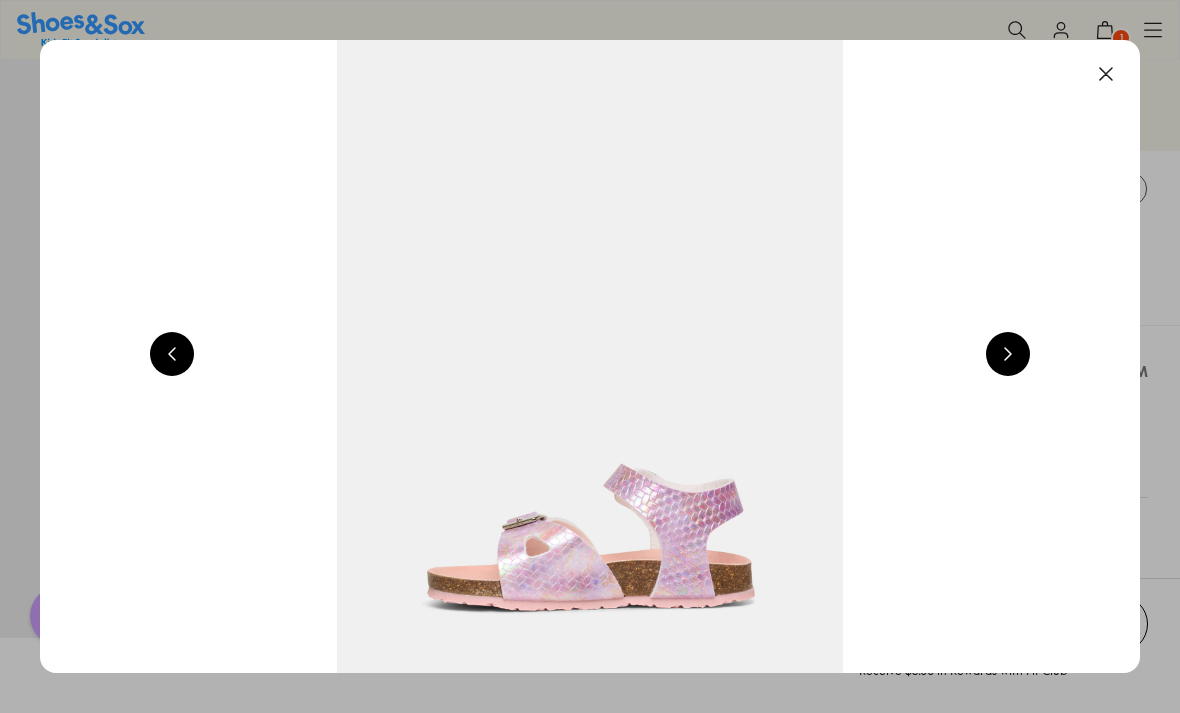 click at bounding box center (1008, 354) 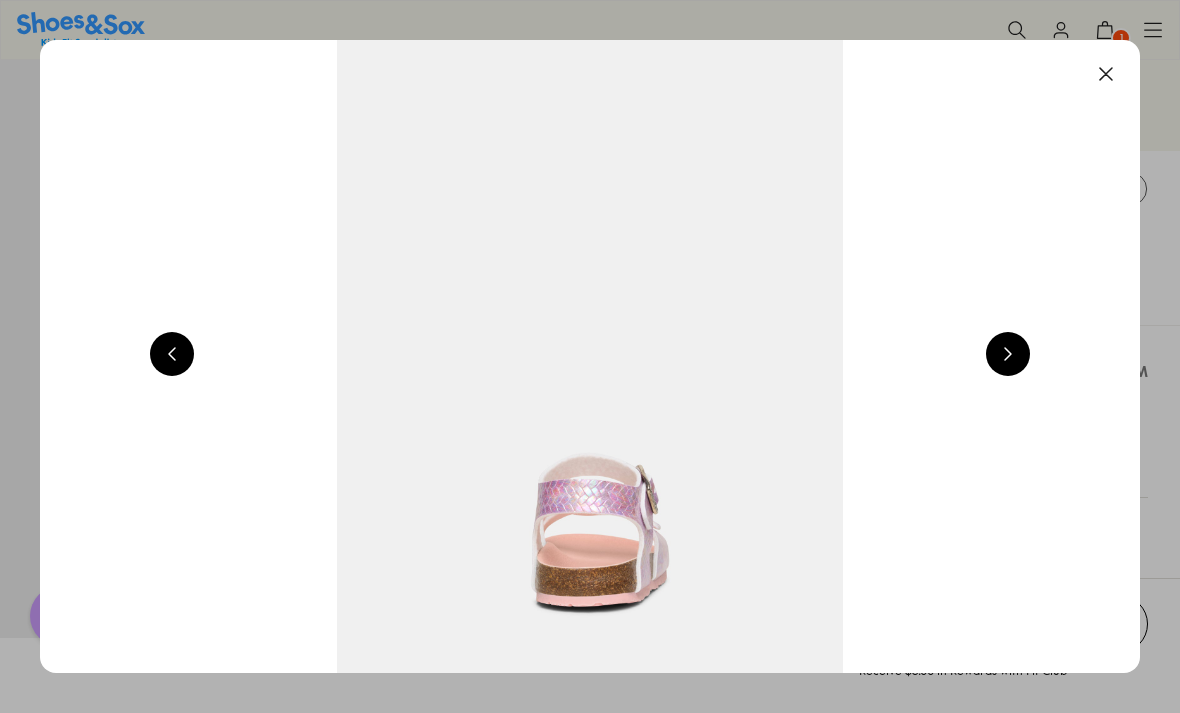 click at bounding box center [1008, 354] 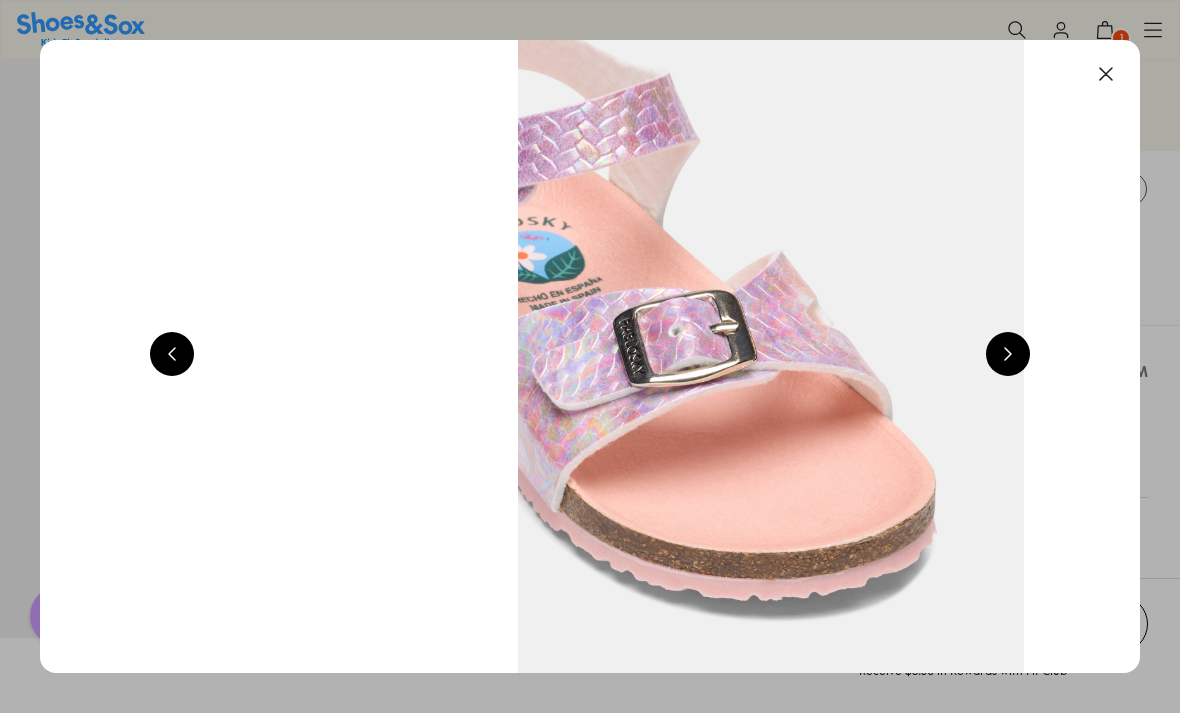 scroll, scrollTop: 0, scrollLeft: 4400, axis: horizontal 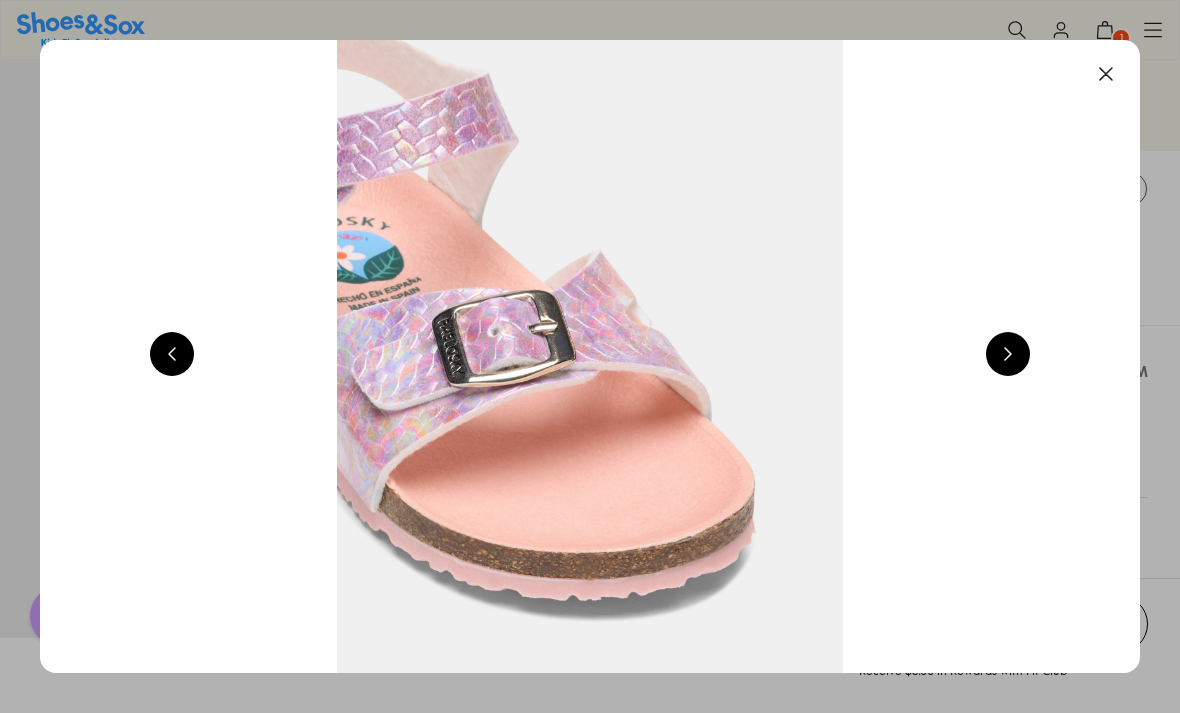 click at bounding box center [1106, 74] 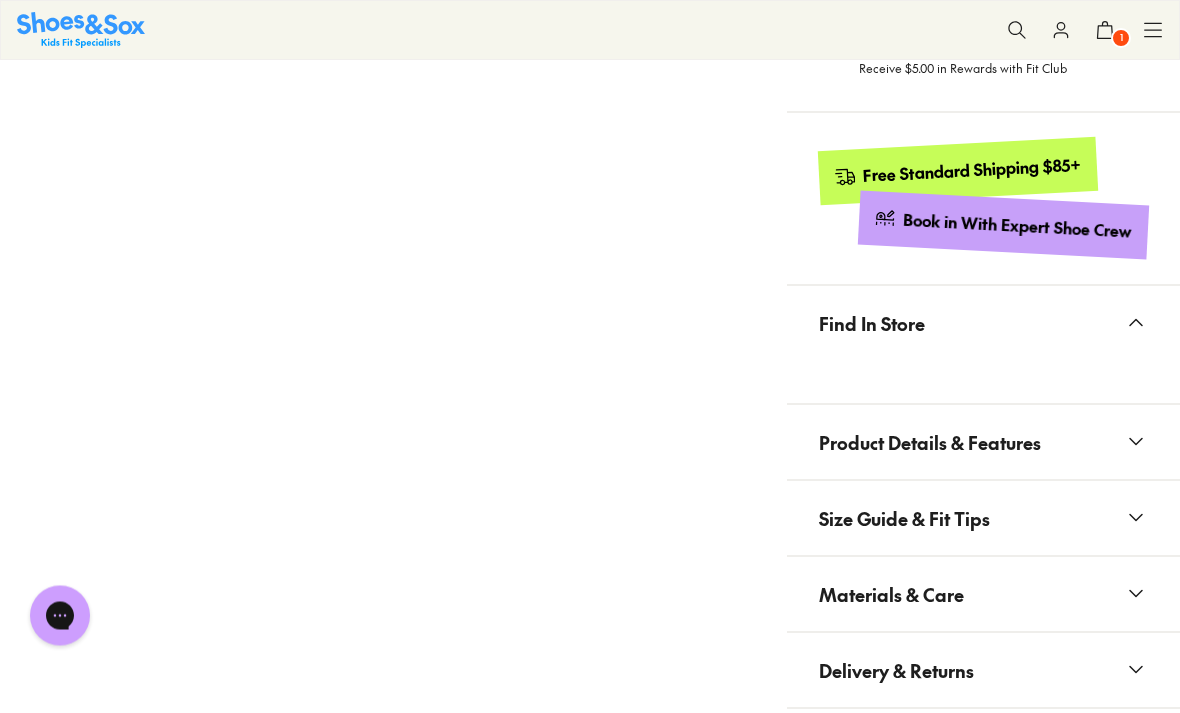 scroll, scrollTop: 1221, scrollLeft: 0, axis: vertical 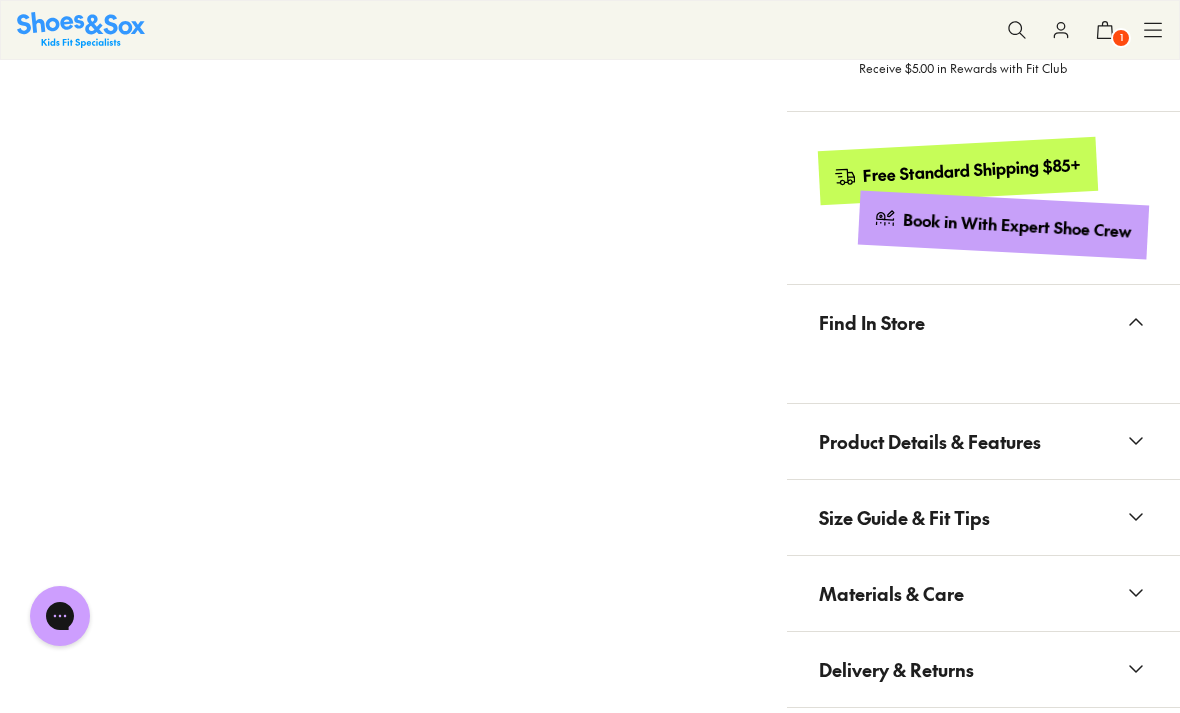 click 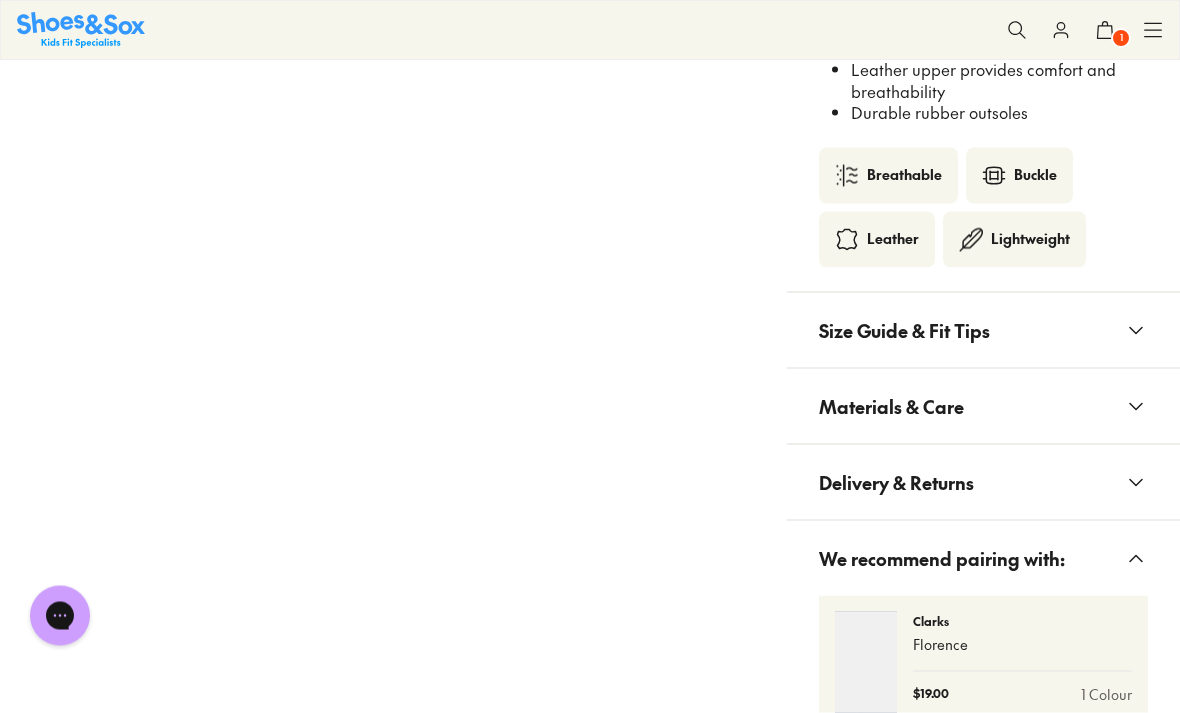 scroll, scrollTop: 1973, scrollLeft: 0, axis: vertical 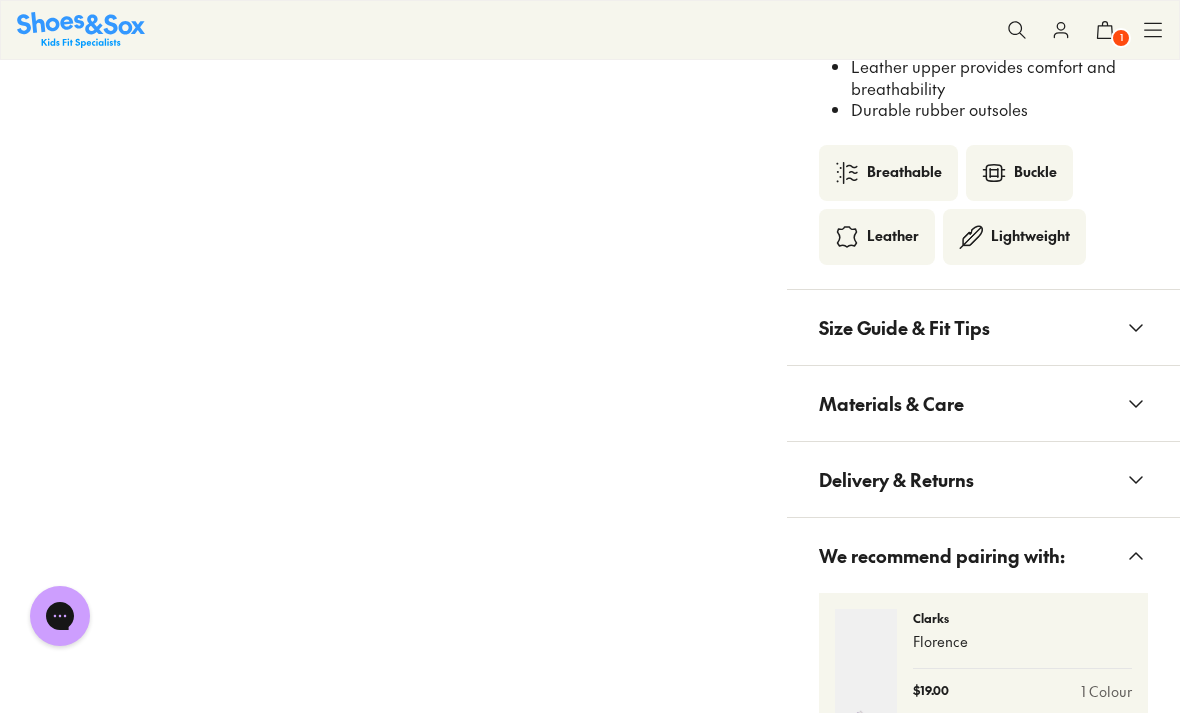 click 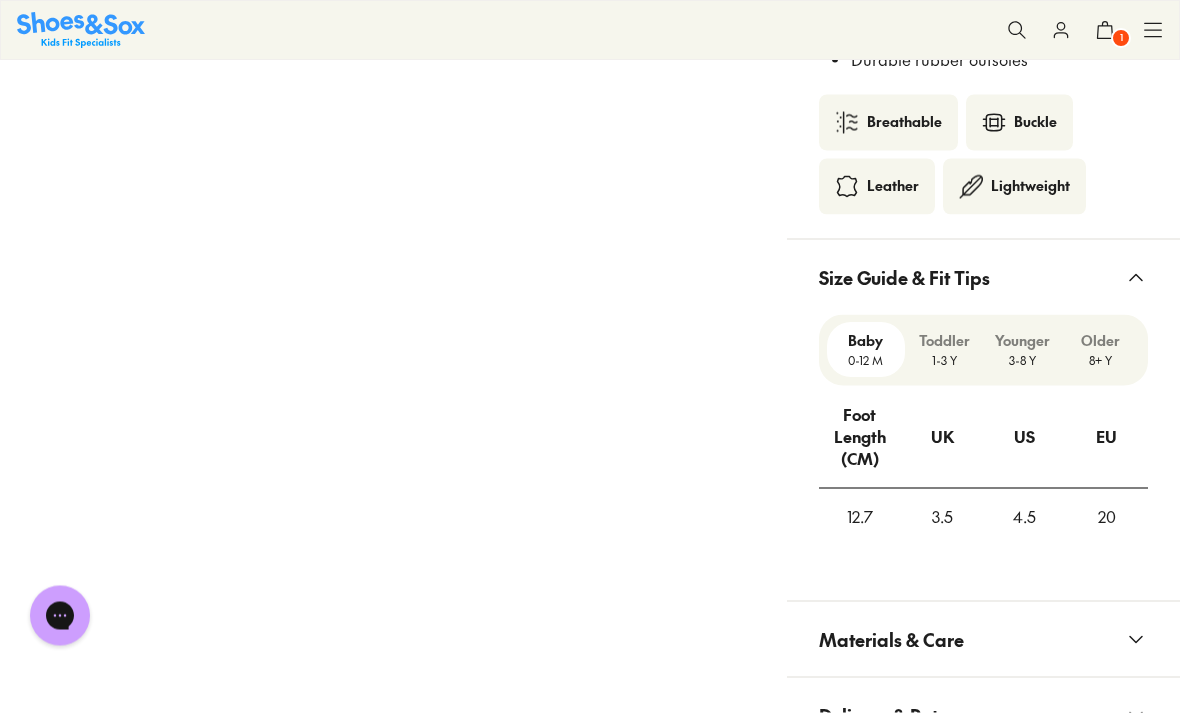 scroll, scrollTop: 2027, scrollLeft: 0, axis: vertical 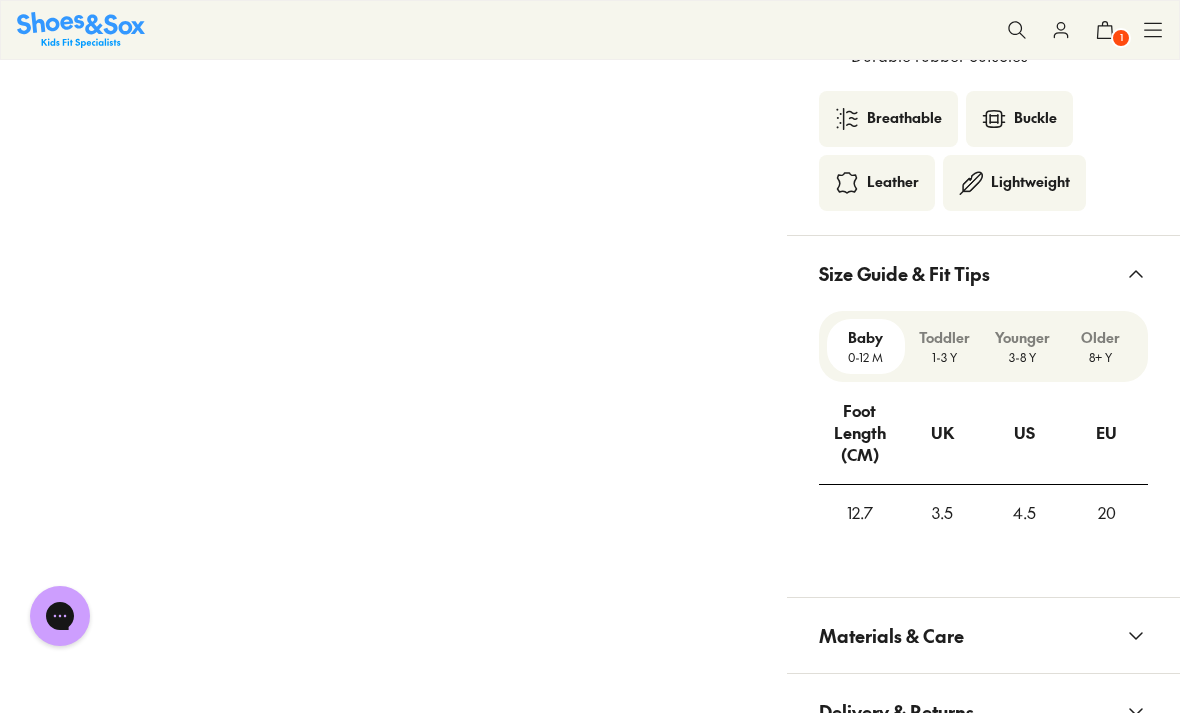 click 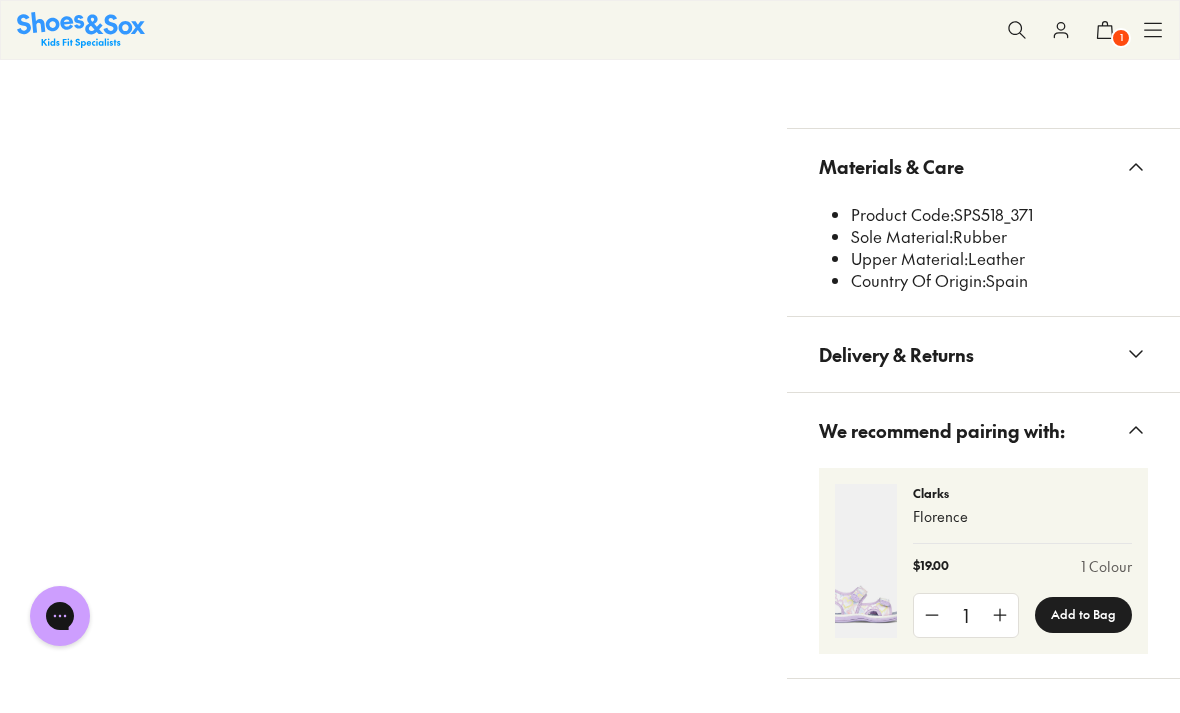 scroll, scrollTop: 2497, scrollLeft: 0, axis: vertical 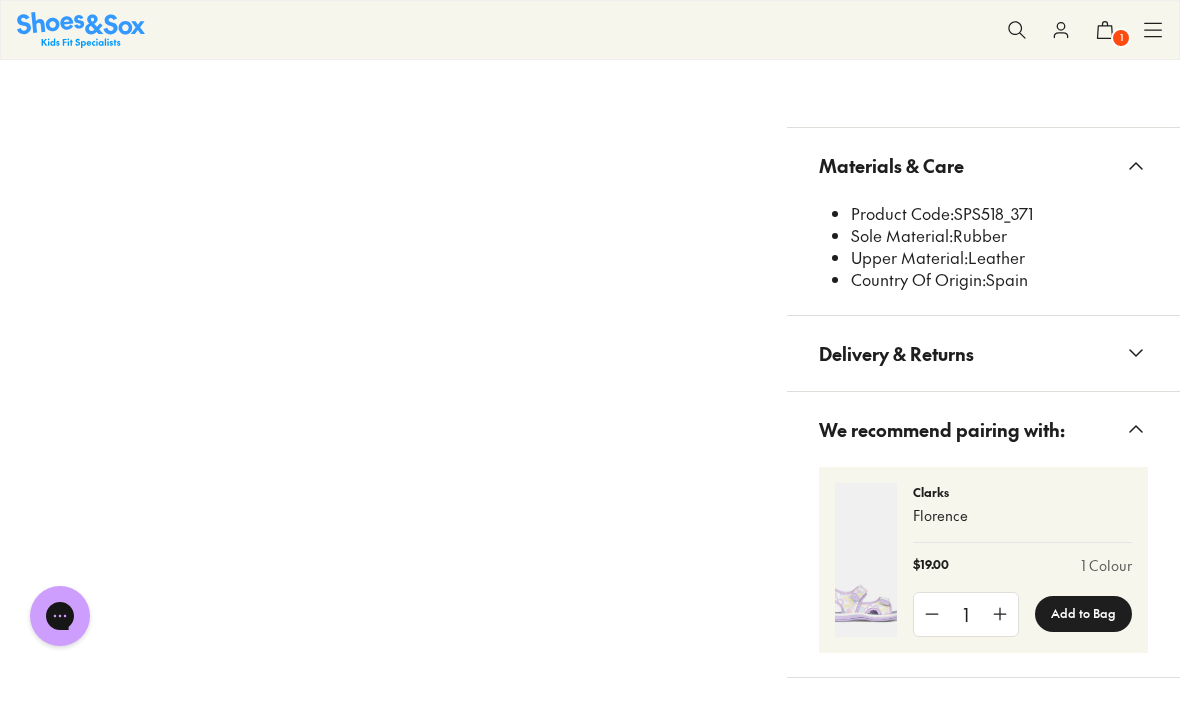 click on "Delivery & Returns" at bounding box center (983, 353) 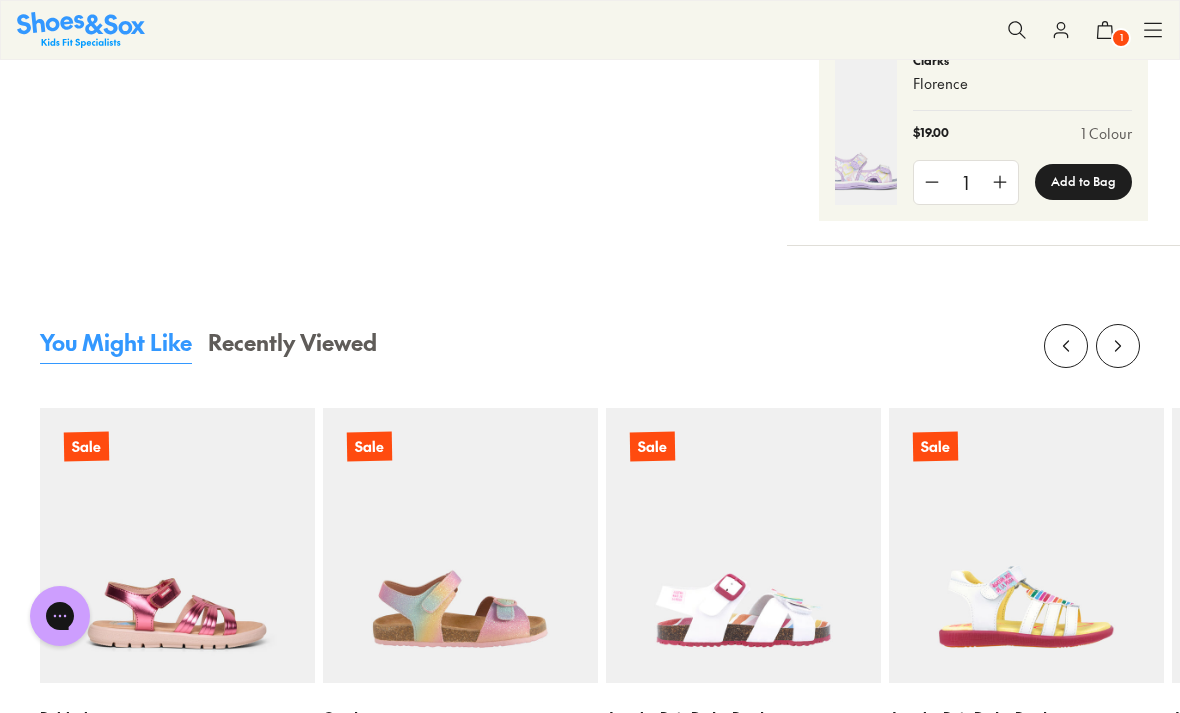 scroll, scrollTop: 3261, scrollLeft: 0, axis: vertical 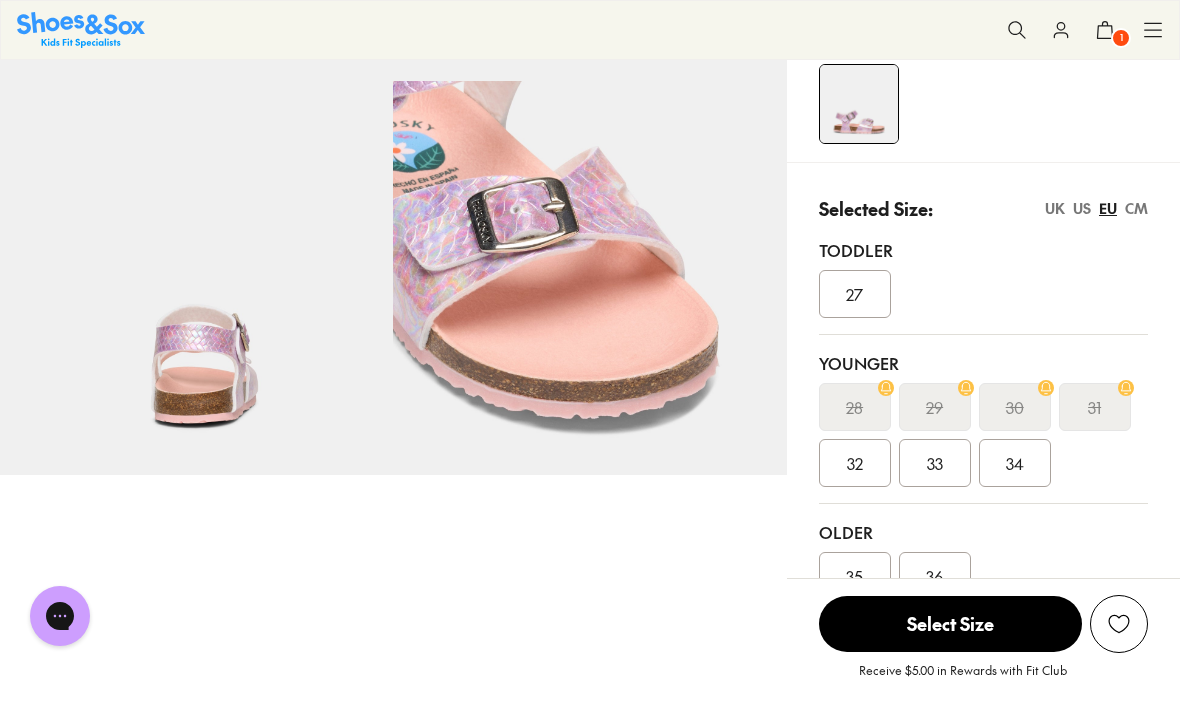 click on "US" at bounding box center [1082, 208] 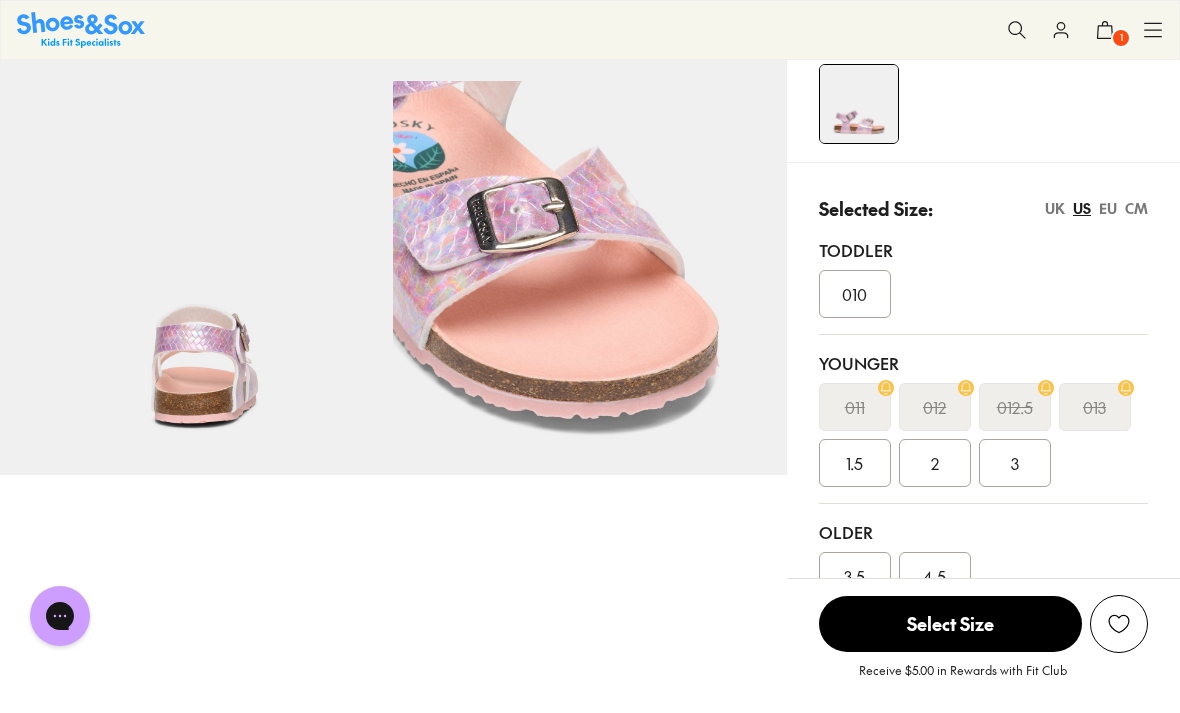 click on "EU" at bounding box center [1108, 208] 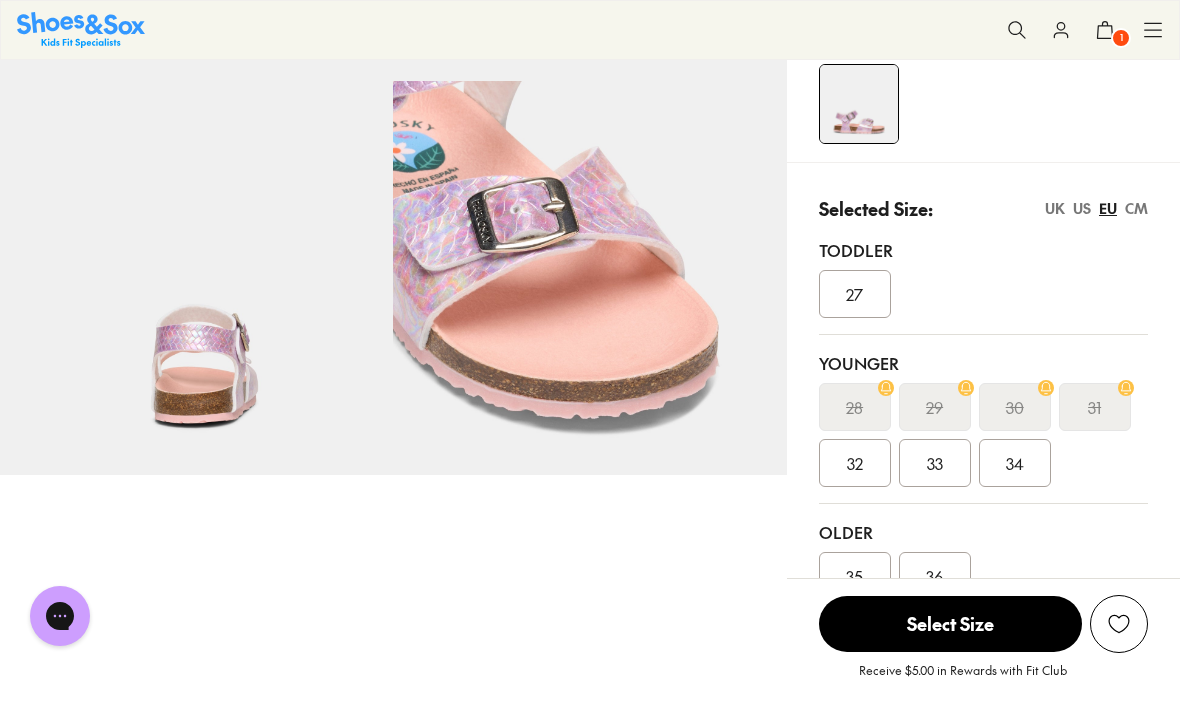 click on "CM" at bounding box center [1136, 208] 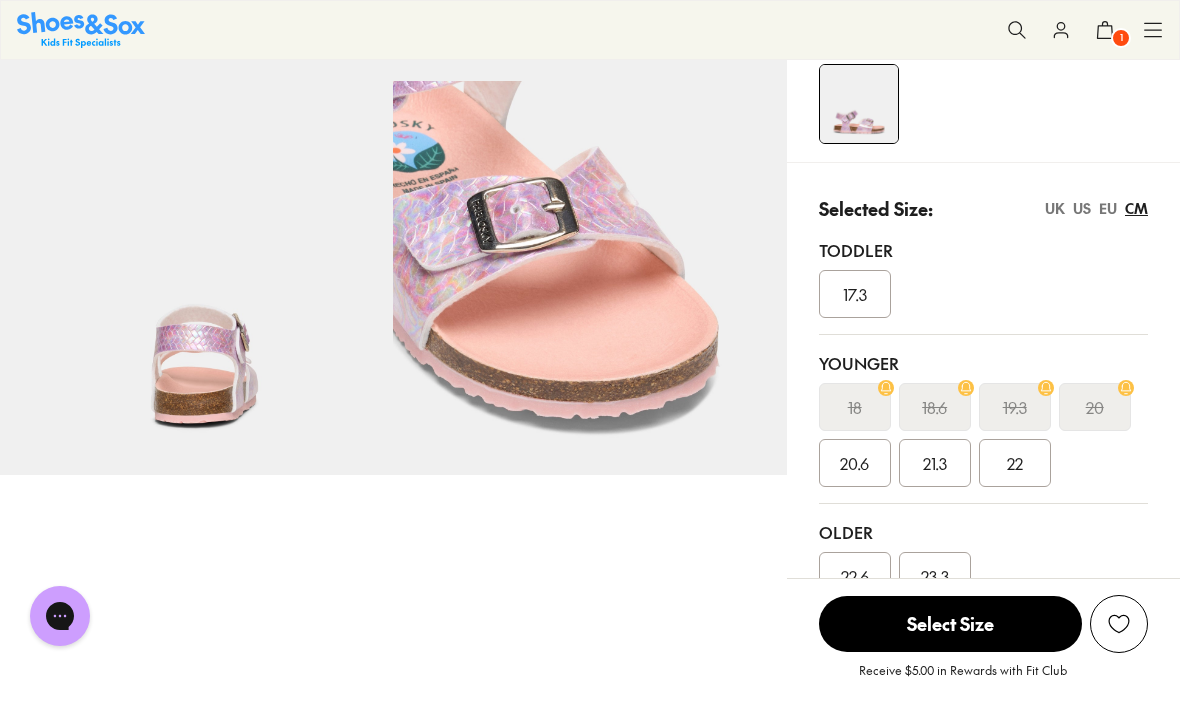click on "21.3" at bounding box center (935, 463) 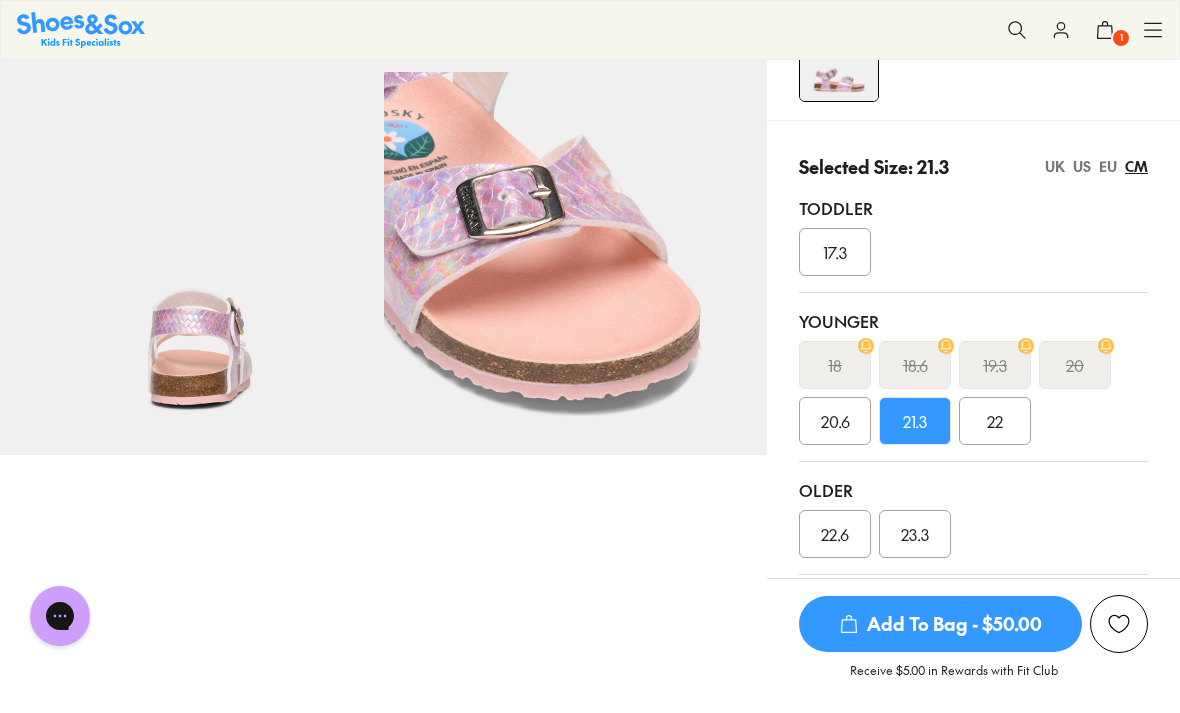 click on "US" at bounding box center [1082, 166] 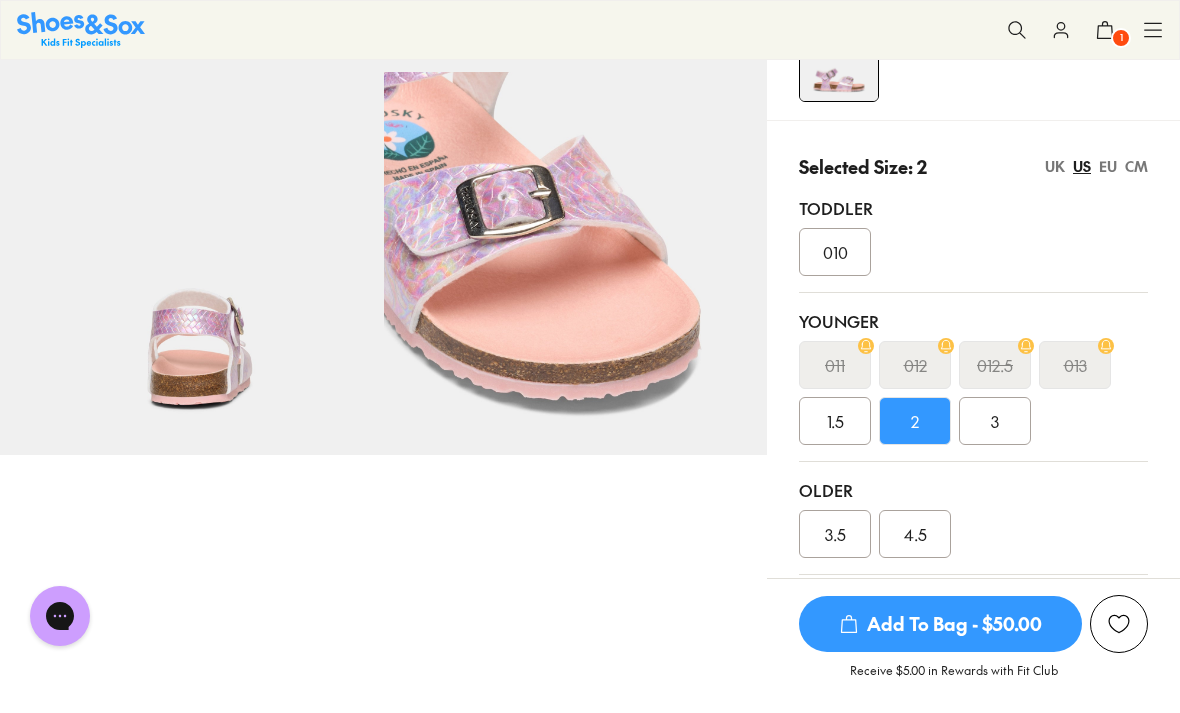 click on "UK" at bounding box center (1055, 166) 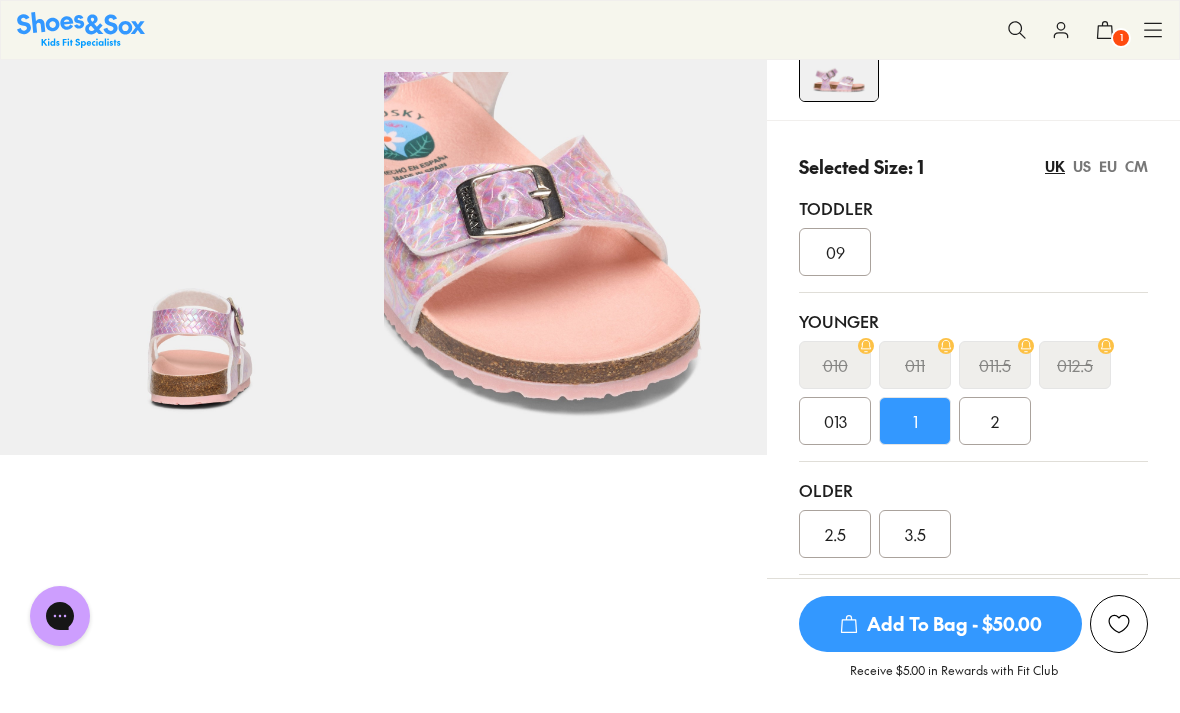 click on "Add To Bag - $50.00" at bounding box center (940, 624) 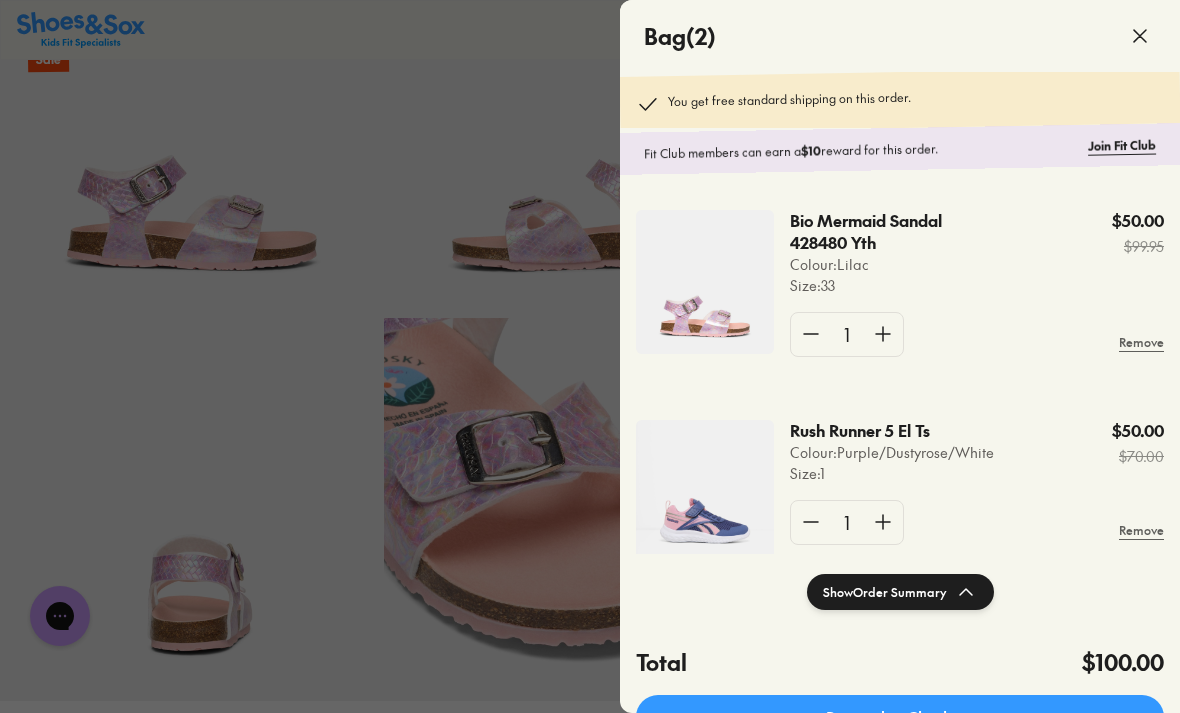 scroll, scrollTop: 0, scrollLeft: 0, axis: both 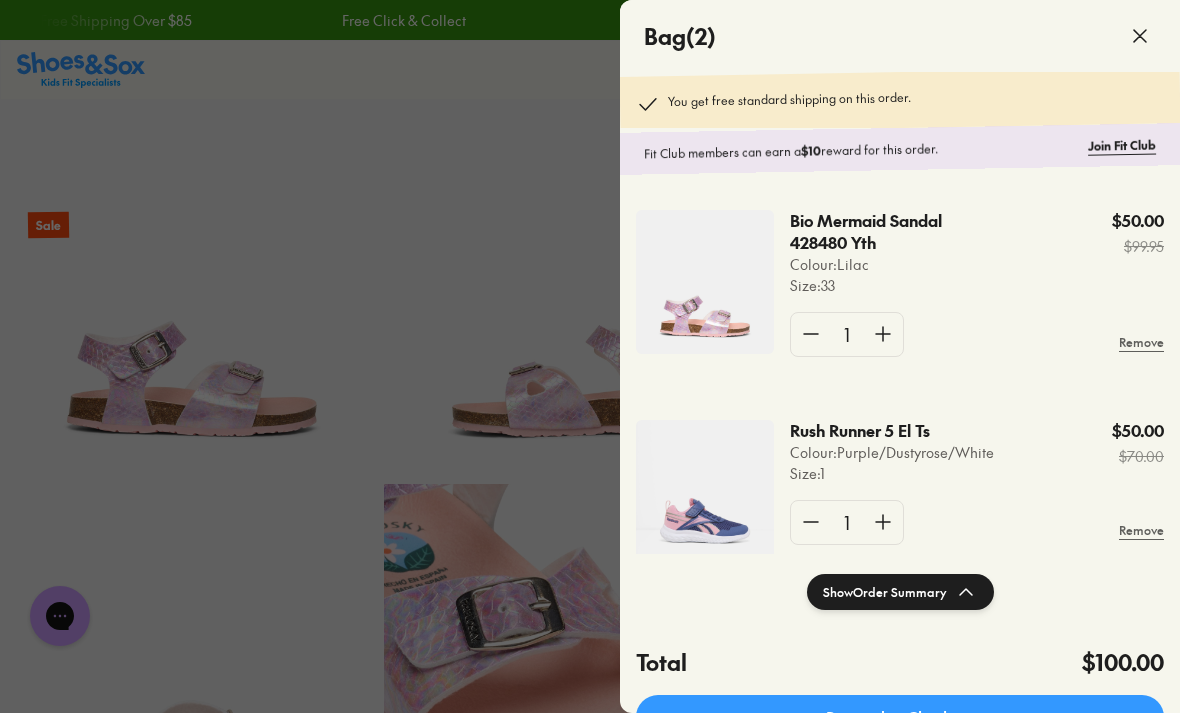 click 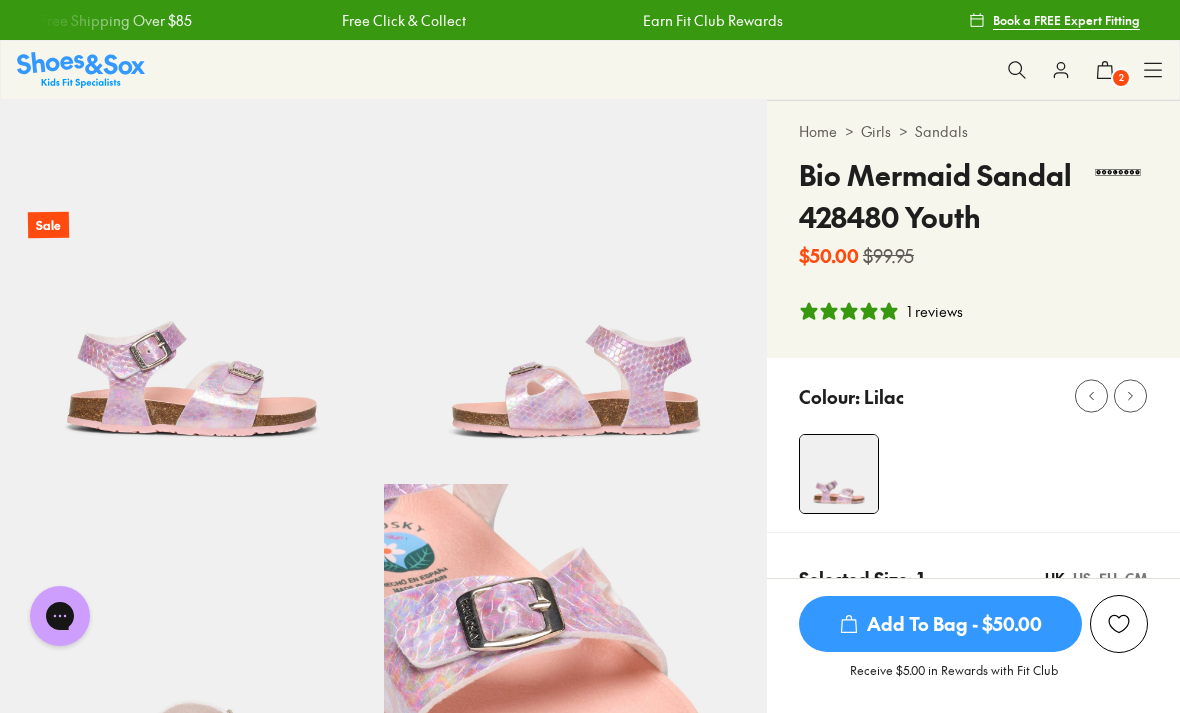 scroll, scrollTop: 249, scrollLeft: 0, axis: vertical 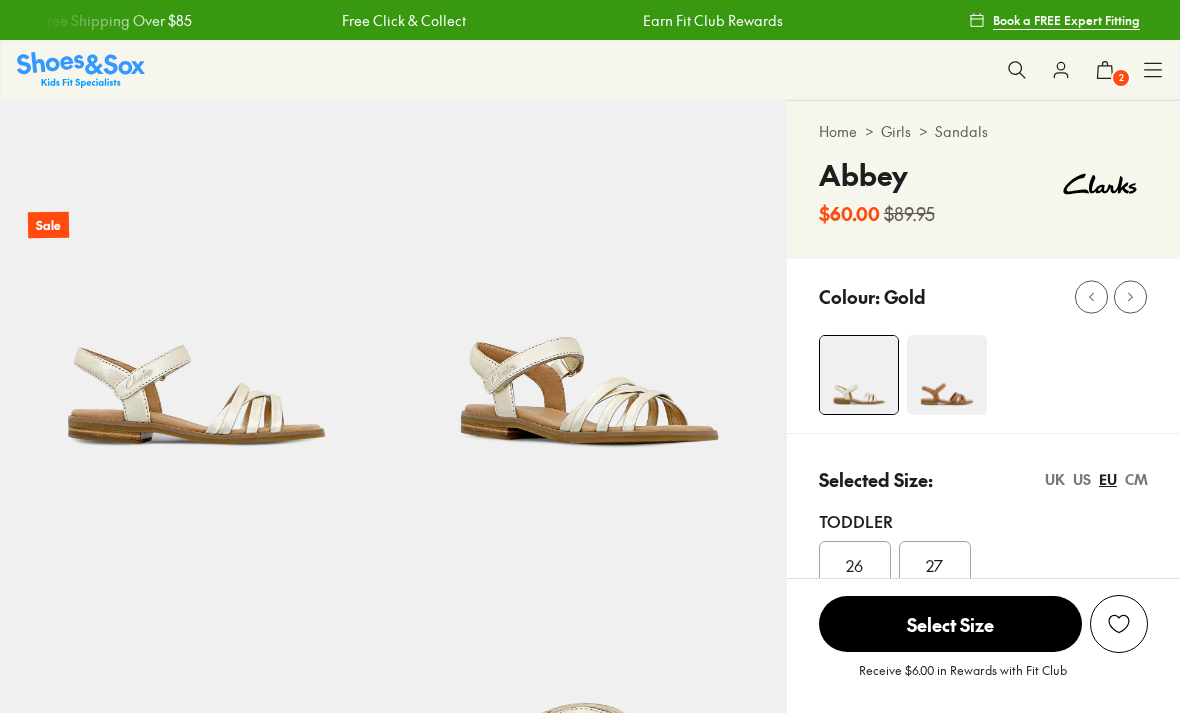 select on "*" 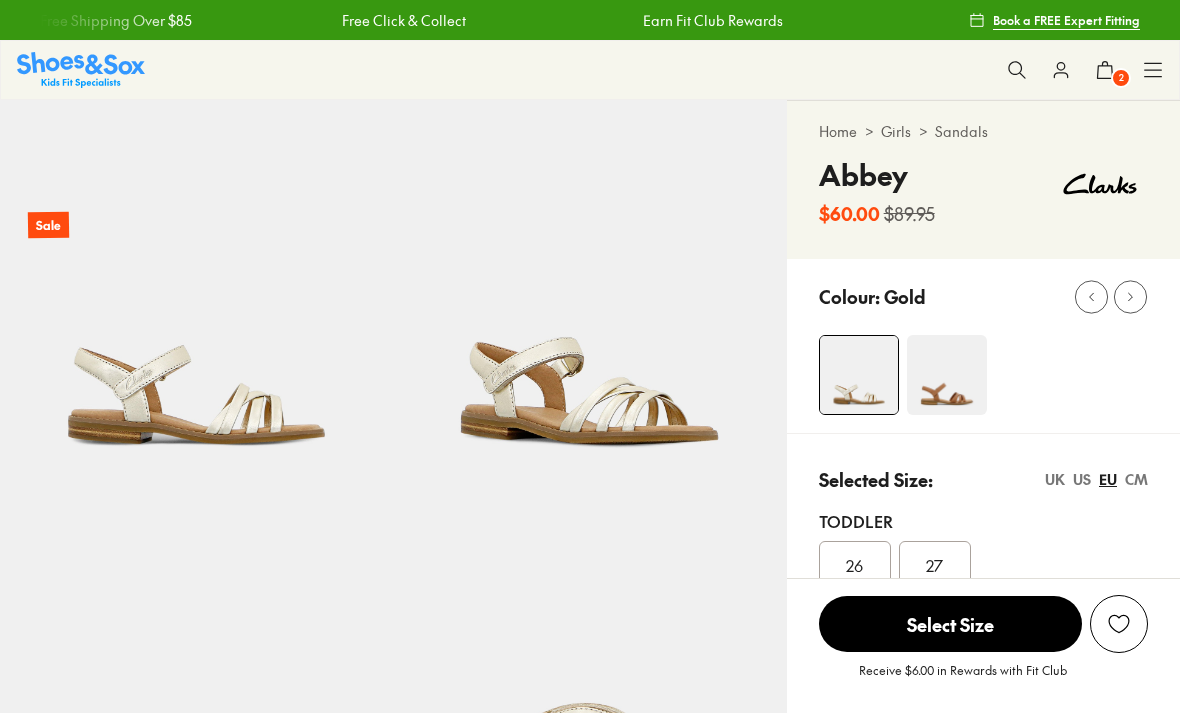 scroll, scrollTop: 0, scrollLeft: 0, axis: both 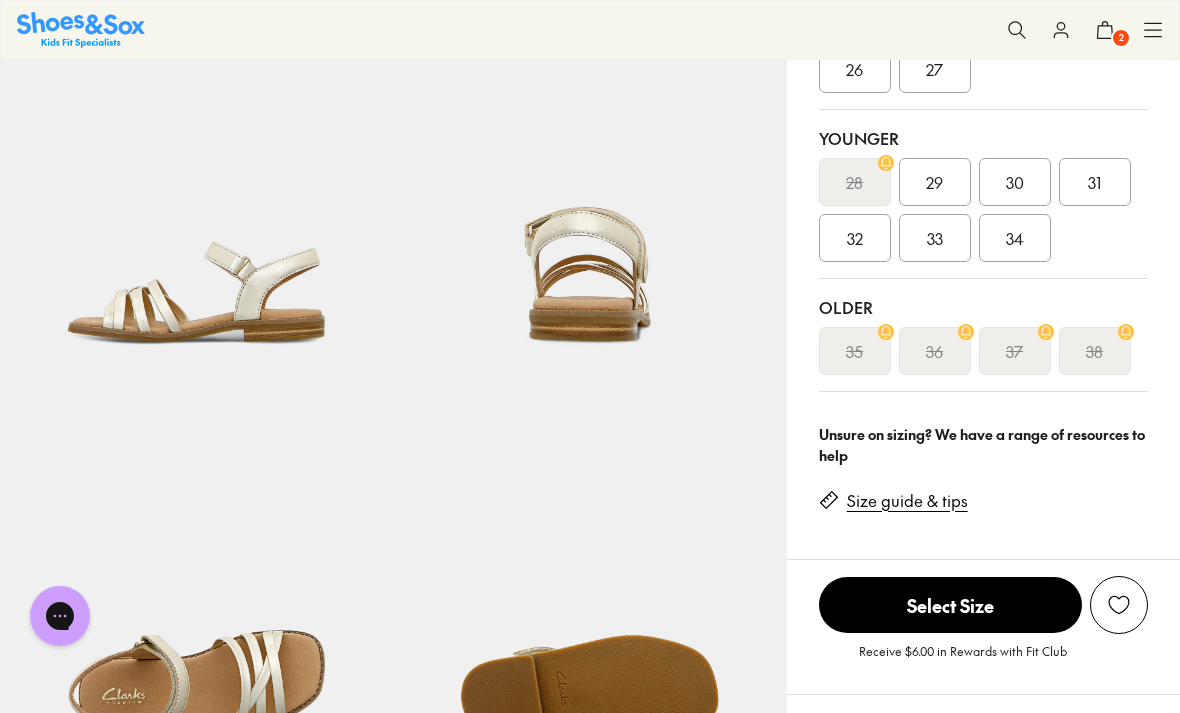 click 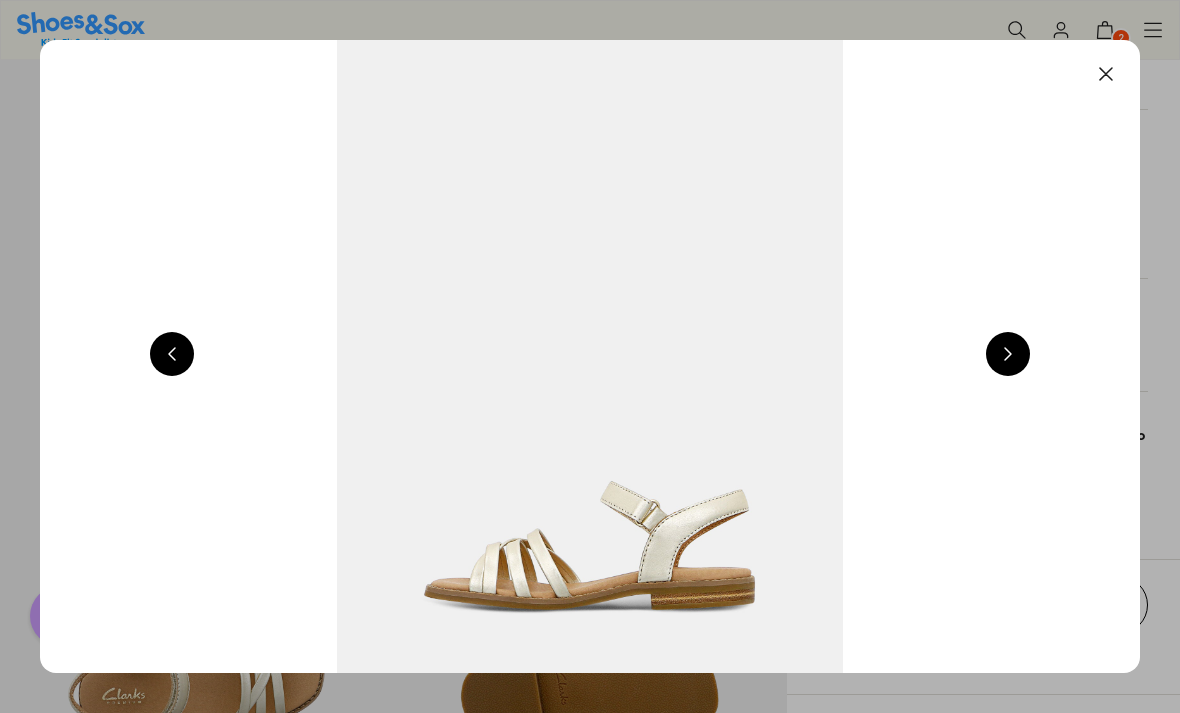 click at bounding box center [1008, 354] 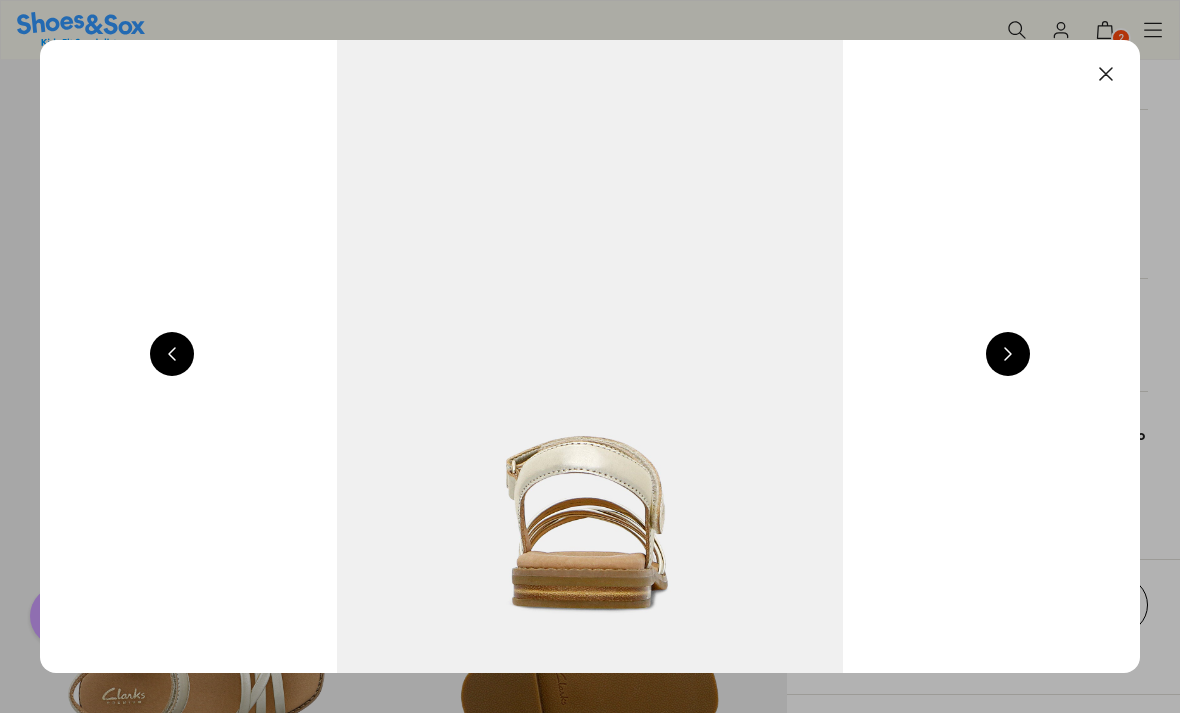 click at bounding box center (1008, 354) 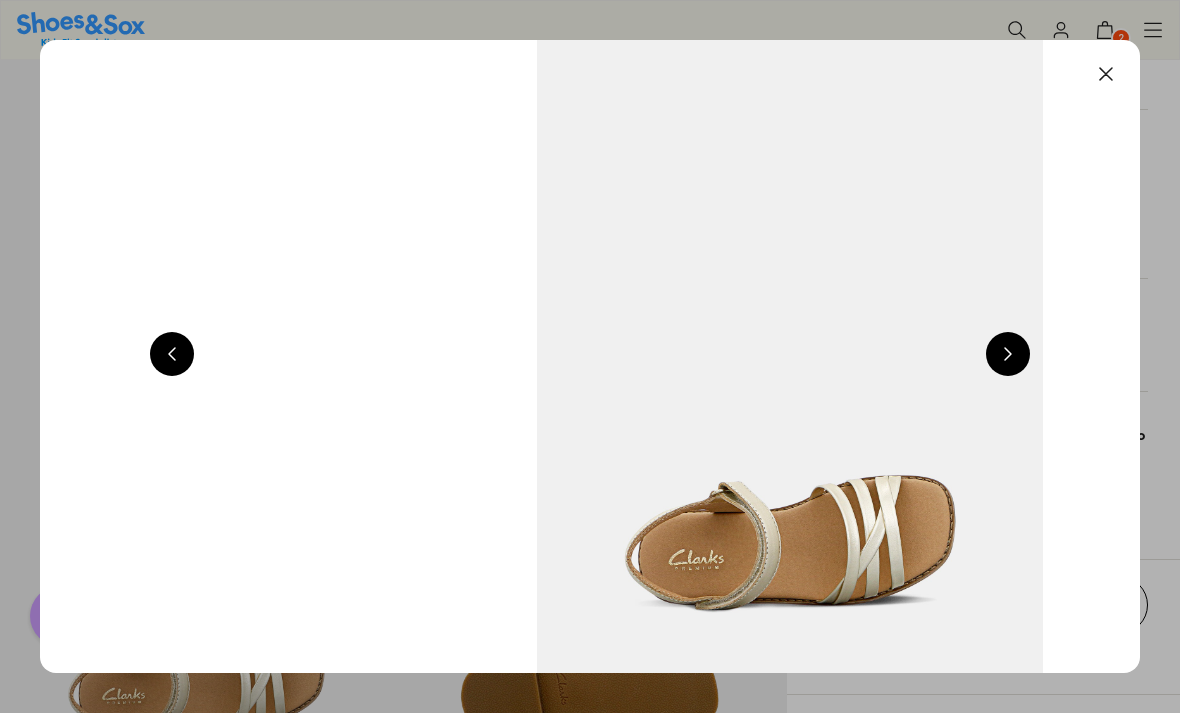 scroll, scrollTop: 0, scrollLeft: 5500, axis: horizontal 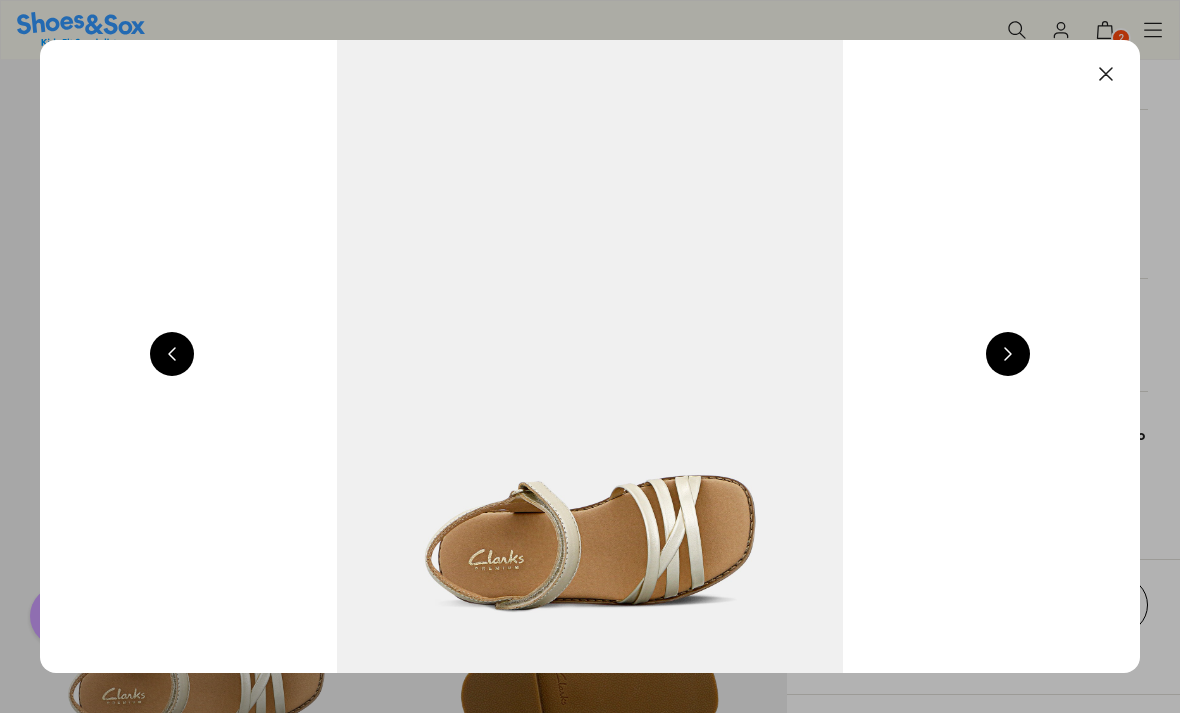 click at bounding box center [1008, 354] 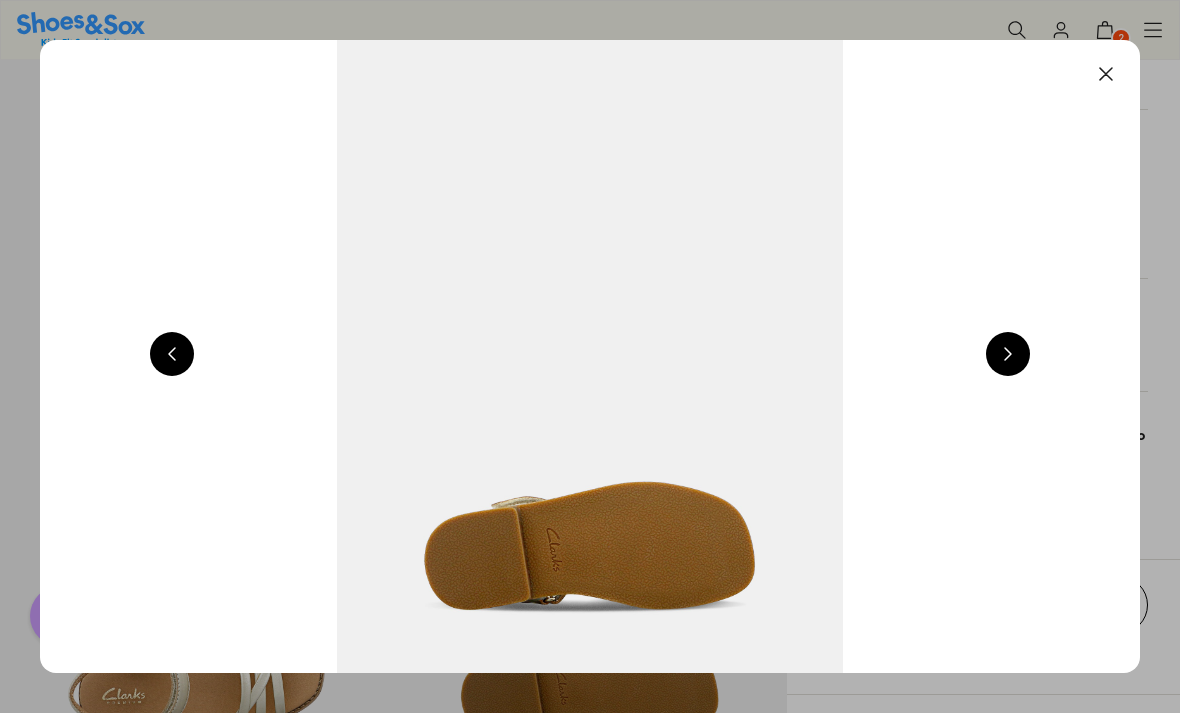 click at bounding box center [1008, 354] 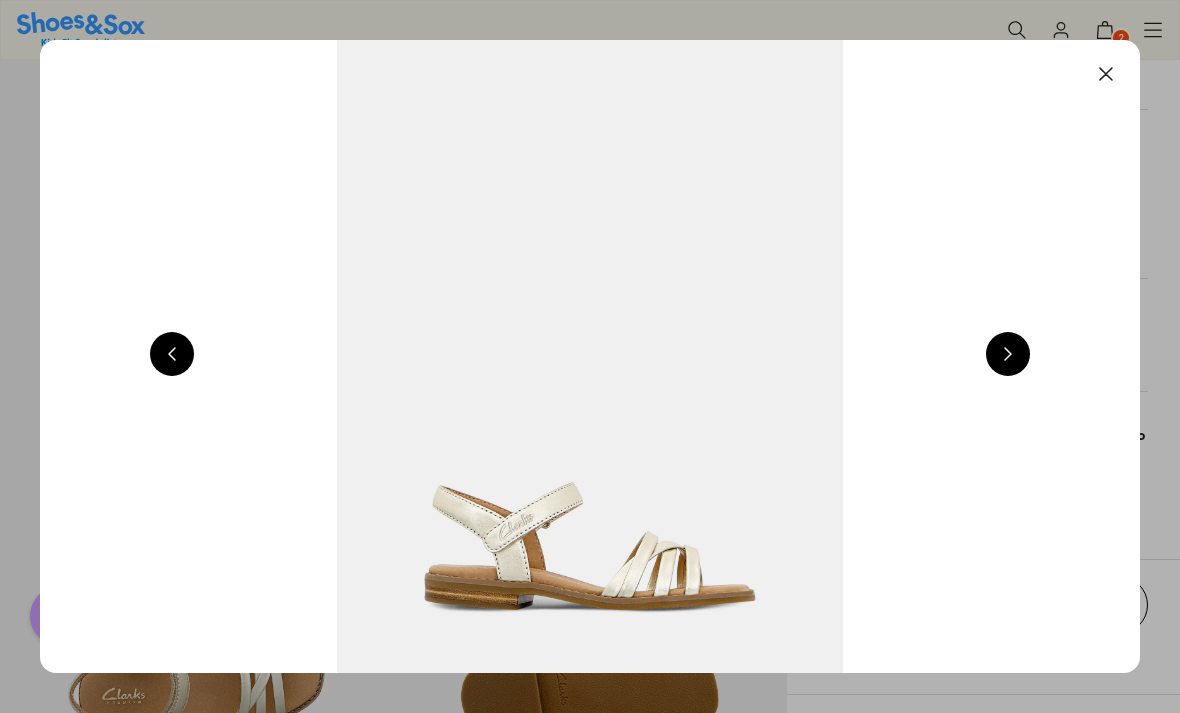 scroll, scrollTop: 0, scrollLeft: 1100, axis: horizontal 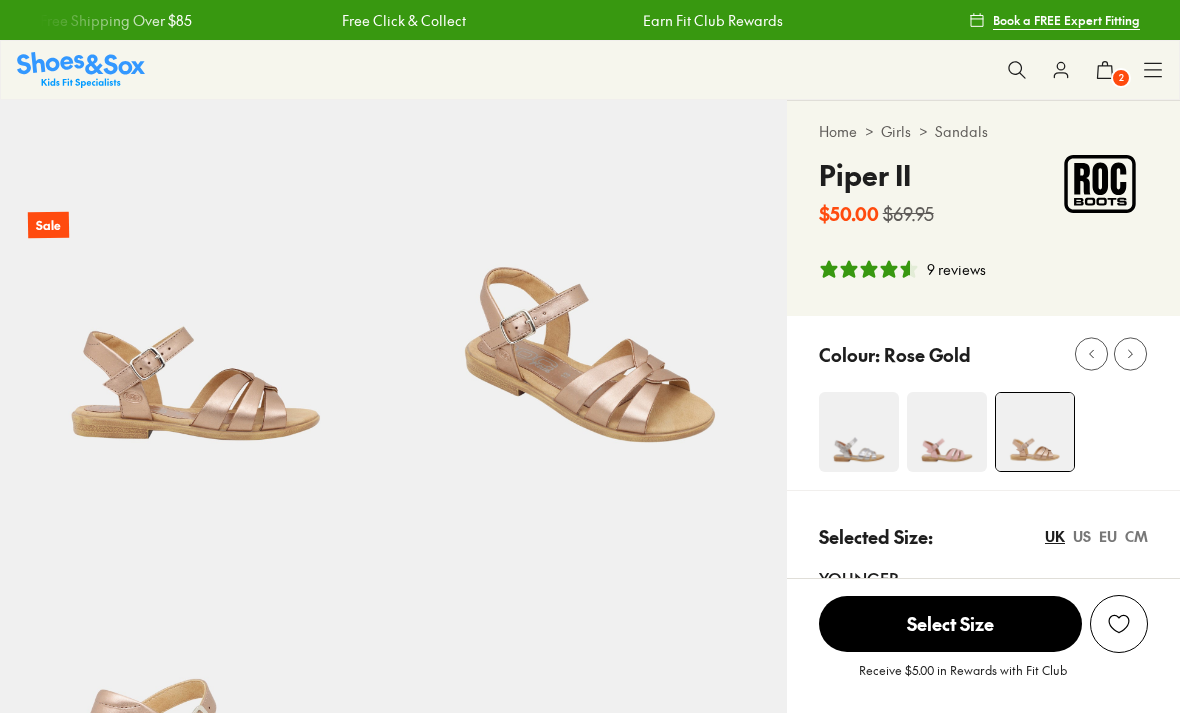 select on "*" 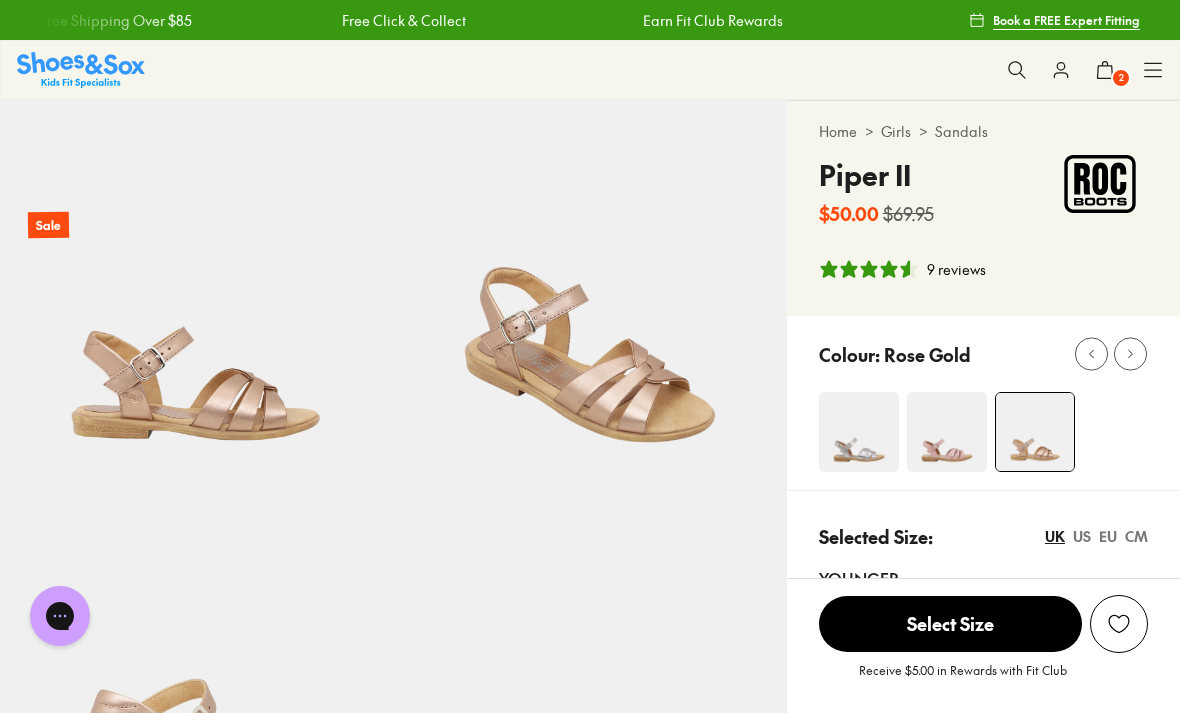 scroll, scrollTop: 0, scrollLeft: 0, axis: both 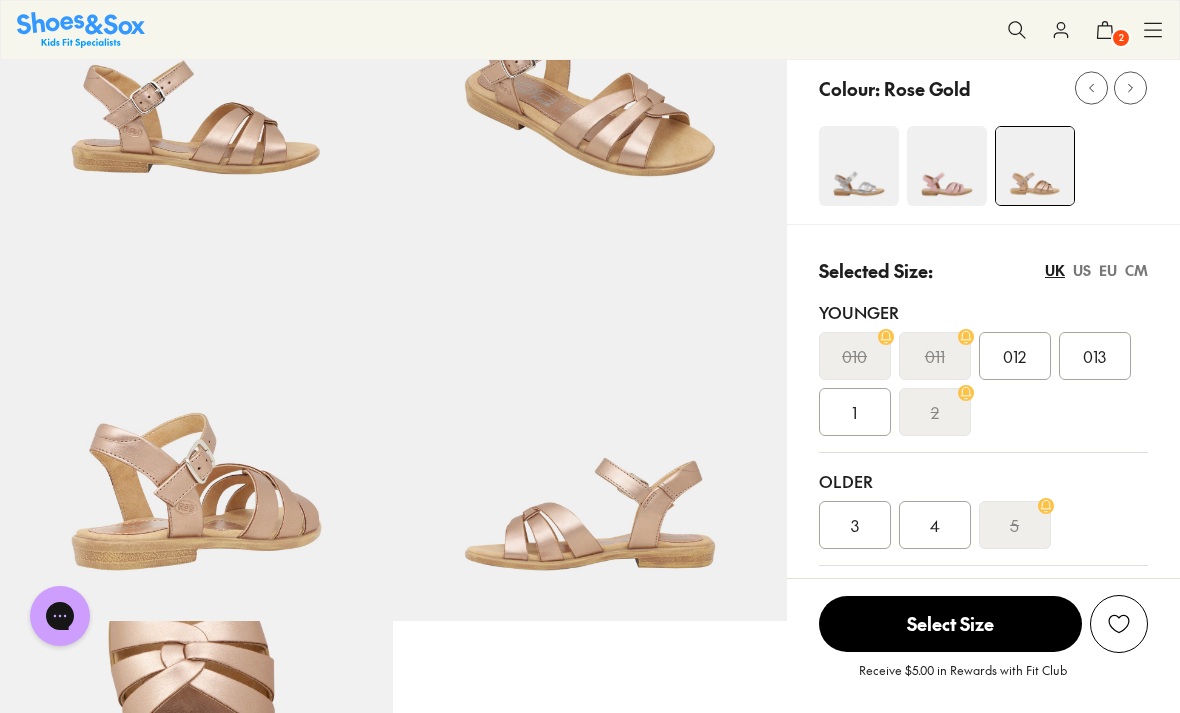 click on "US" at bounding box center (1082, 270) 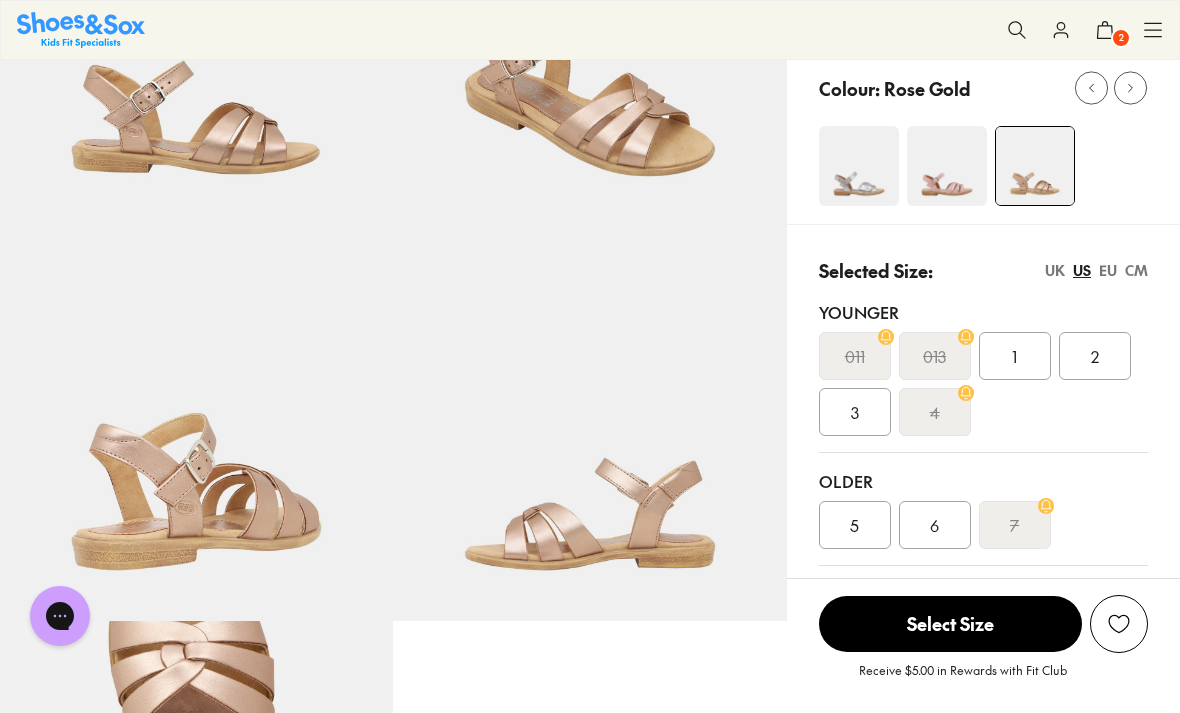 click on "EU" at bounding box center (1108, 270) 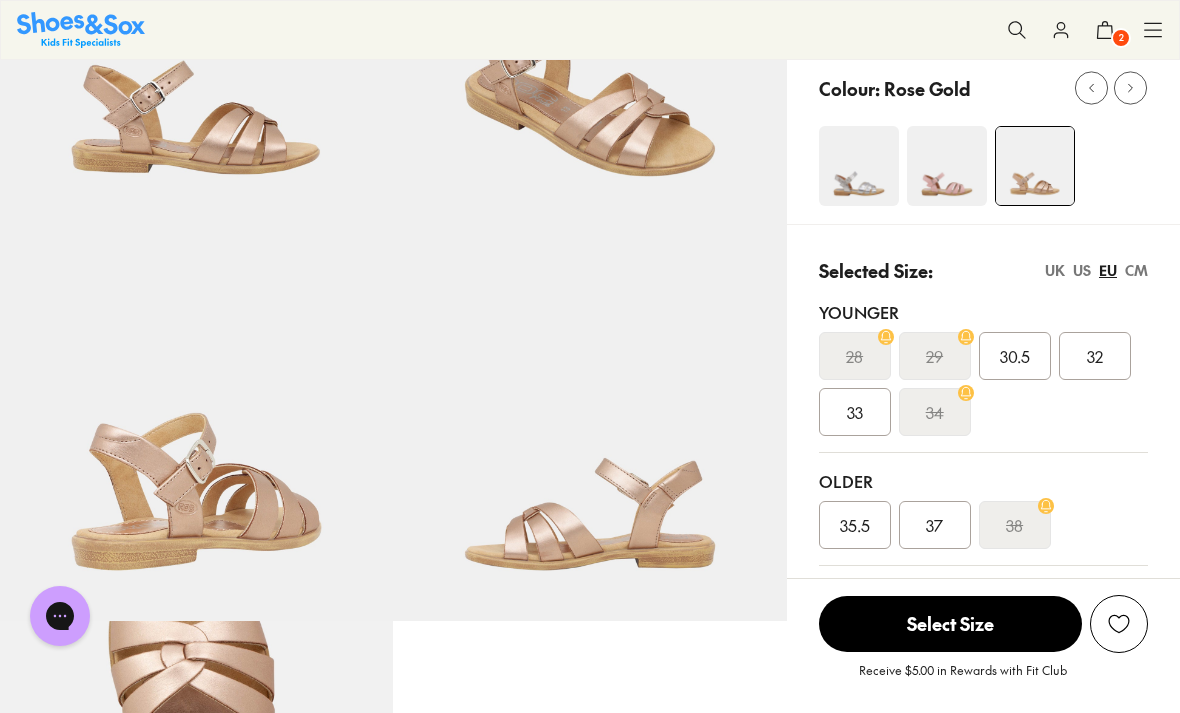 click on "CM" at bounding box center [1136, 270] 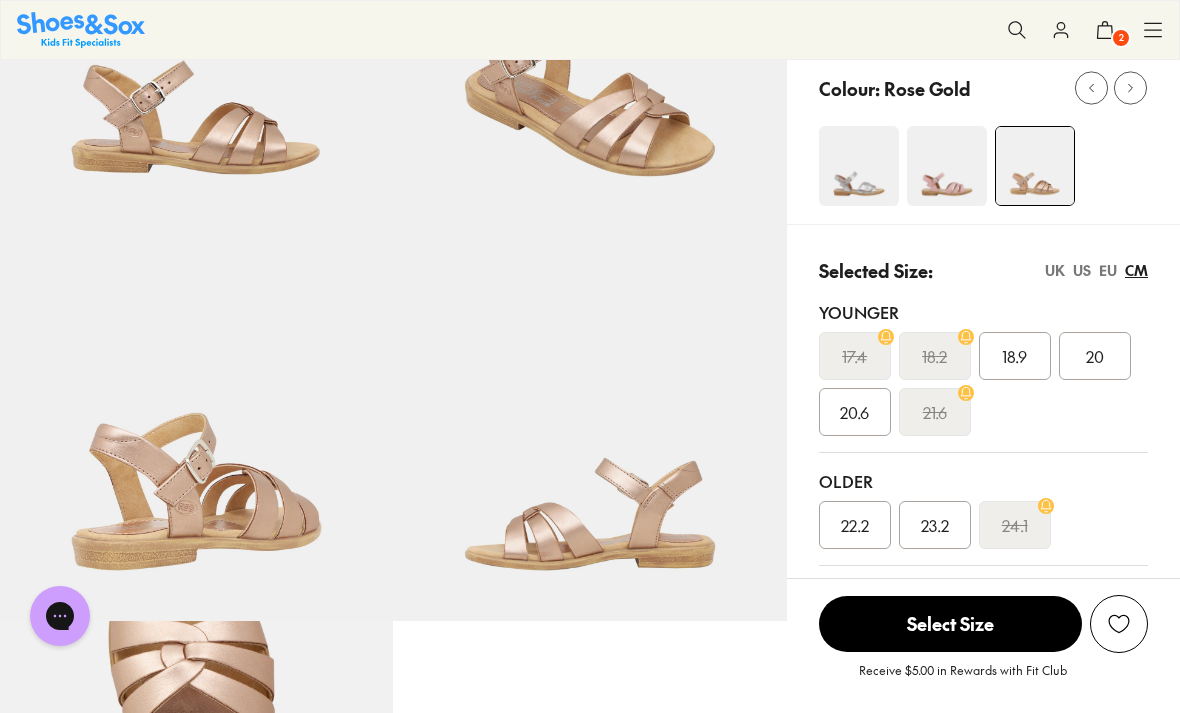 click on "20.6" at bounding box center [854, 412] 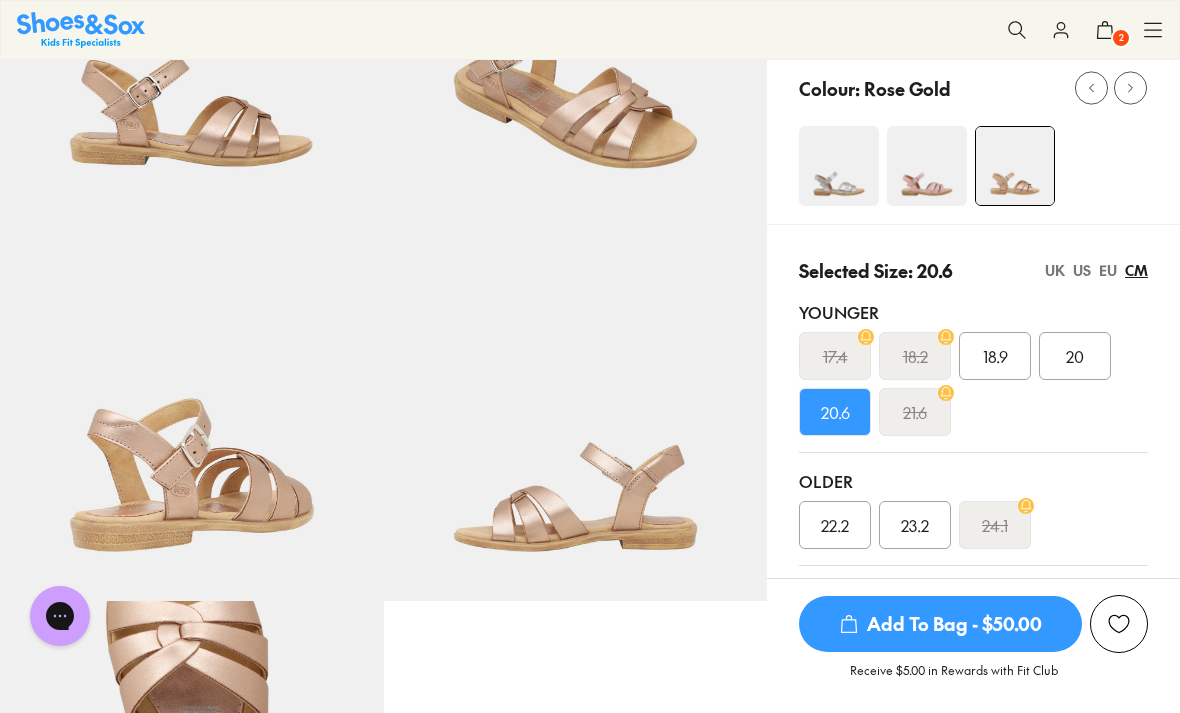 click on "UK" at bounding box center (1055, 270) 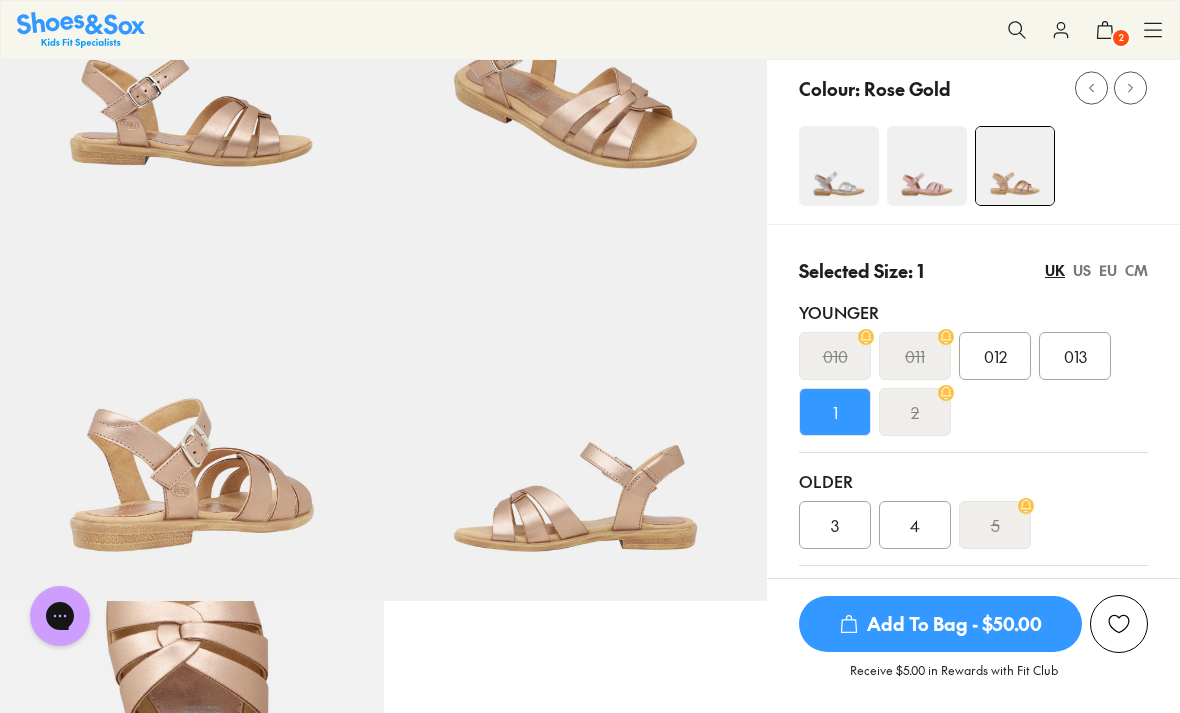 click on "US" at bounding box center [1082, 270] 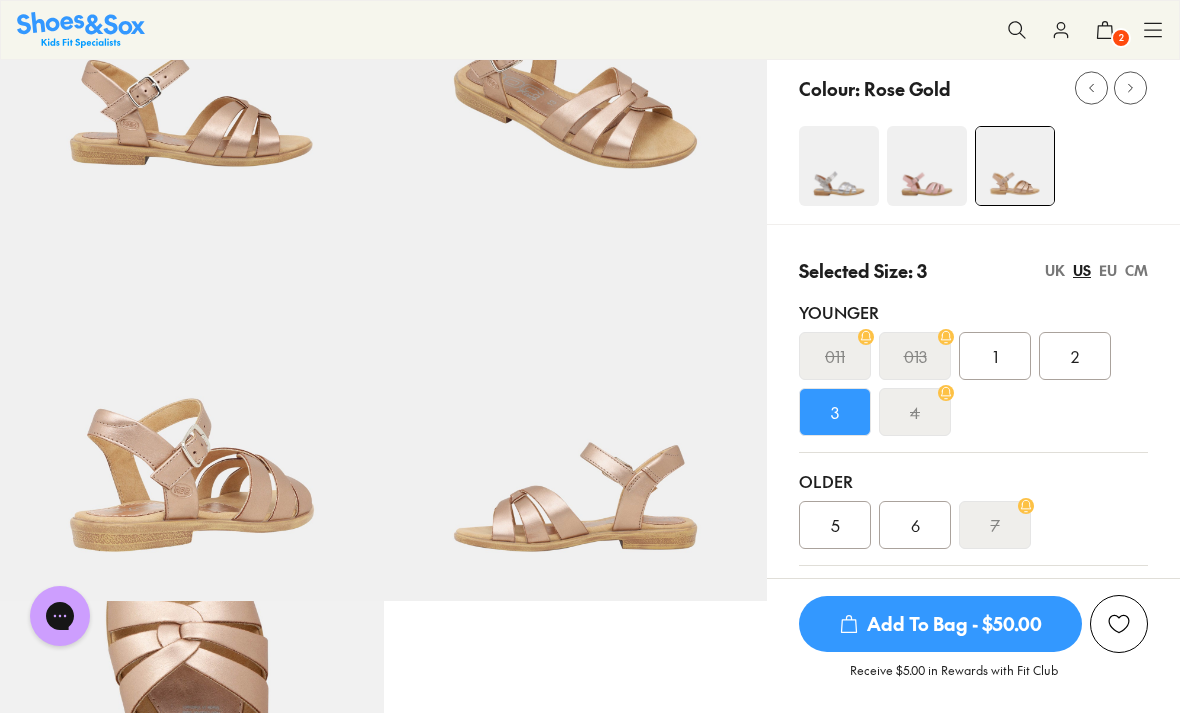 click on "EU" at bounding box center [1108, 270] 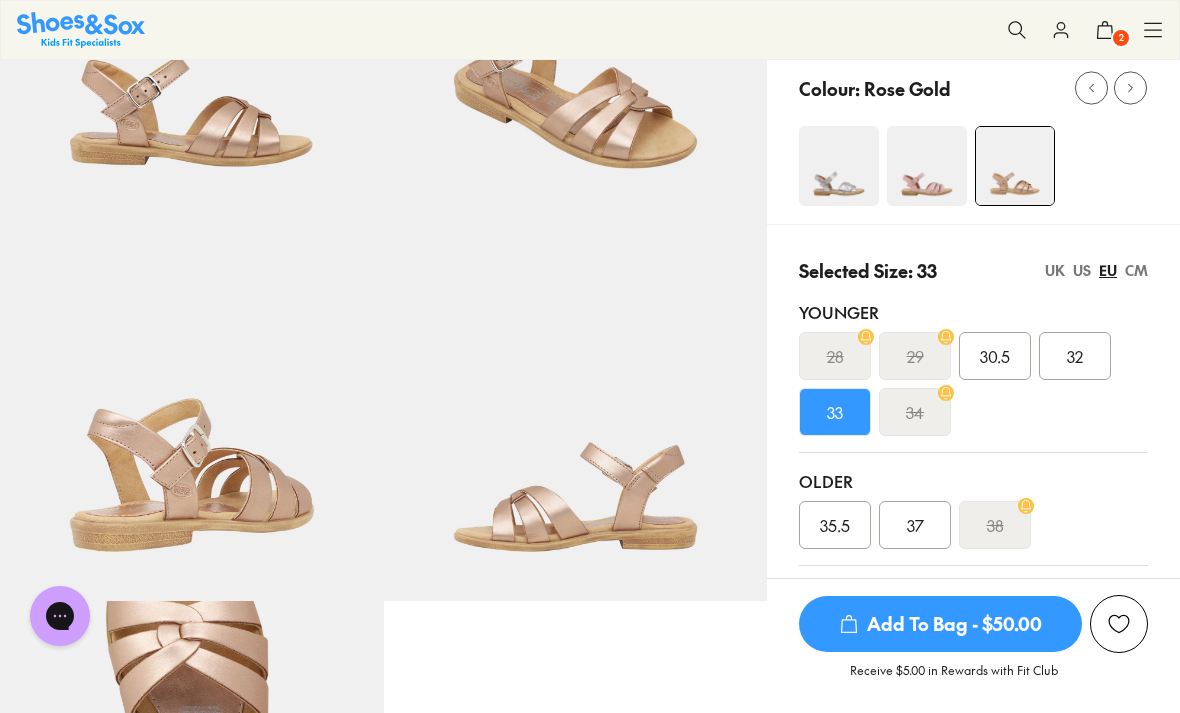 click on "CM" at bounding box center (1136, 270) 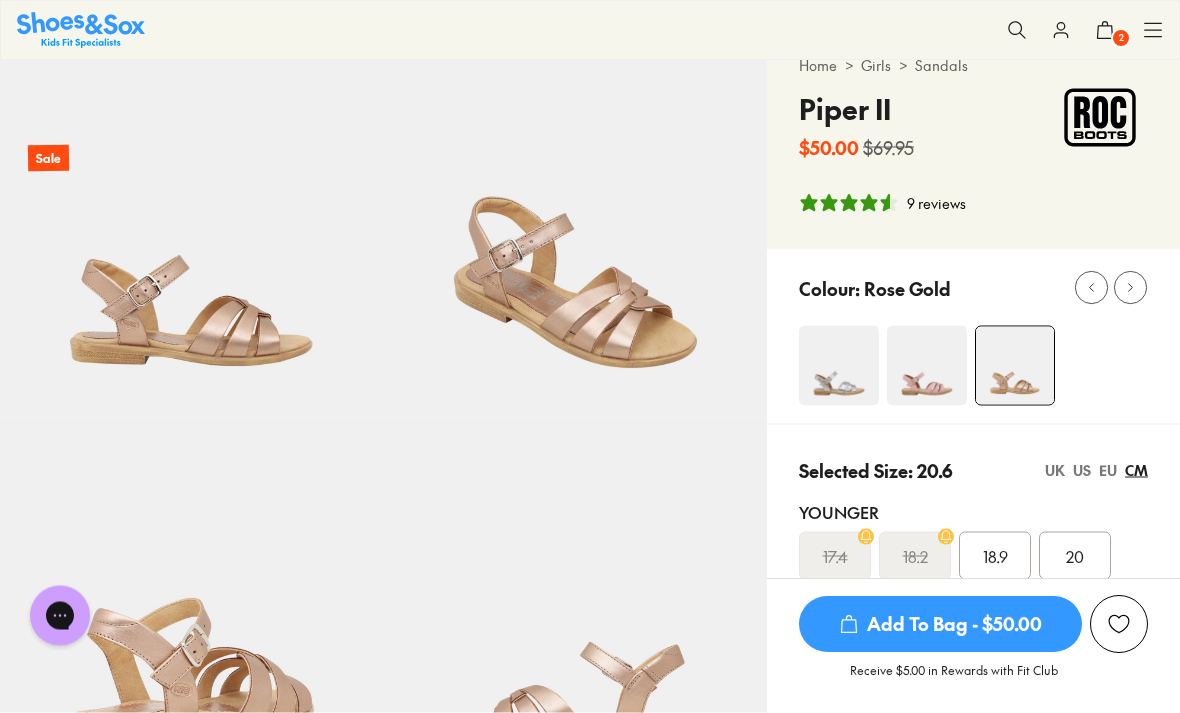 scroll, scrollTop: 0, scrollLeft: 0, axis: both 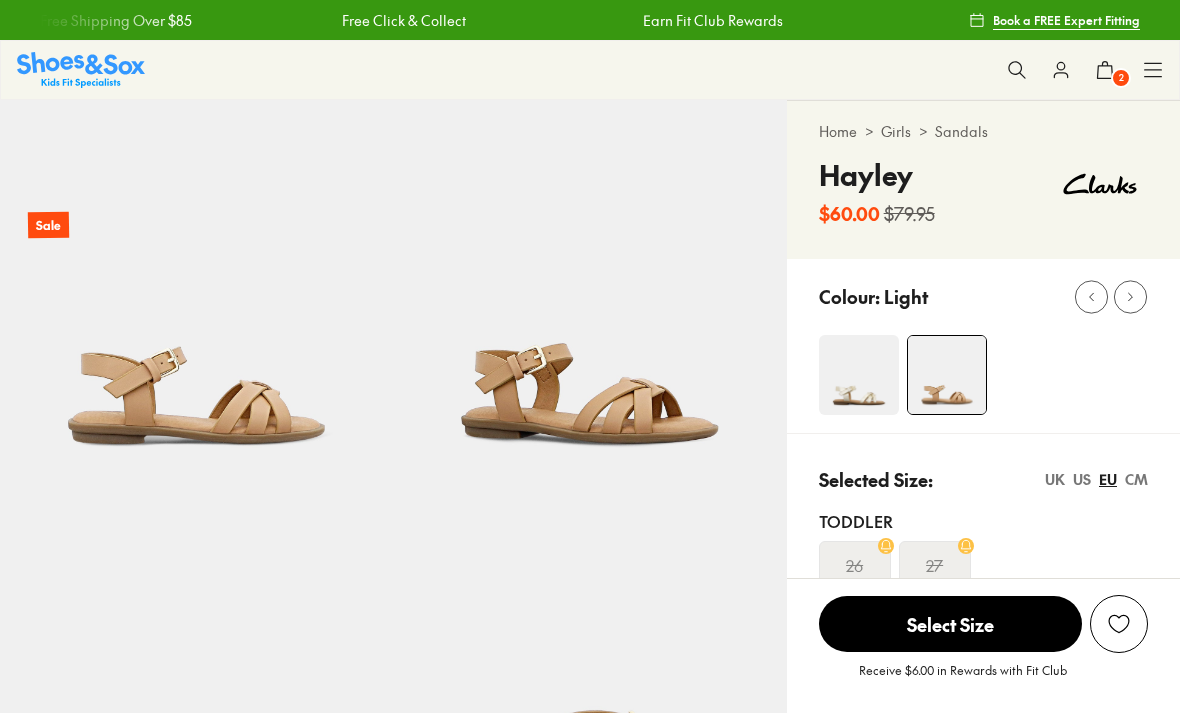 select on "*" 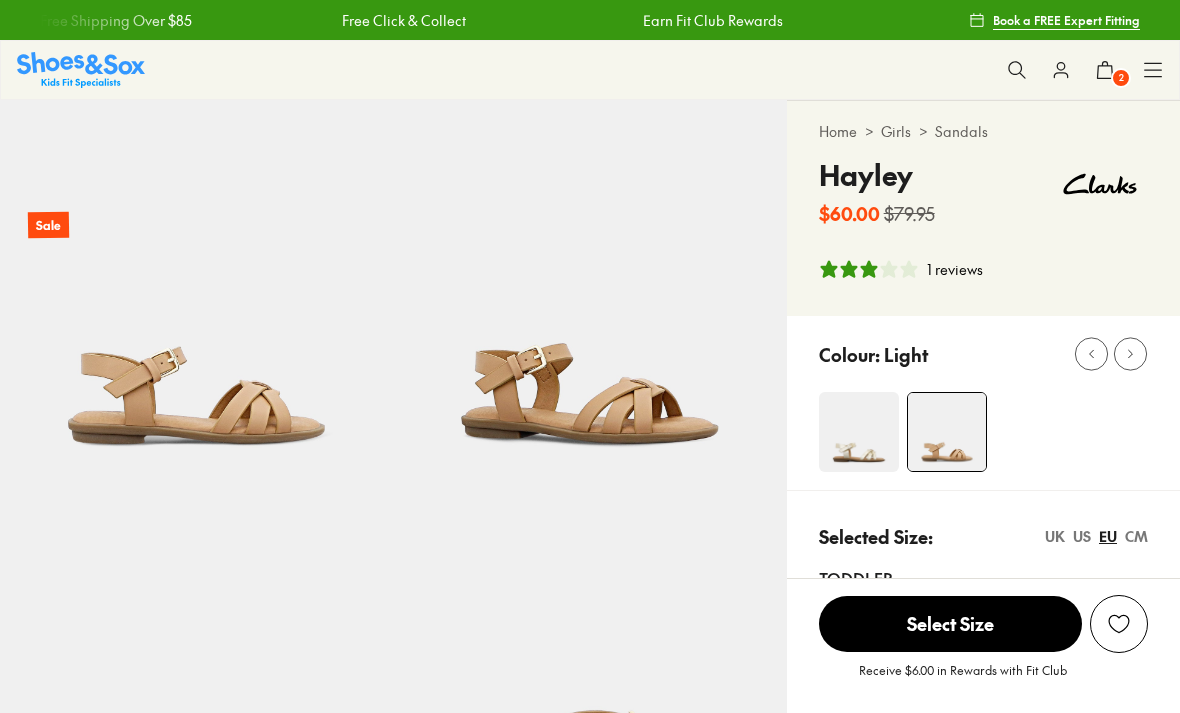 scroll, scrollTop: 0, scrollLeft: 0, axis: both 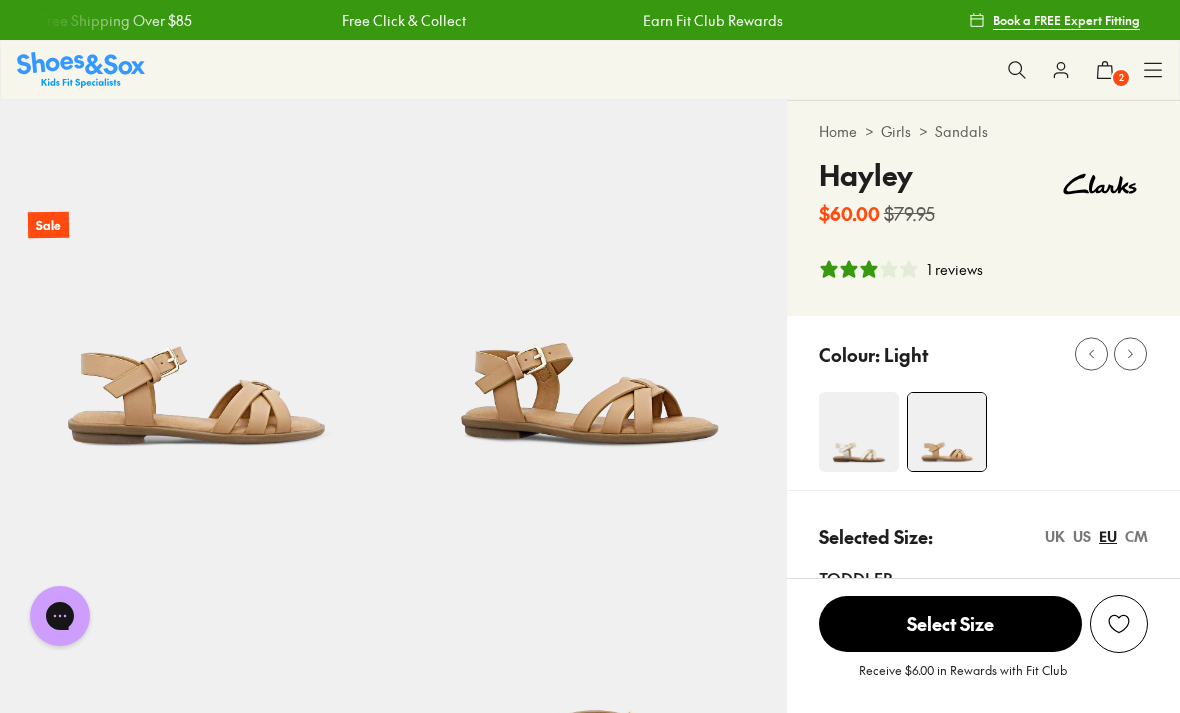 click at bounding box center (859, 432) 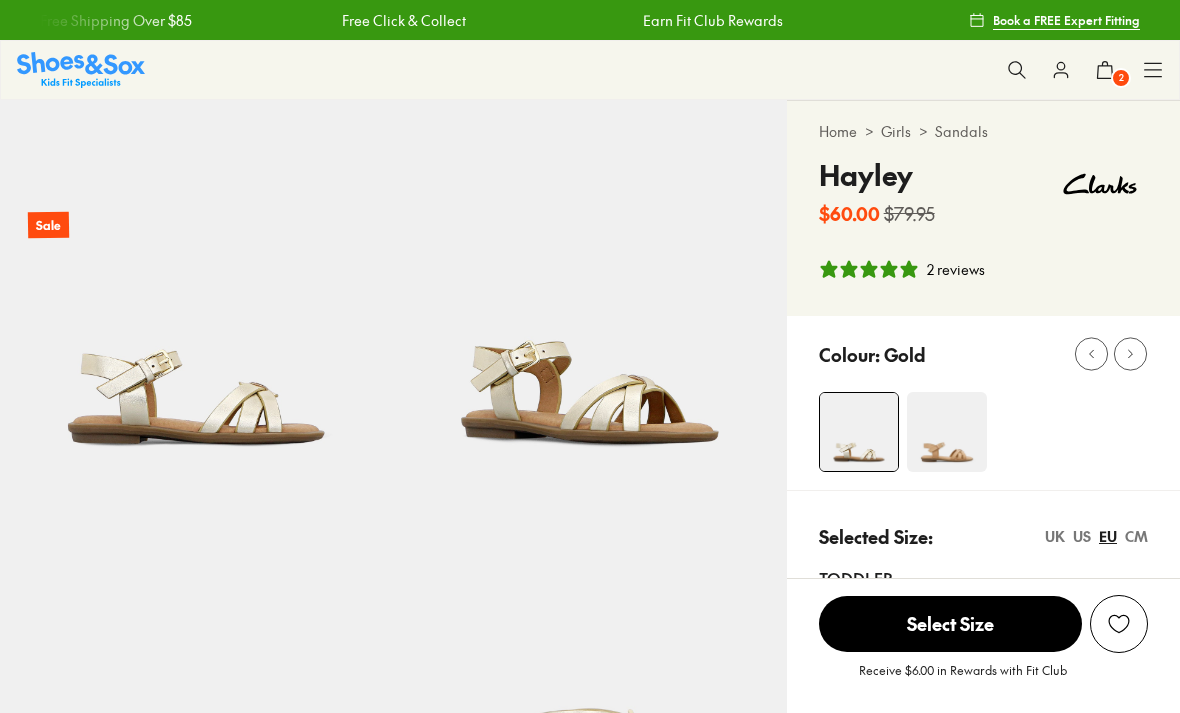 select on "*" 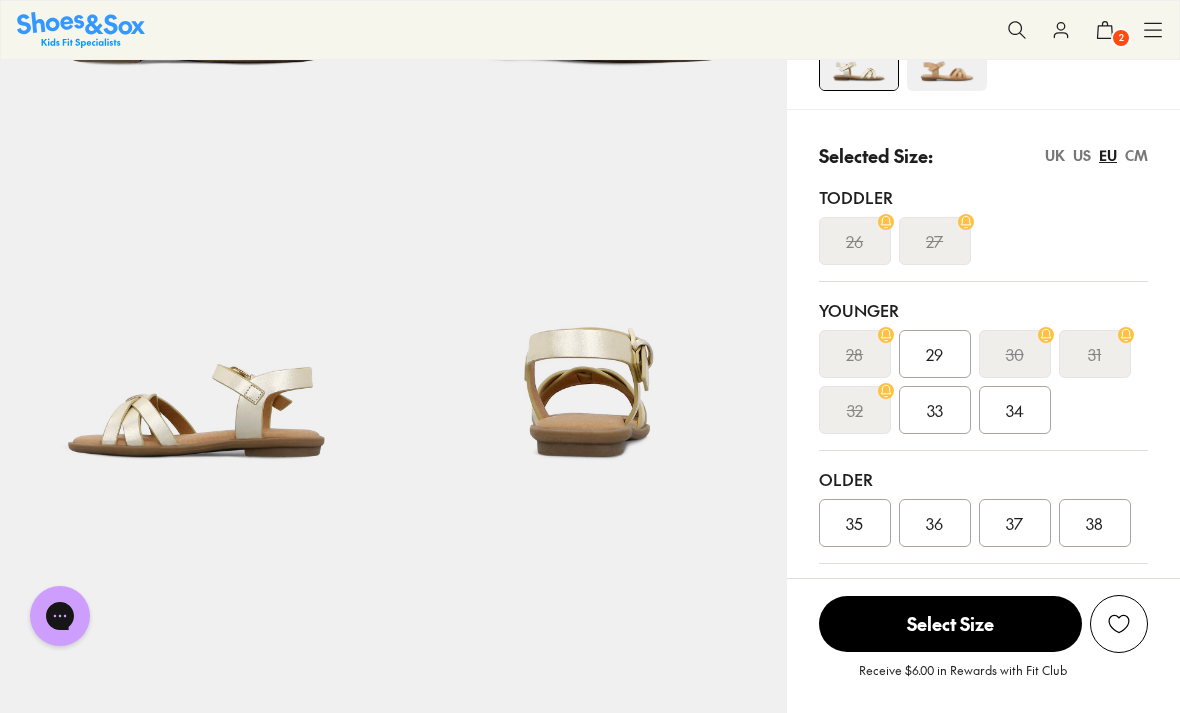 scroll, scrollTop: 376, scrollLeft: 0, axis: vertical 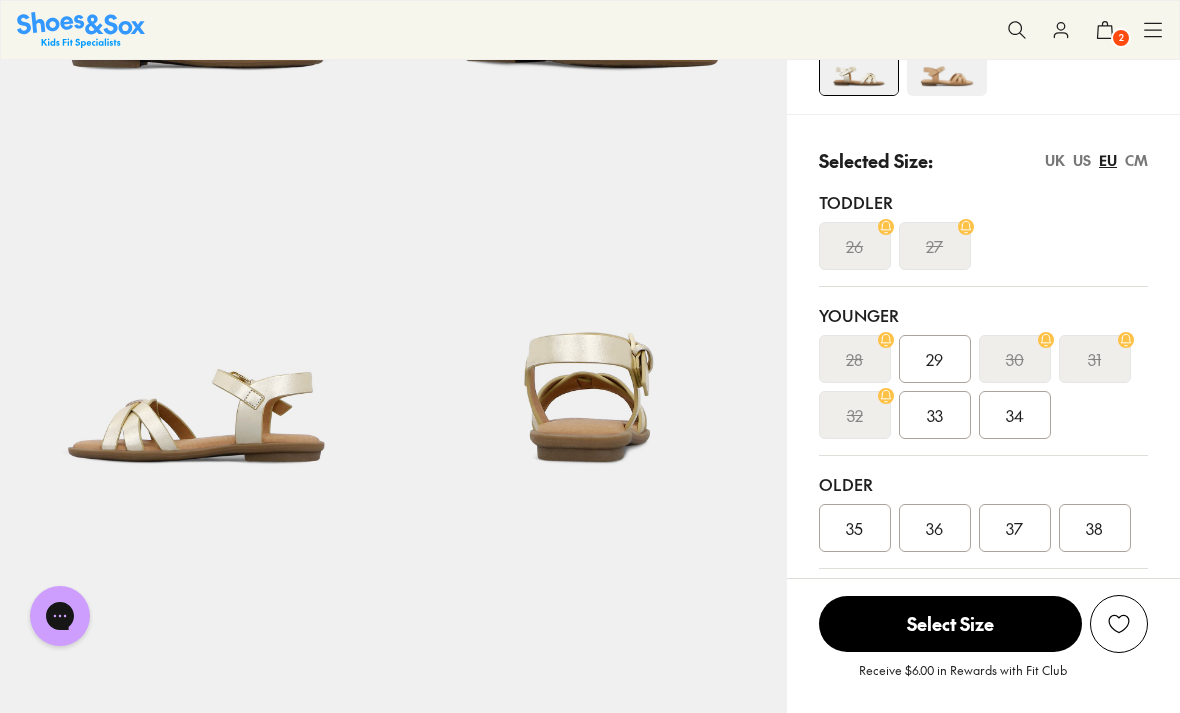 click on "US" at bounding box center [1082, 160] 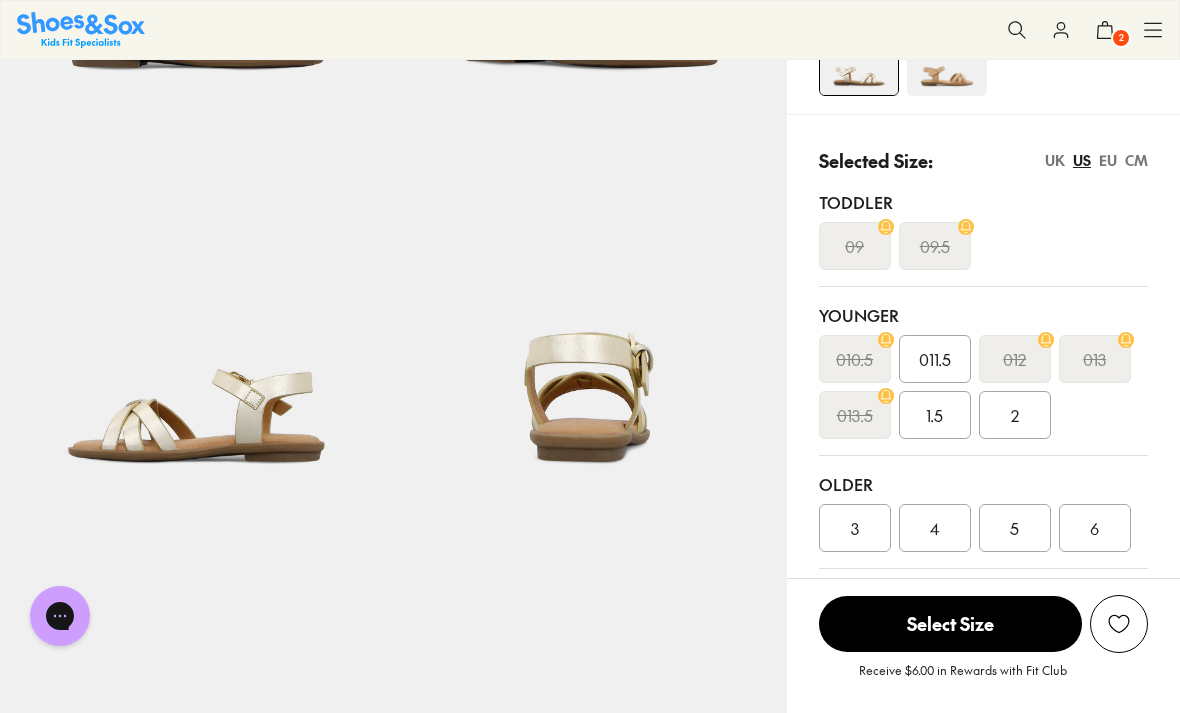 click on "UK" at bounding box center [1055, 160] 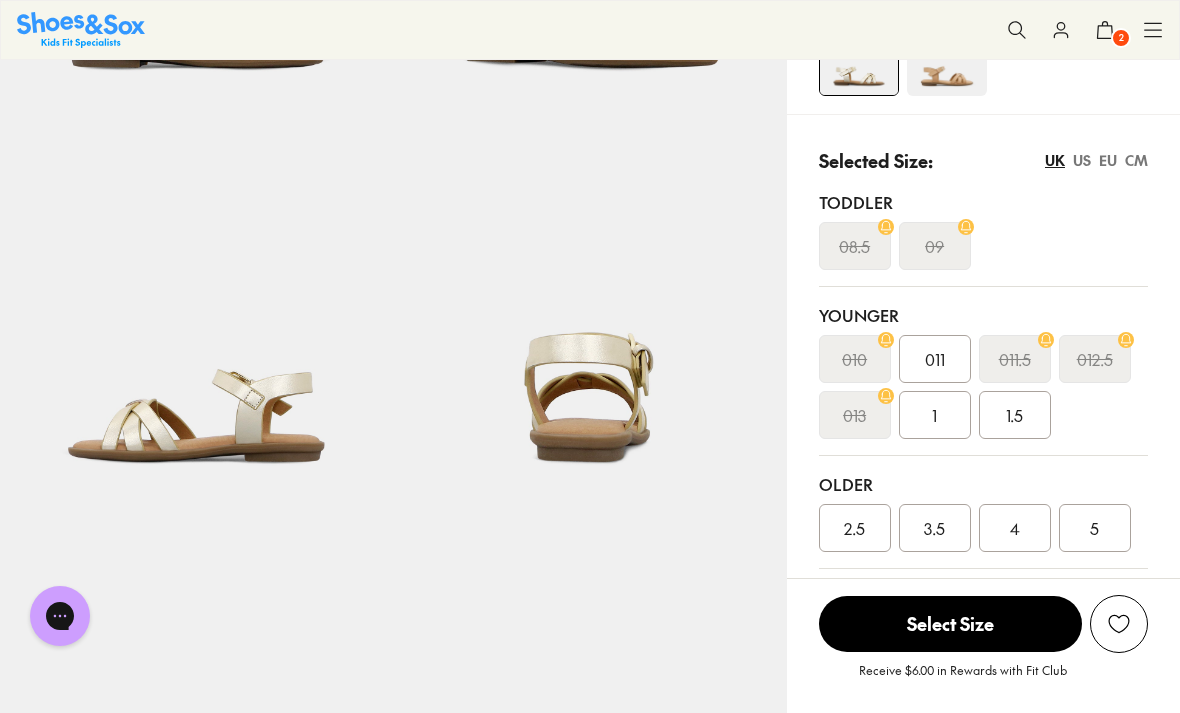 click on "US" at bounding box center [1082, 160] 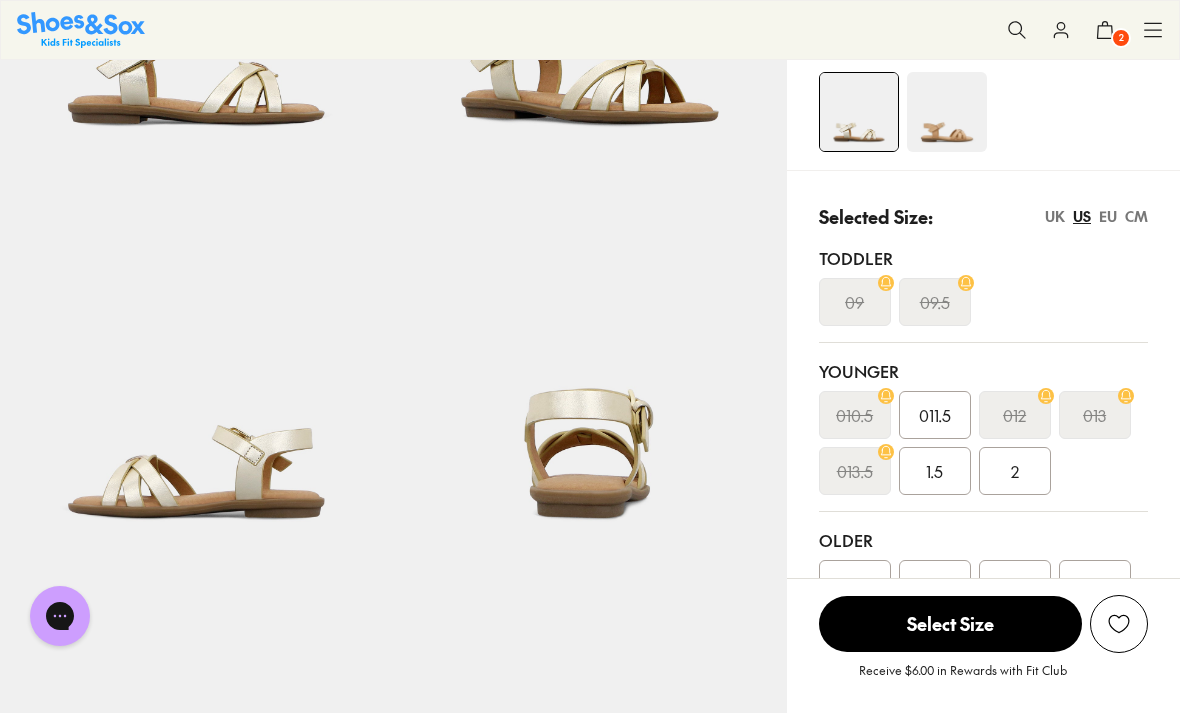 scroll, scrollTop: 319, scrollLeft: 0, axis: vertical 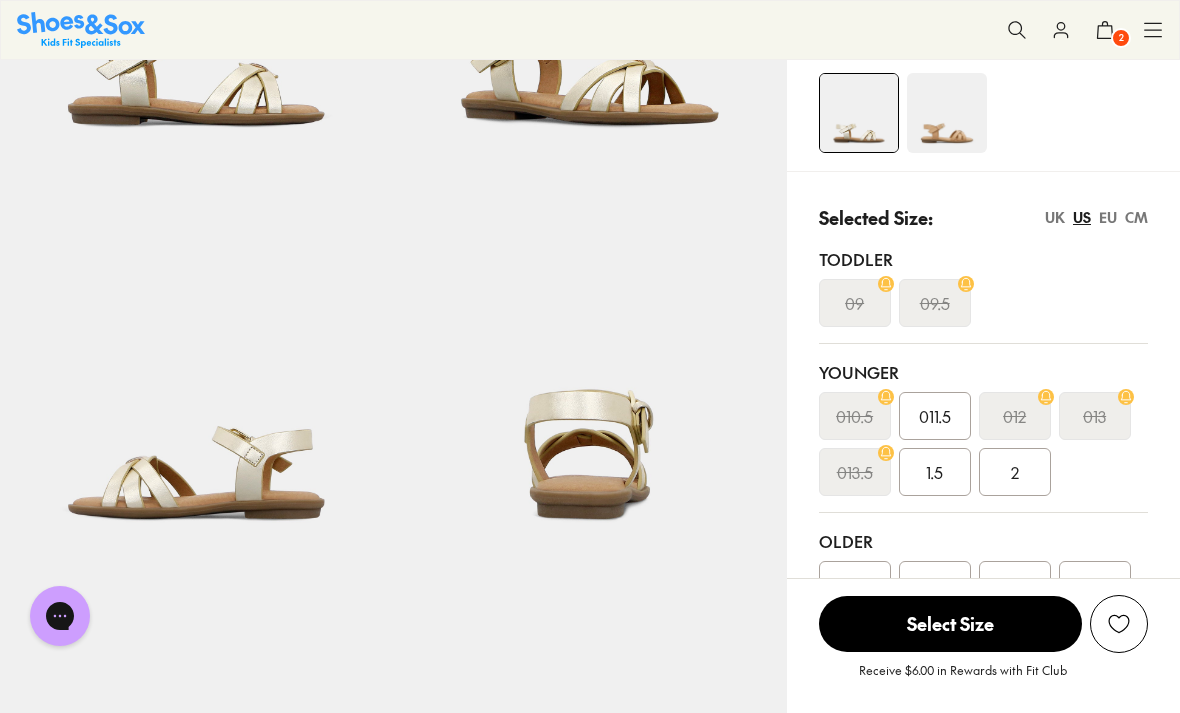 click on "EU" at bounding box center [1108, 217] 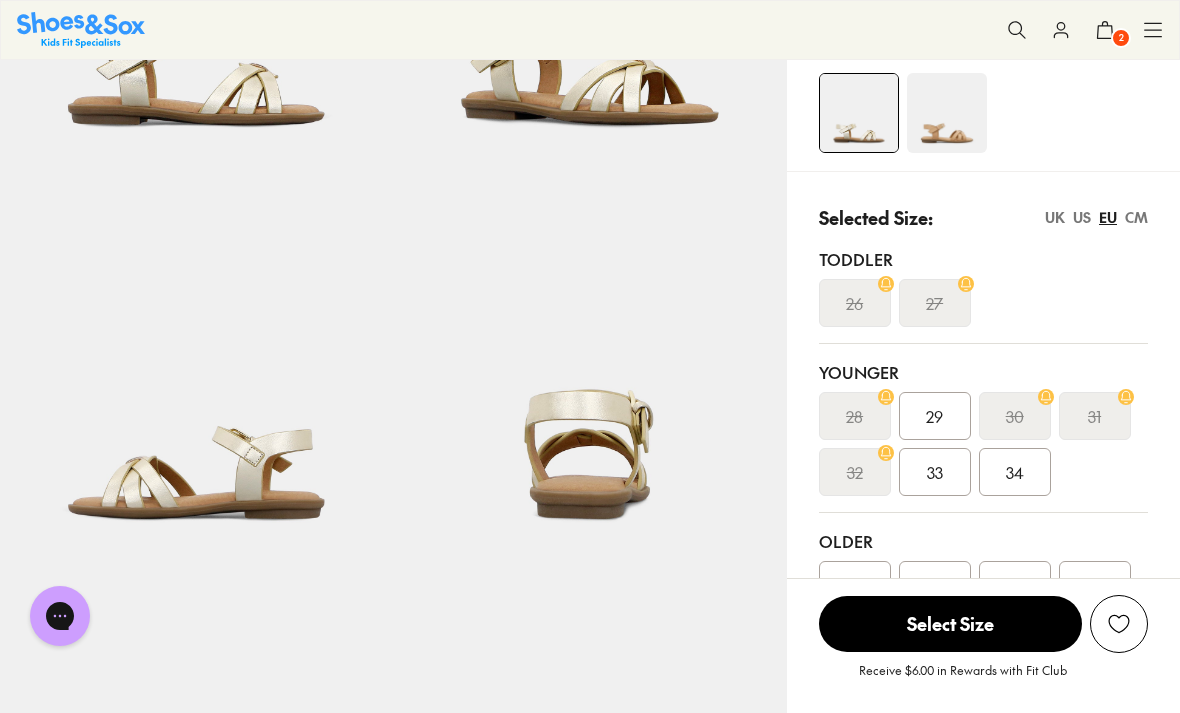click on "CM" at bounding box center (1136, 217) 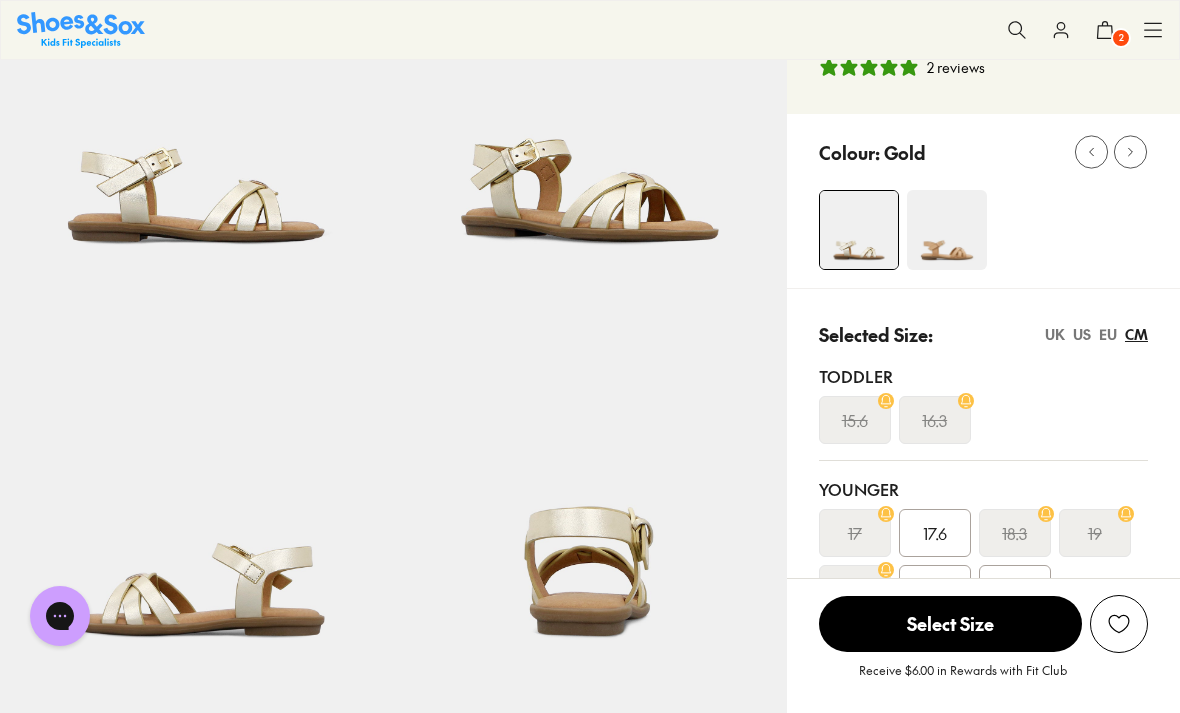scroll, scrollTop: 240, scrollLeft: 0, axis: vertical 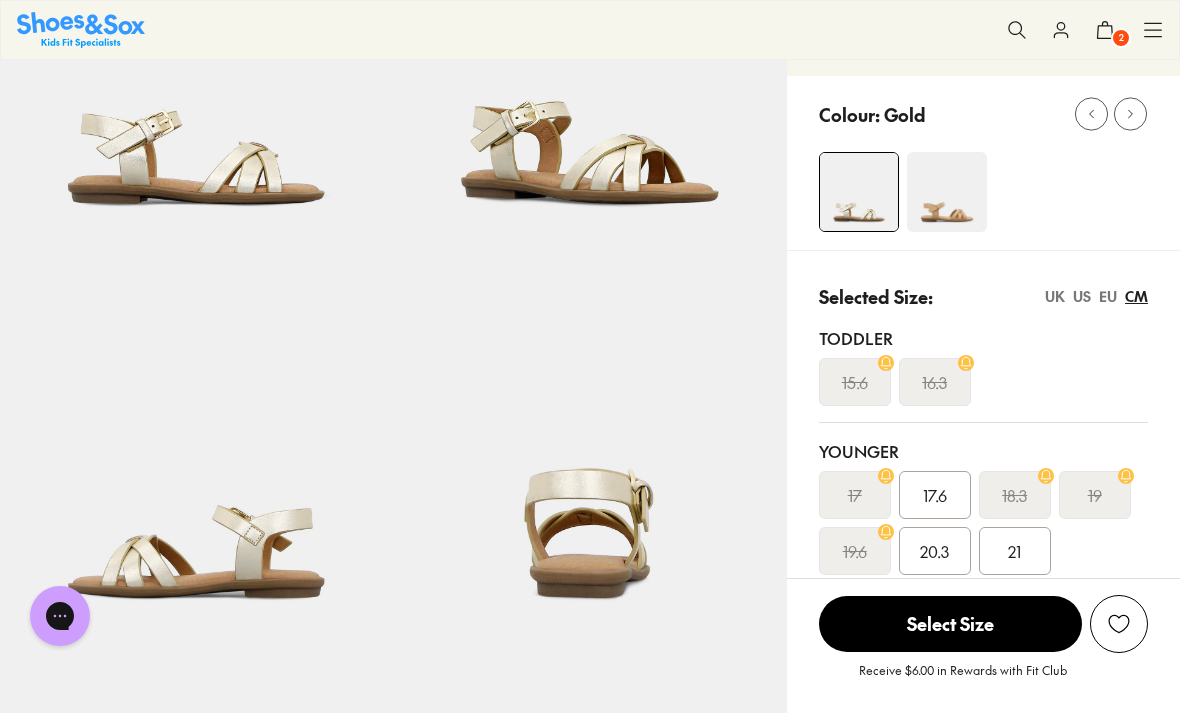 click on "21" at bounding box center [1015, 551] 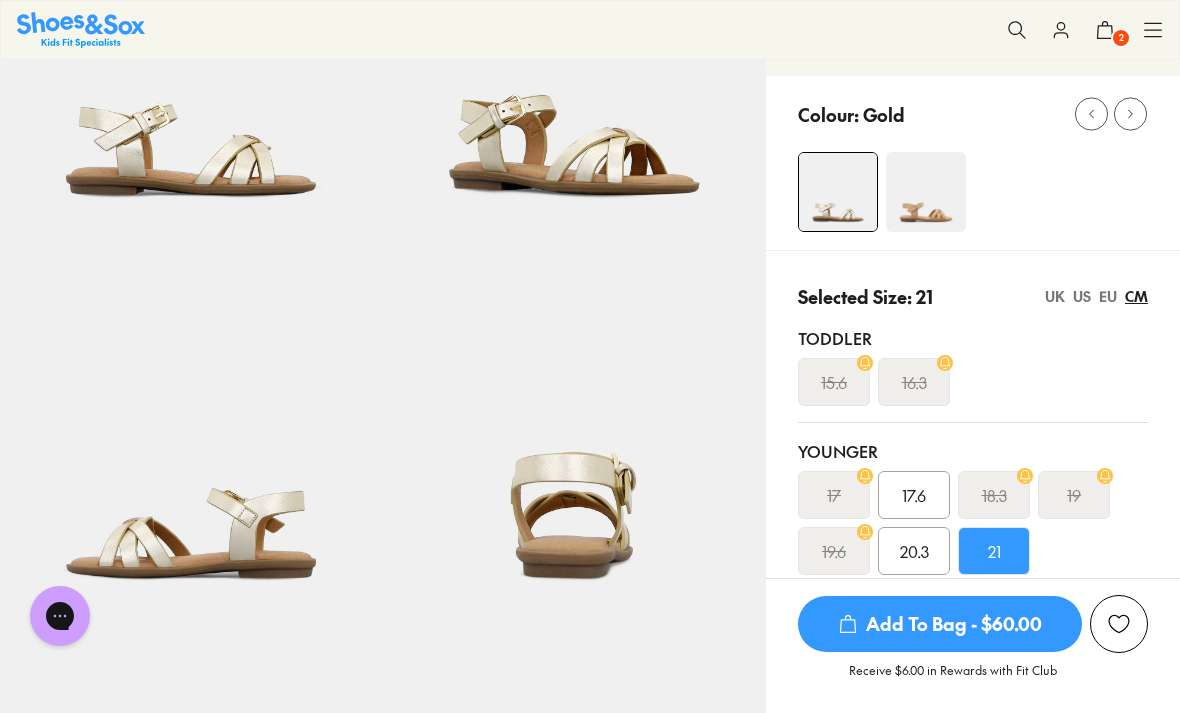 click on "Add To Bag - $60.00" at bounding box center (940, 624) 